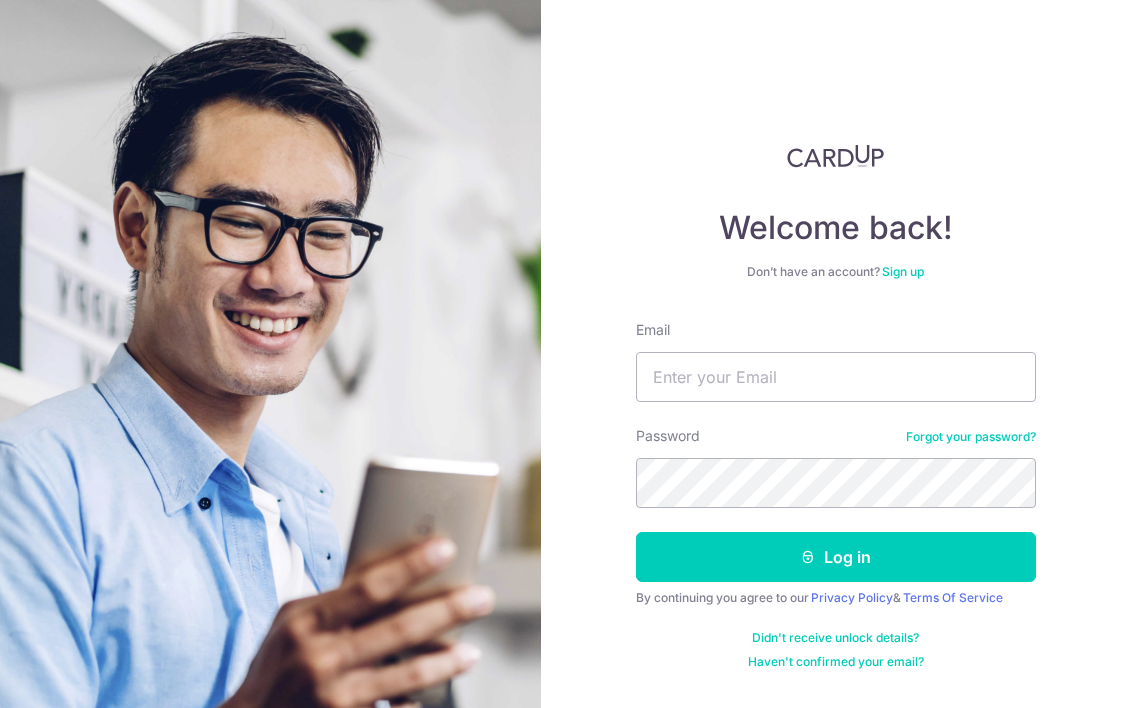 scroll, scrollTop: 0, scrollLeft: 0, axis: both 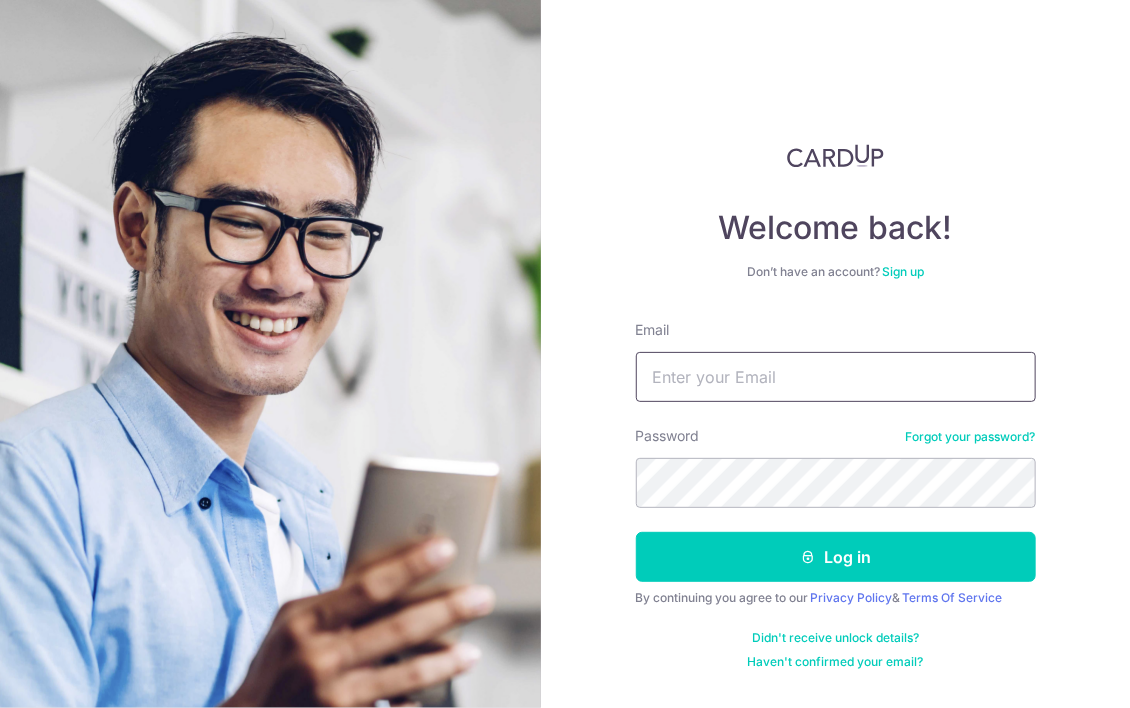 click on "Email" at bounding box center [836, 377] 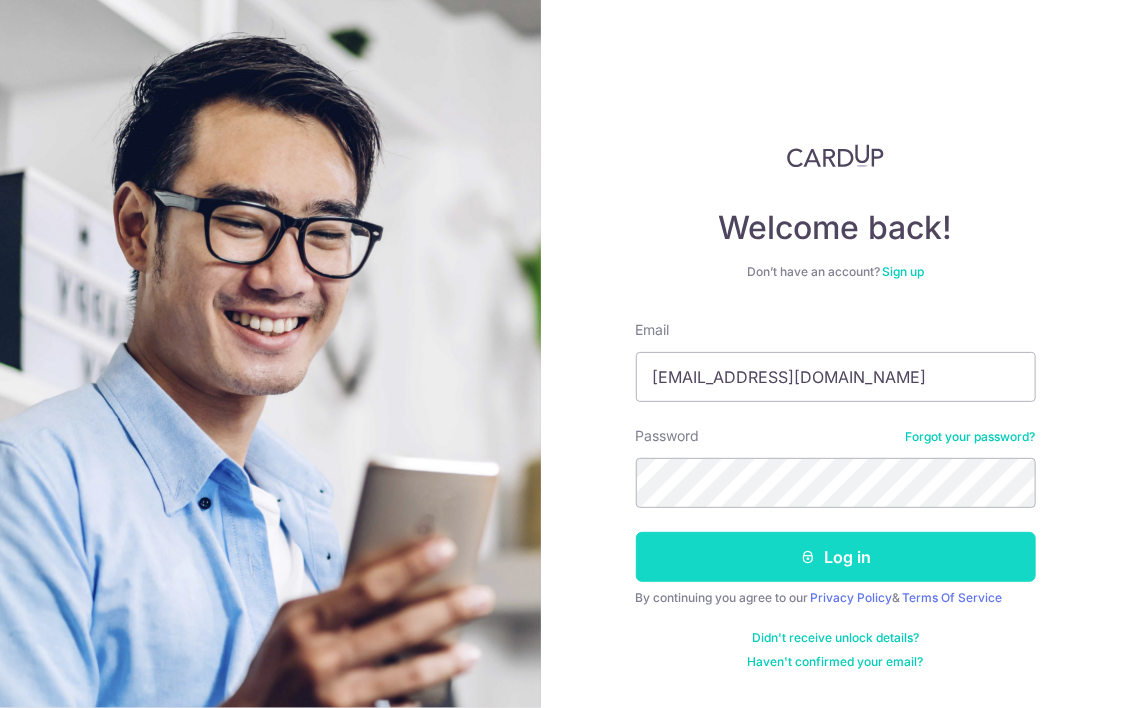 click on "Log in" at bounding box center [836, 557] 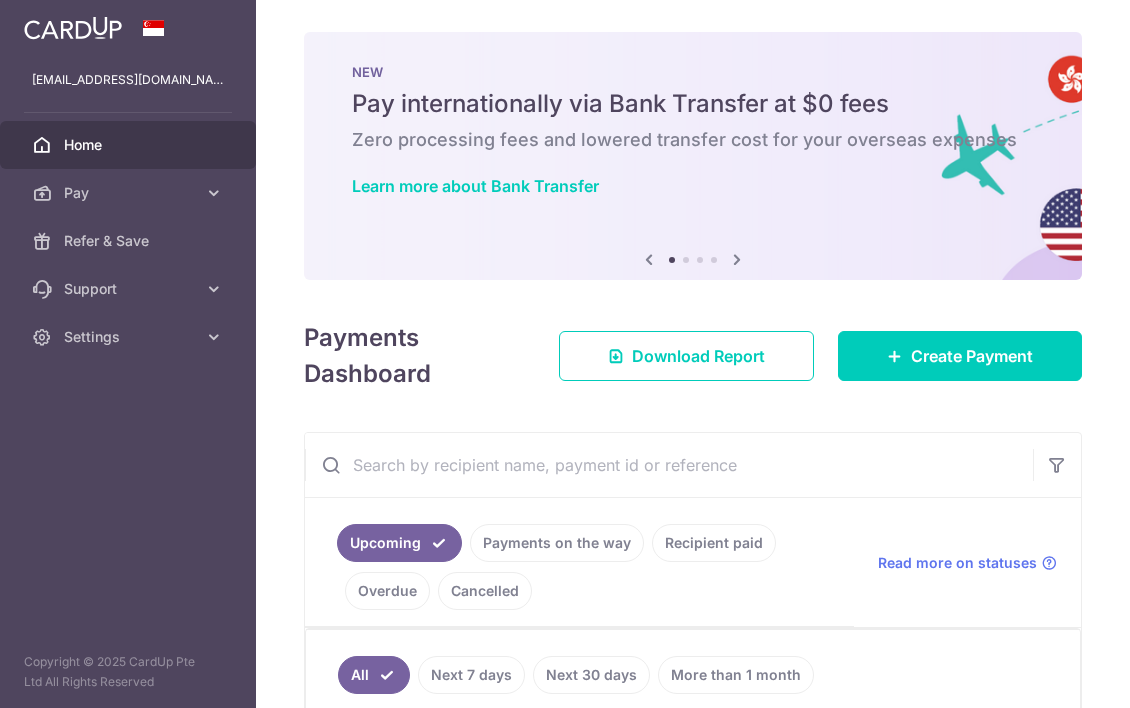 scroll, scrollTop: 0, scrollLeft: 0, axis: both 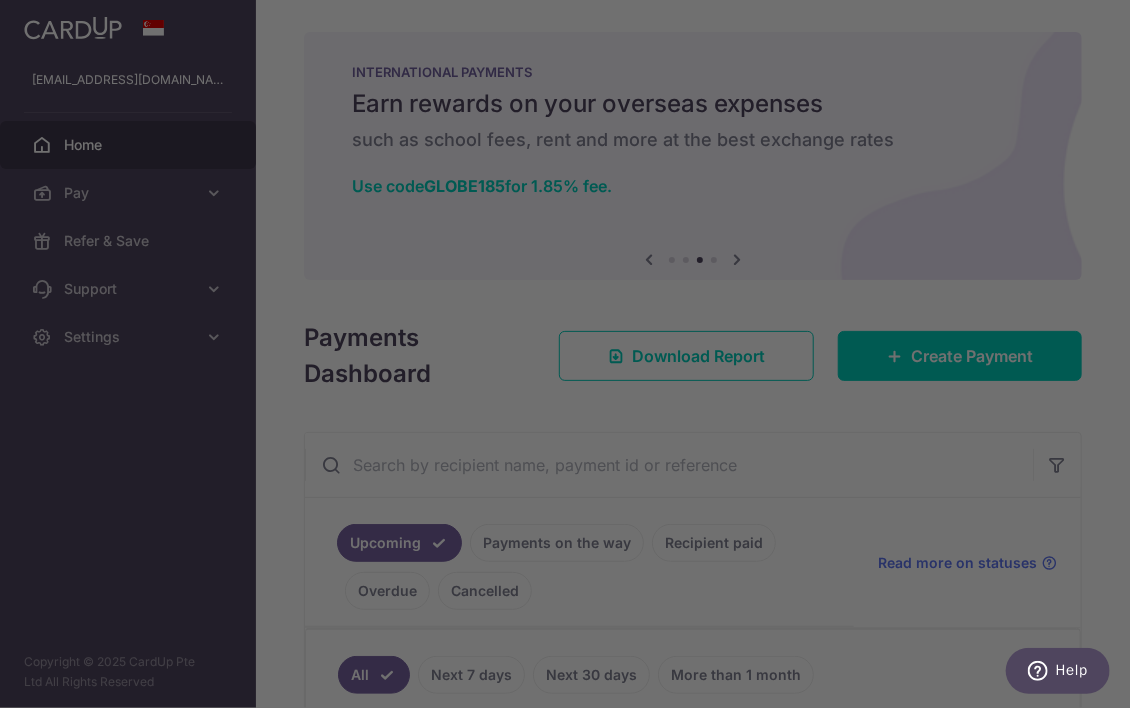 click at bounding box center [570, 357] 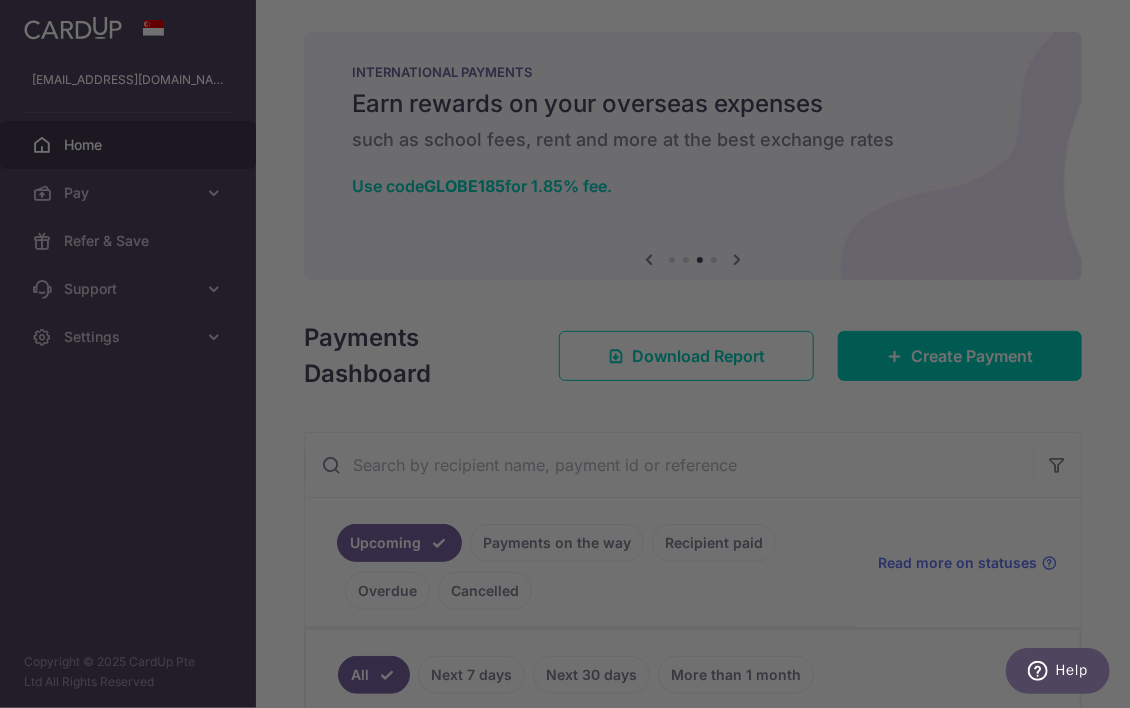 click at bounding box center (570, 357) 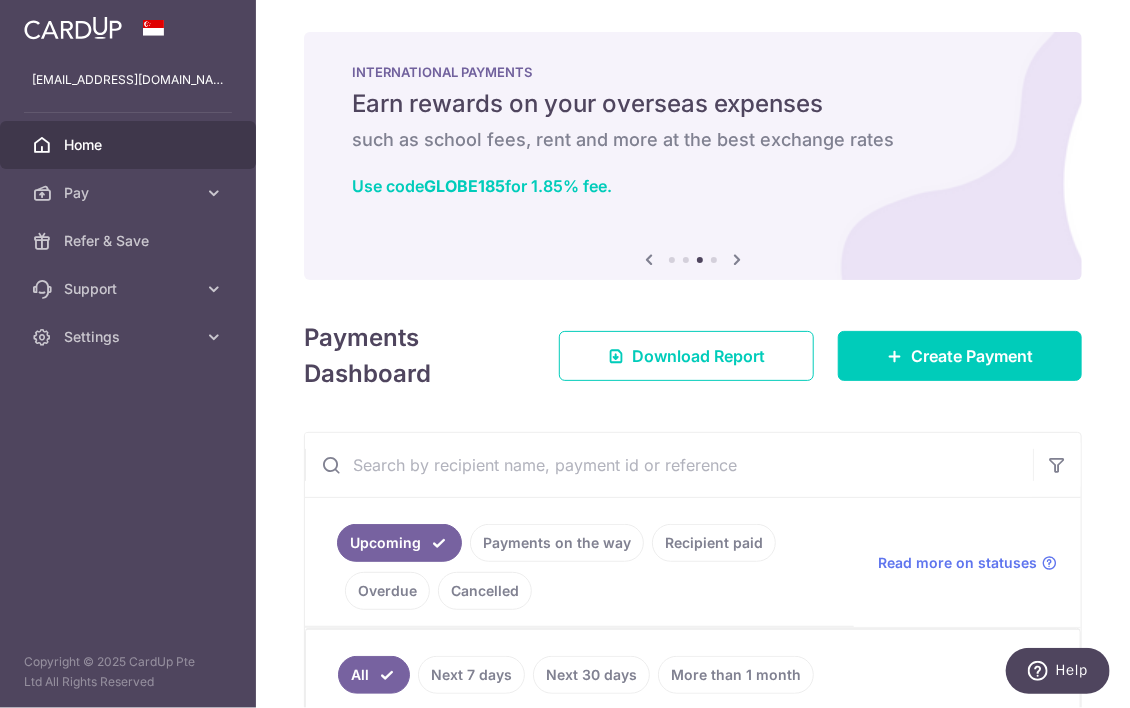 click at bounding box center (737, 259) 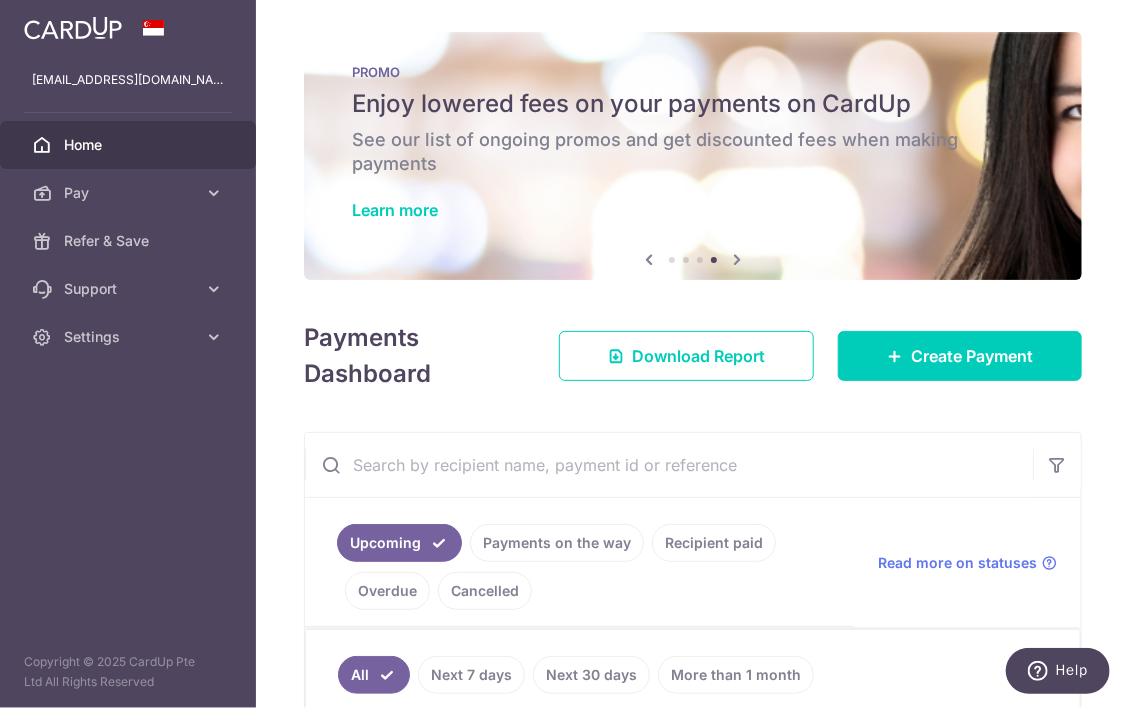 click at bounding box center [737, 259] 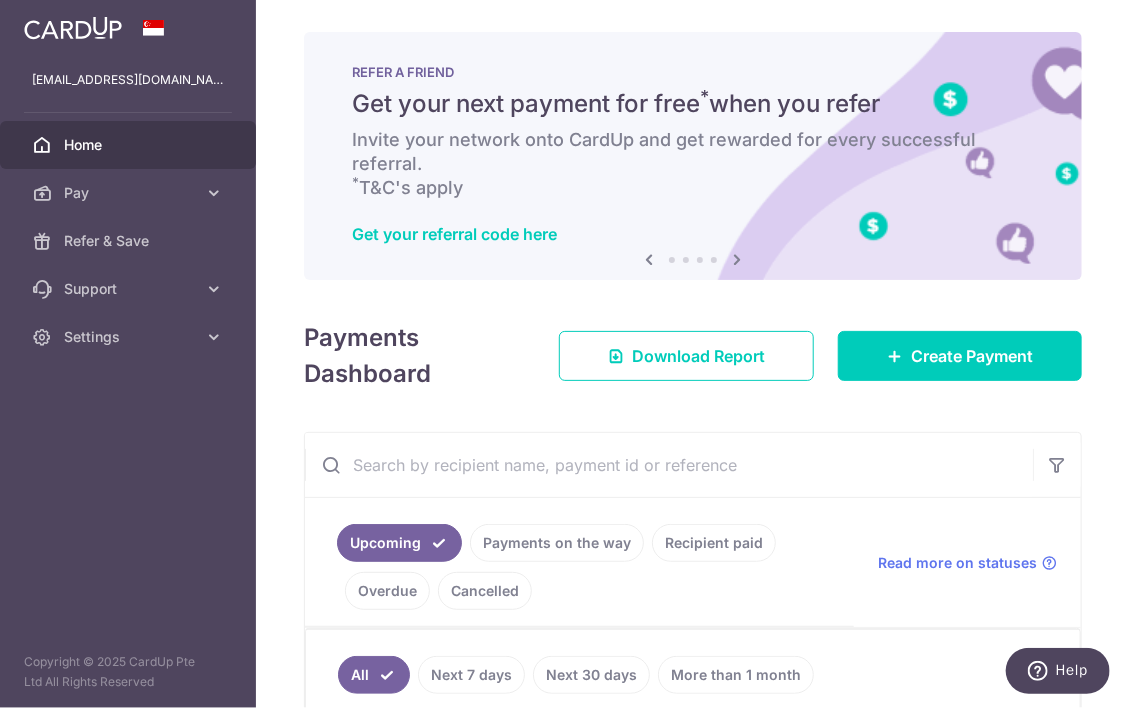 click at bounding box center (737, 259) 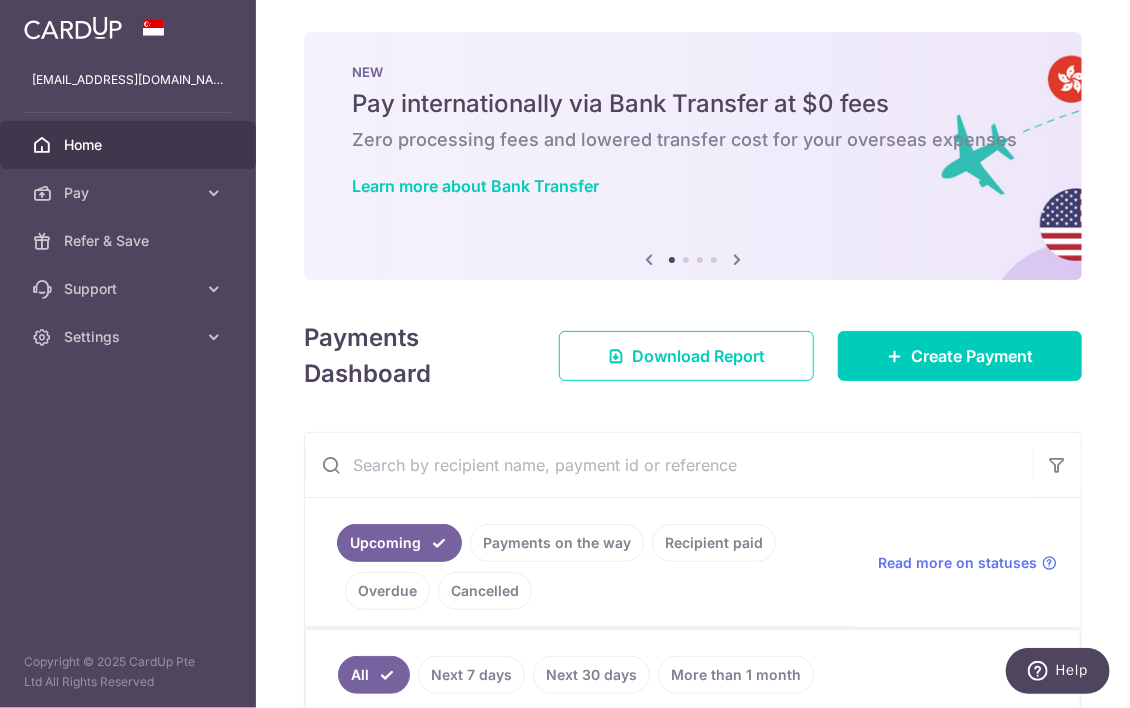 click at bounding box center [737, 259] 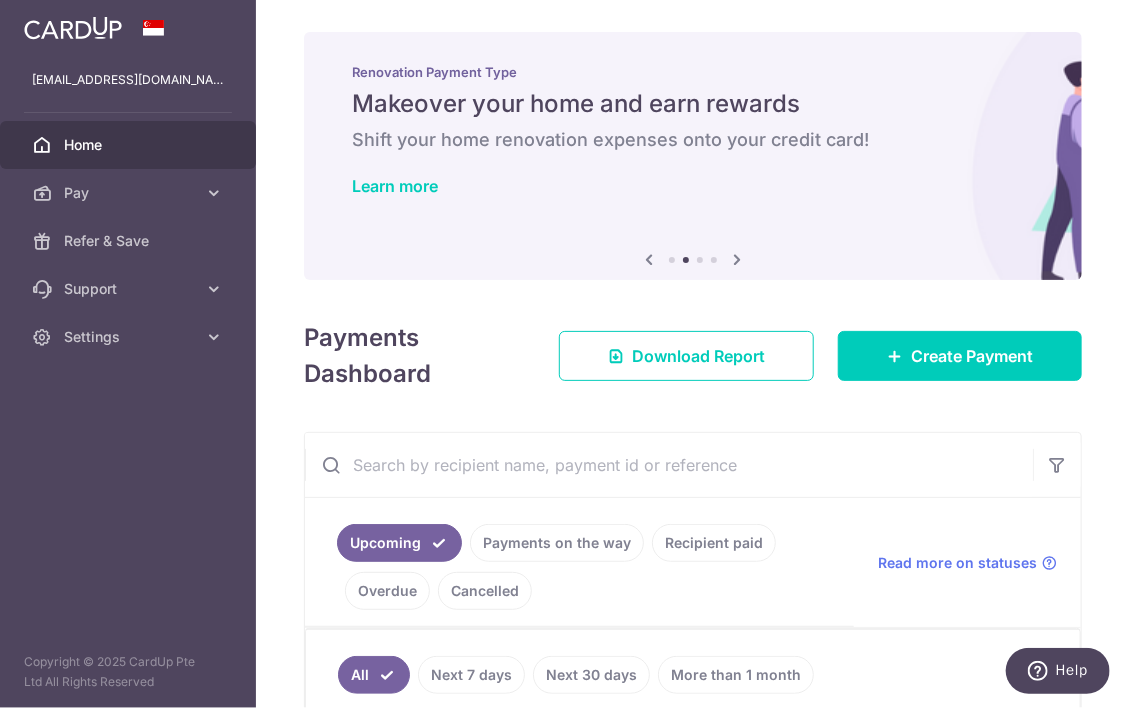 click at bounding box center [737, 259] 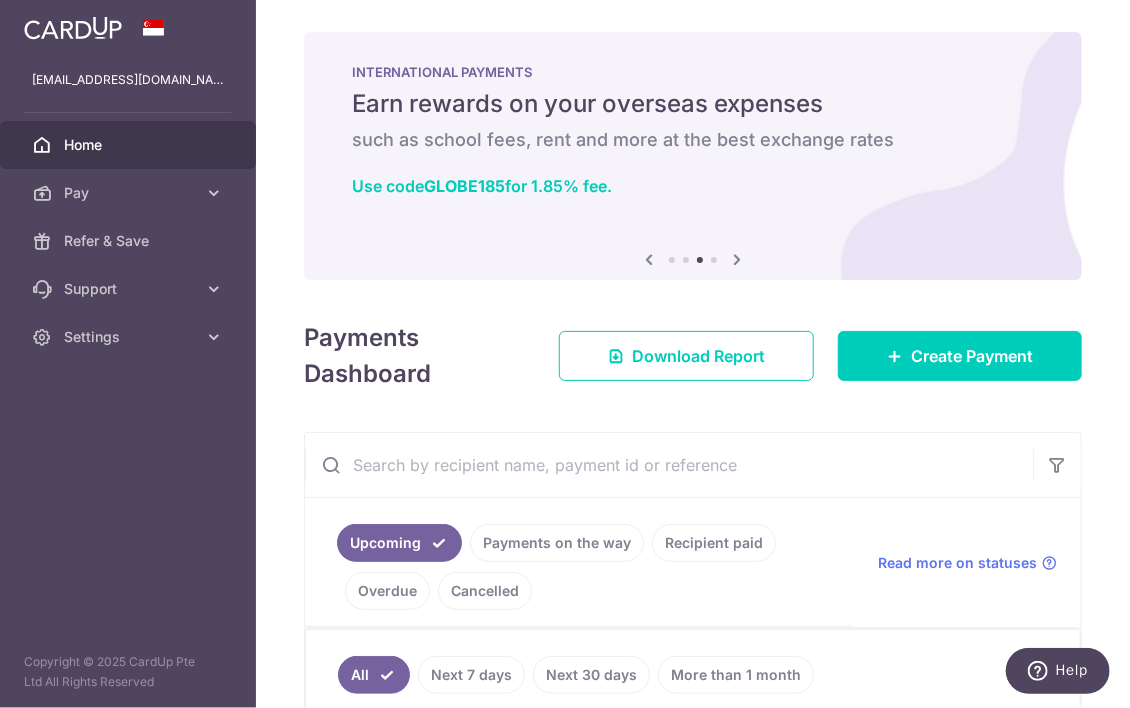 click at bounding box center (737, 259) 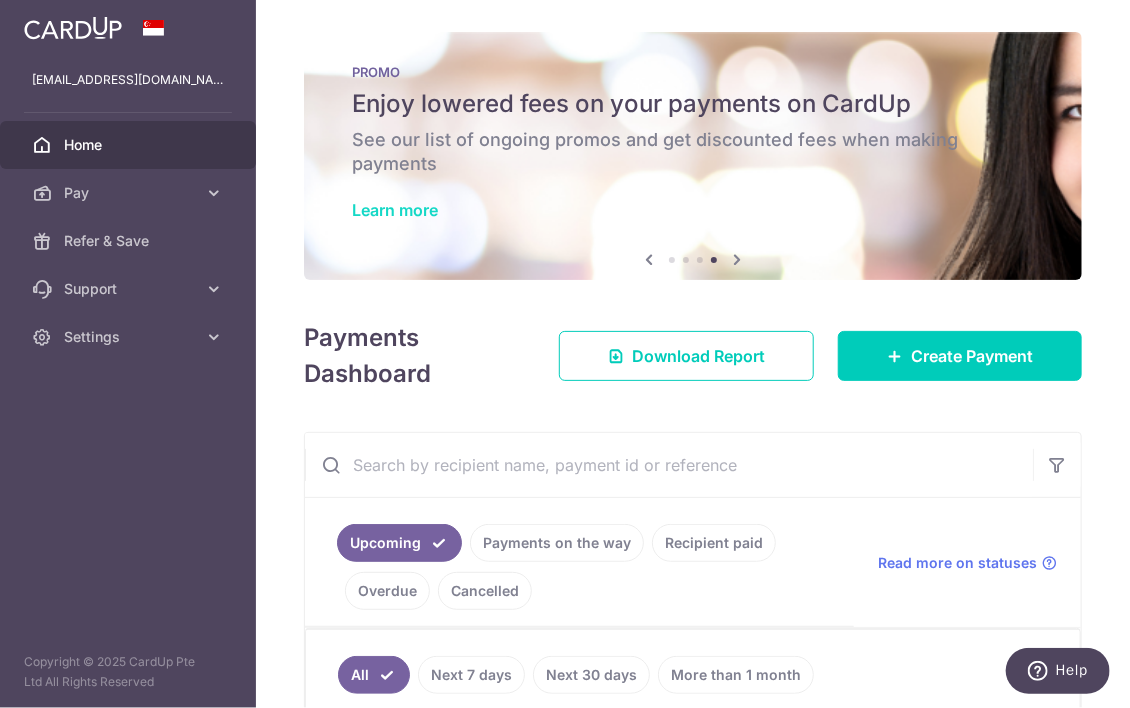 click on "Learn more" at bounding box center (395, 210) 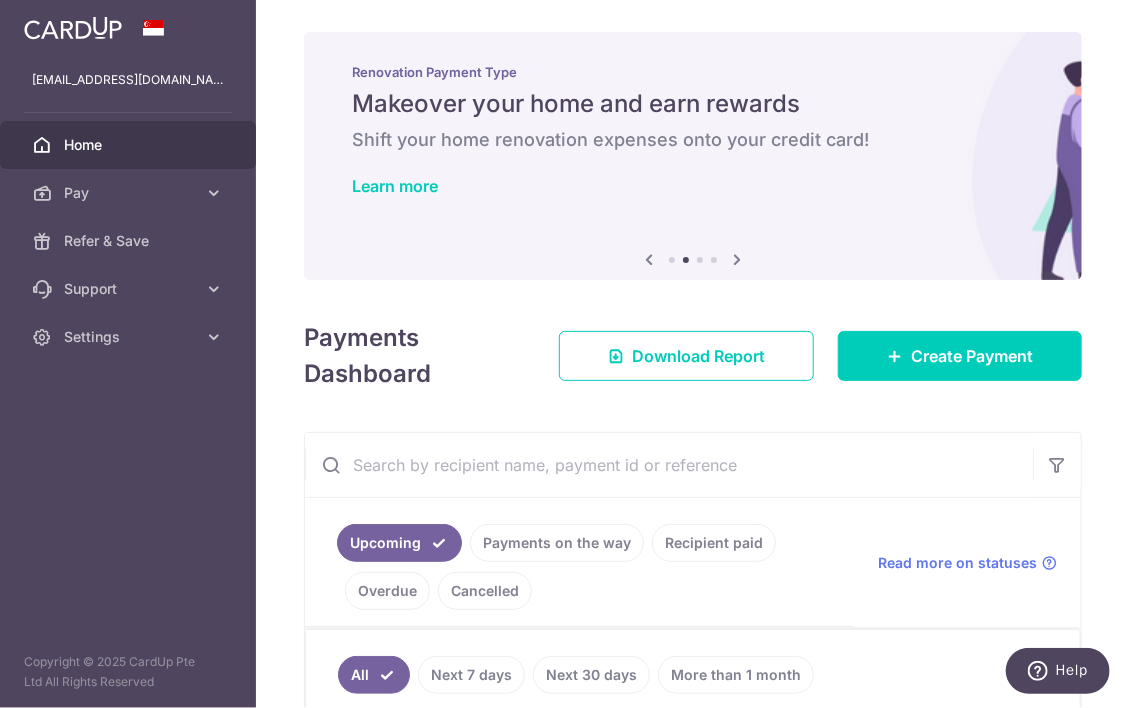 scroll, scrollTop: 300, scrollLeft: 0, axis: vertical 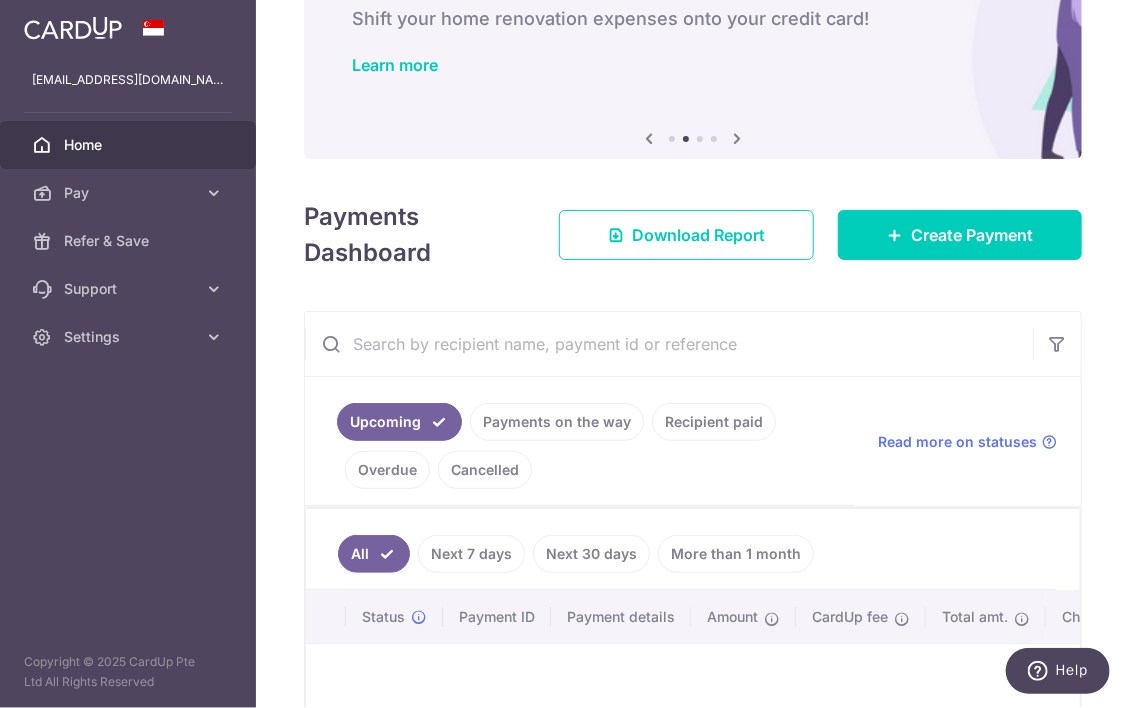 click on "×
Pause Schedule
Pause all future payments in this series
Pause just this one payment
By clicking below, you confirm you are pausing this payment to   on  . Payments can be unpaused at anytime prior to payment taken date.
Confirm
Cancel Schedule
Cancel all future payments in this series
Cancel just this one payment
Confirm
Approve Payment
Recipient Bank Details" at bounding box center [693, 354] 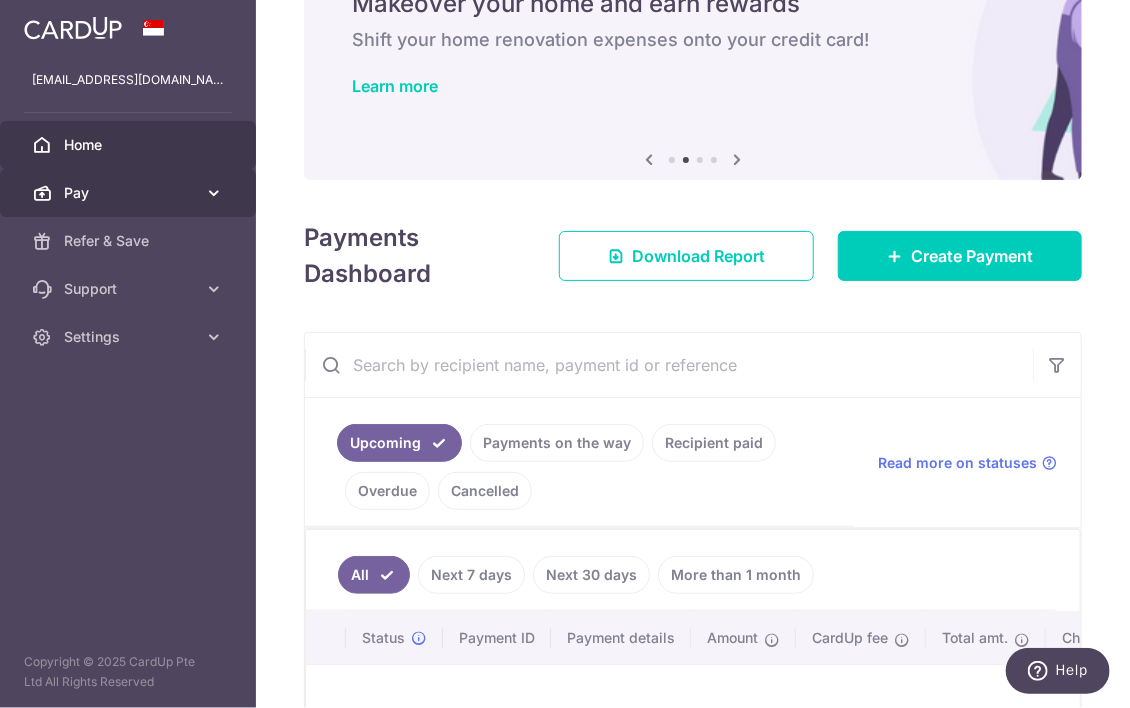 click on "Pay" at bounding box center (130, 193) 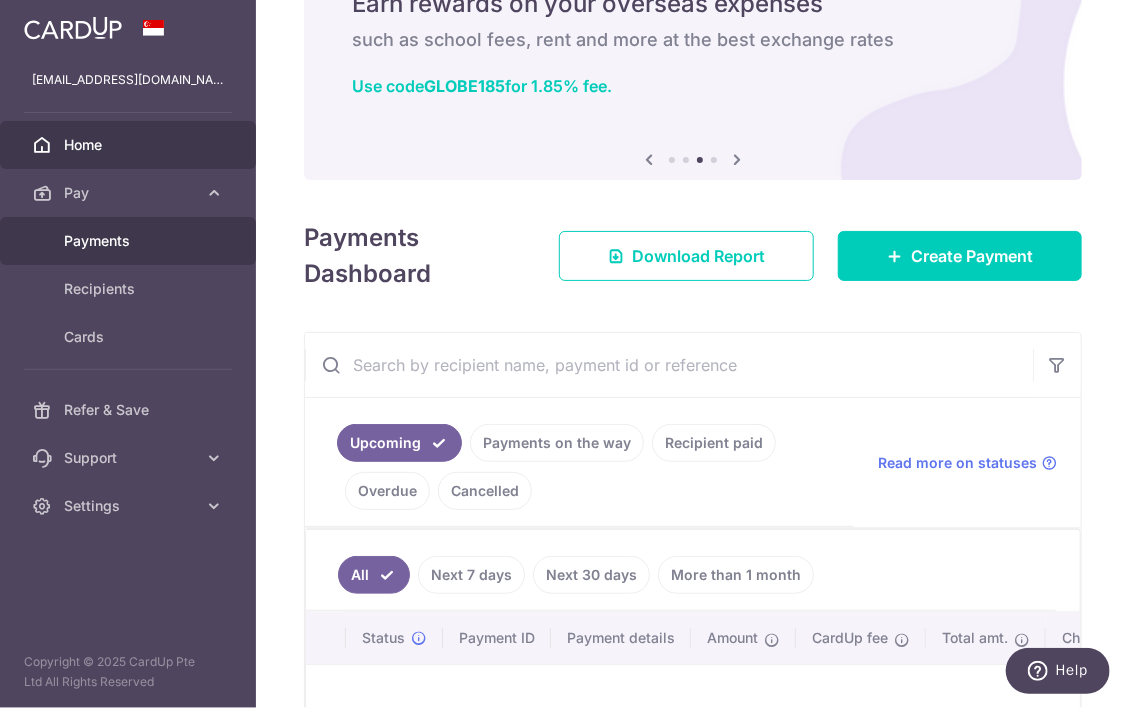 click on "Payments" at bounding box center [130, 241] 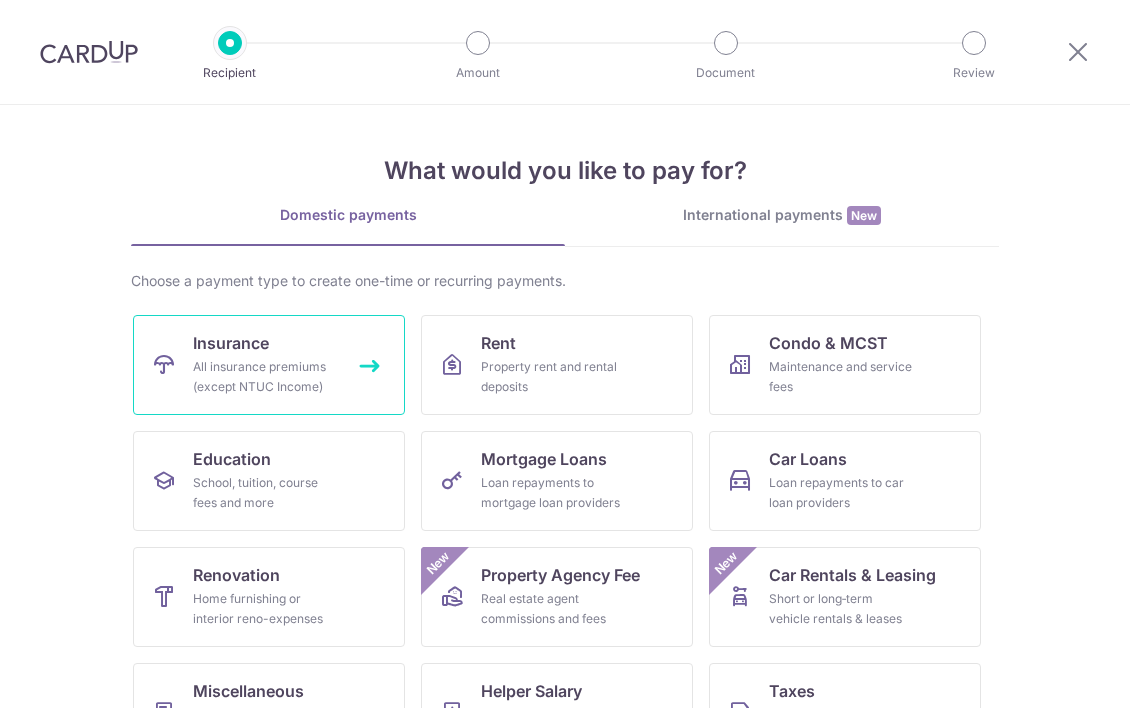 scroll, scrollTop: 0, scrollLeft: 0, axis: both 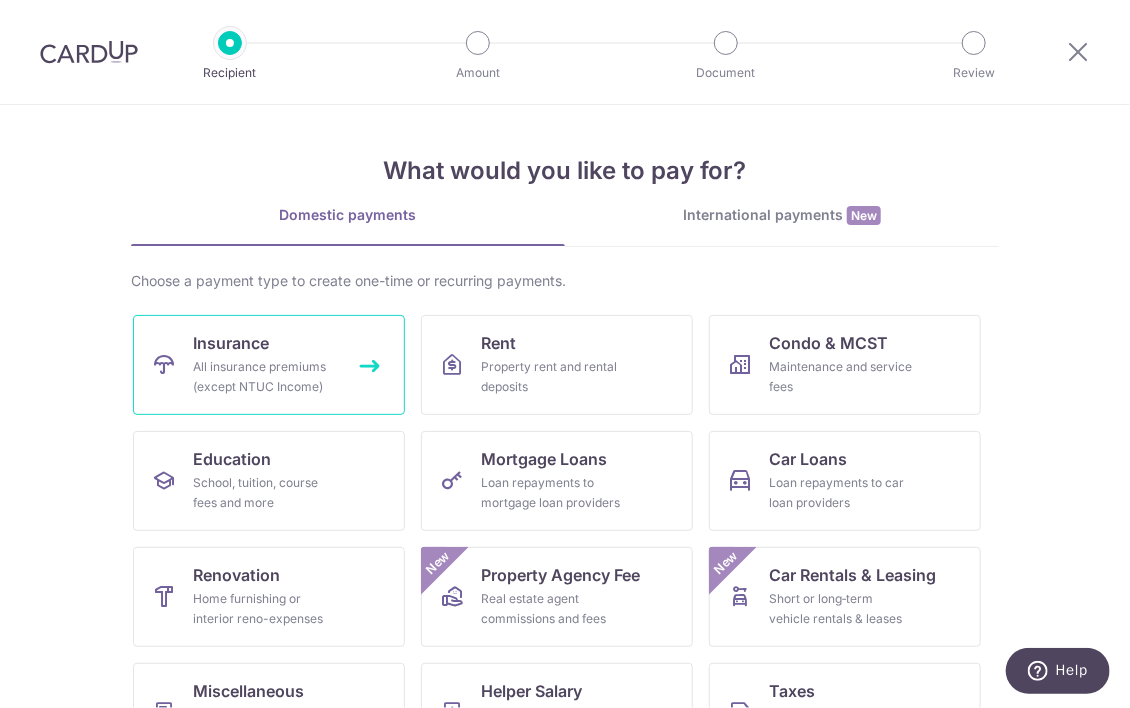click on "All insurance premiums (except NTUC Income)" at bounding box center (265, 377) 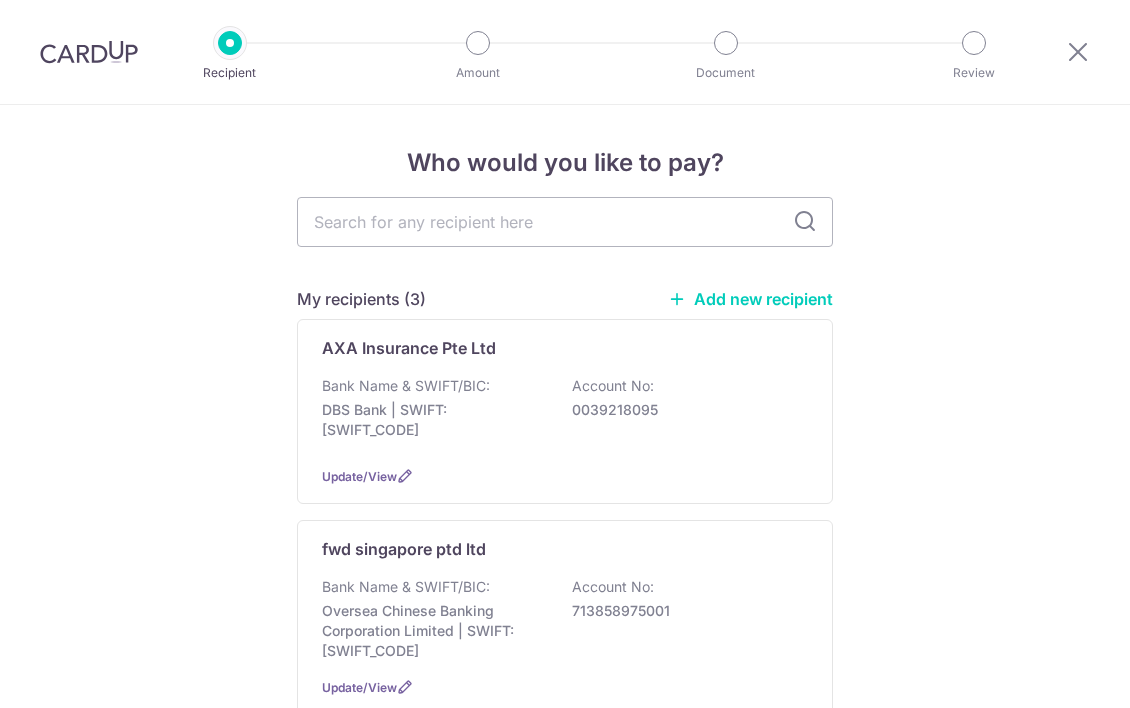 scroll, scrollTop: 0, scrollLeft: 0, axis: both 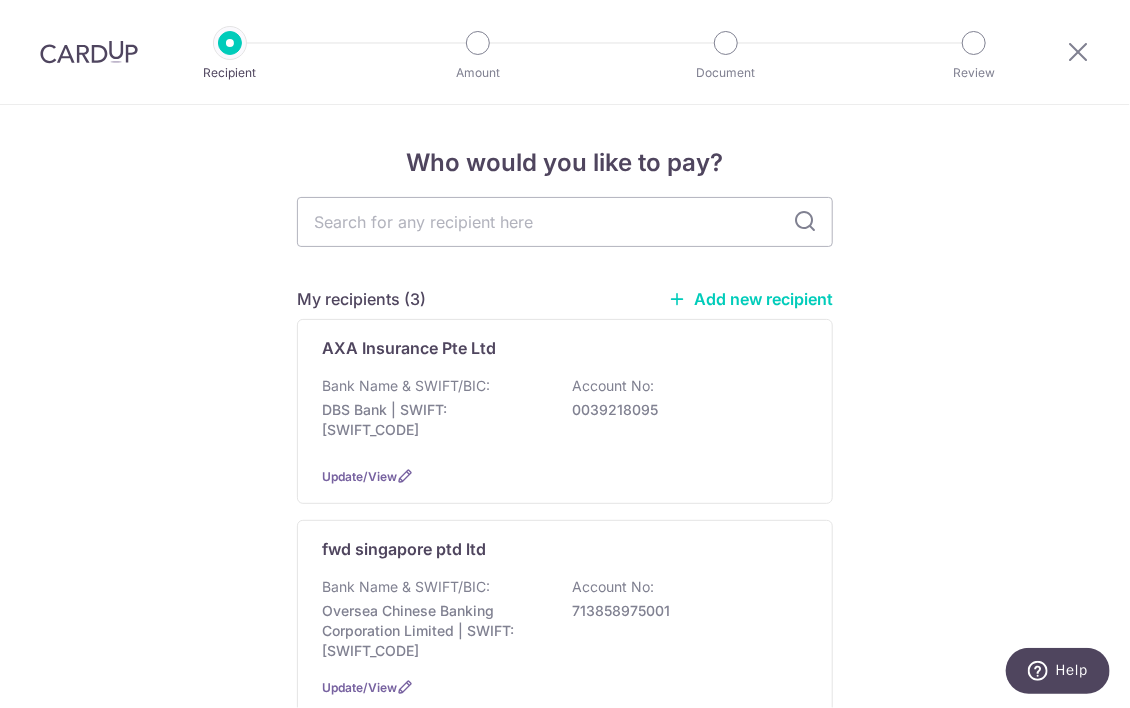 type on "p" 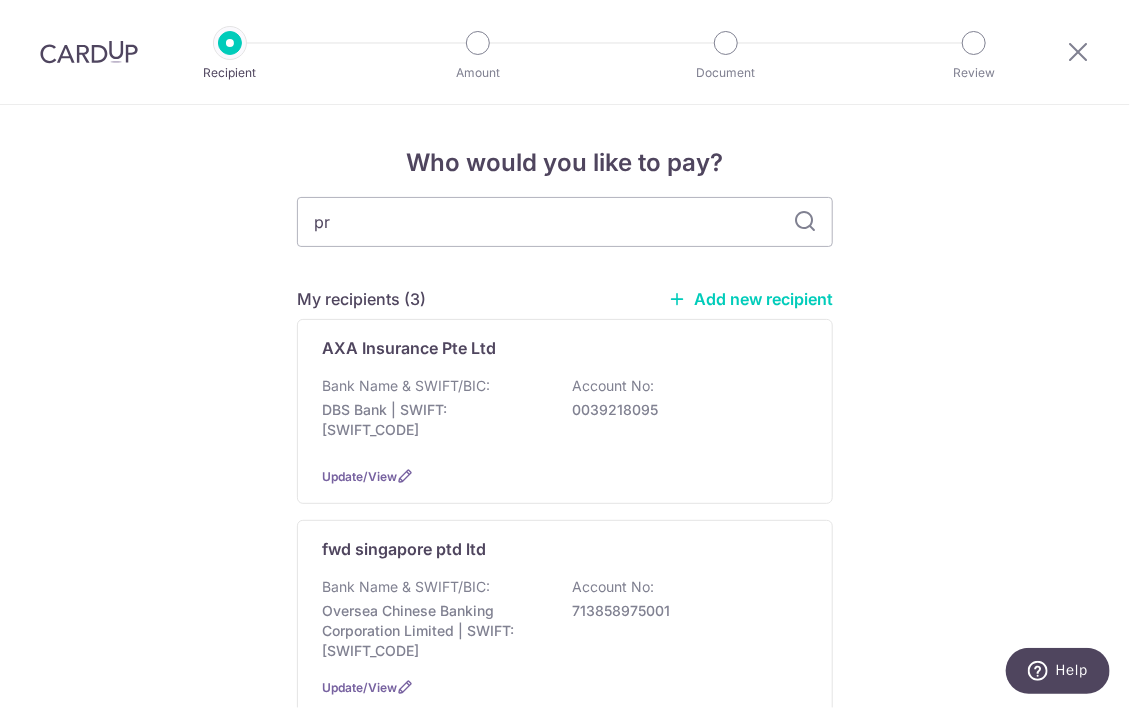 type on "pru" 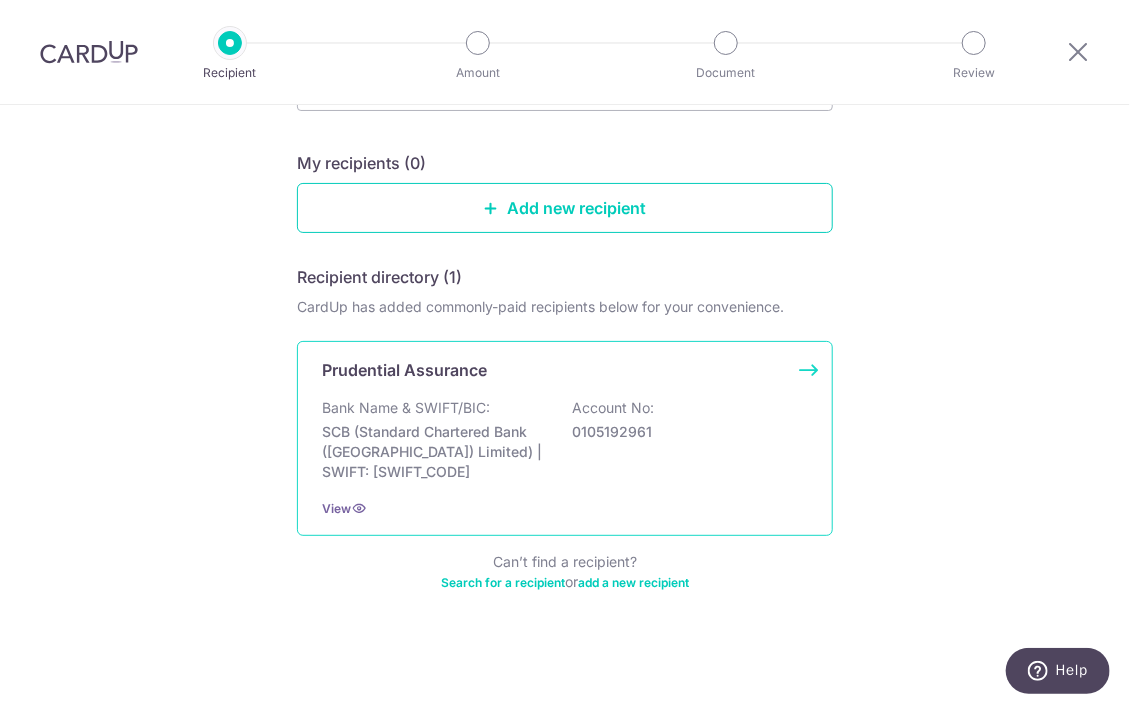 scroll, scrollTop: 180, scrollLeft: 0, axis: vertical 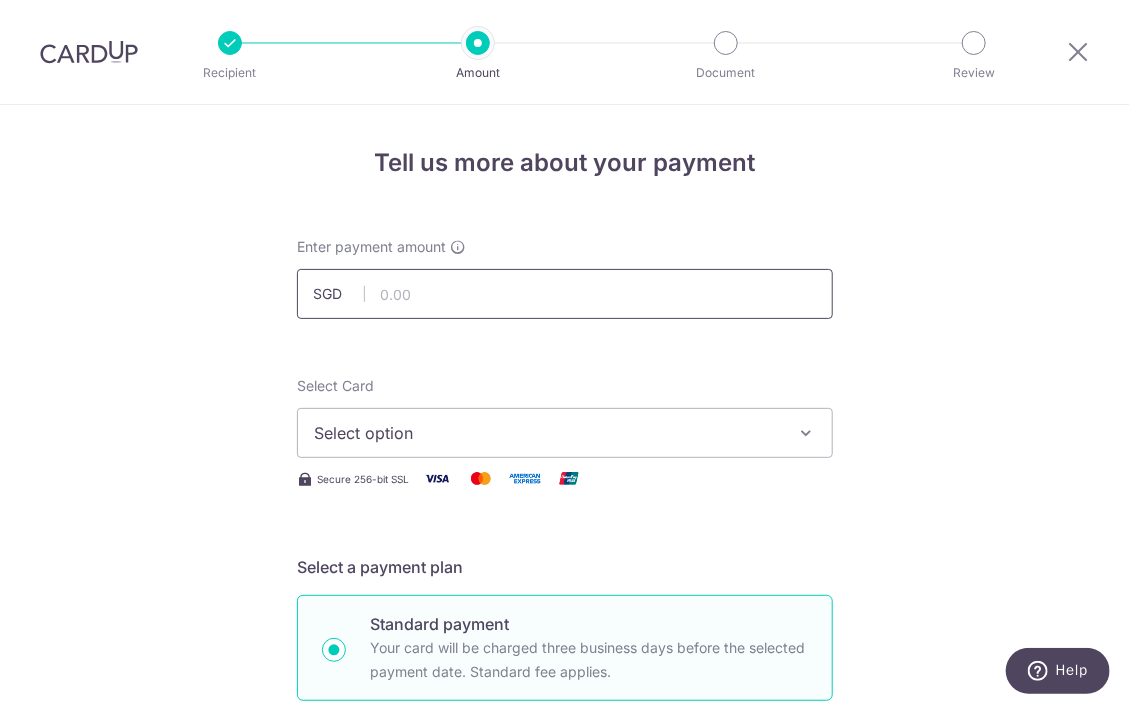 click at bounding box center (565, 294) 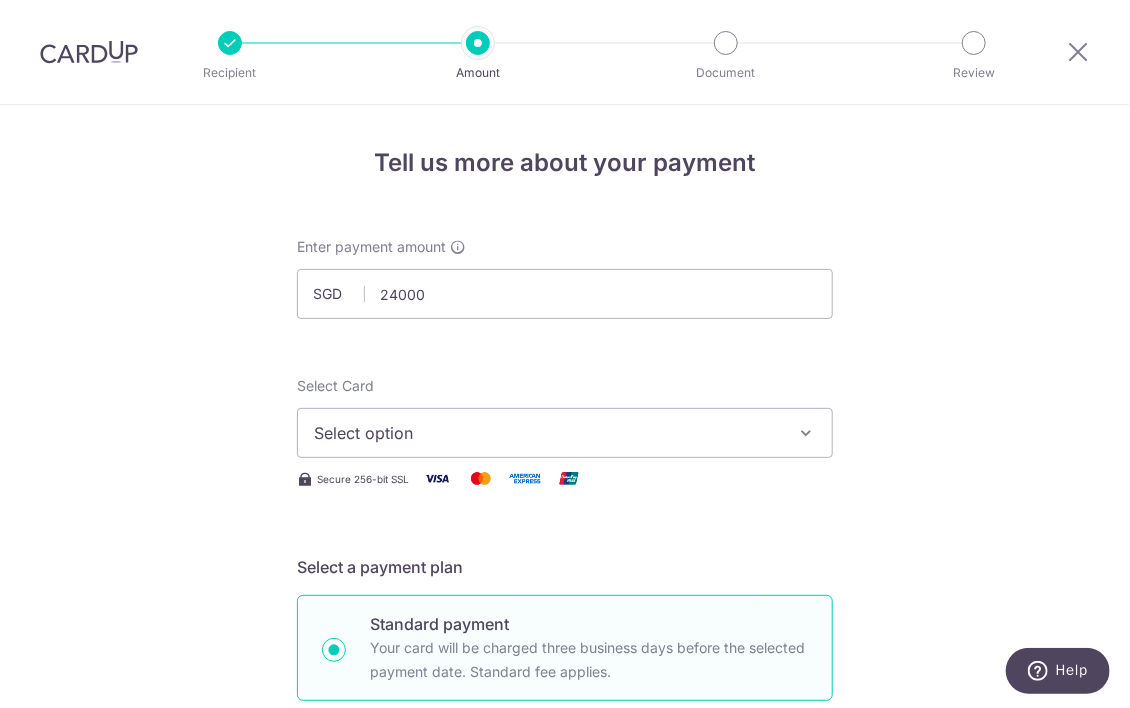 type on "24,000.00" 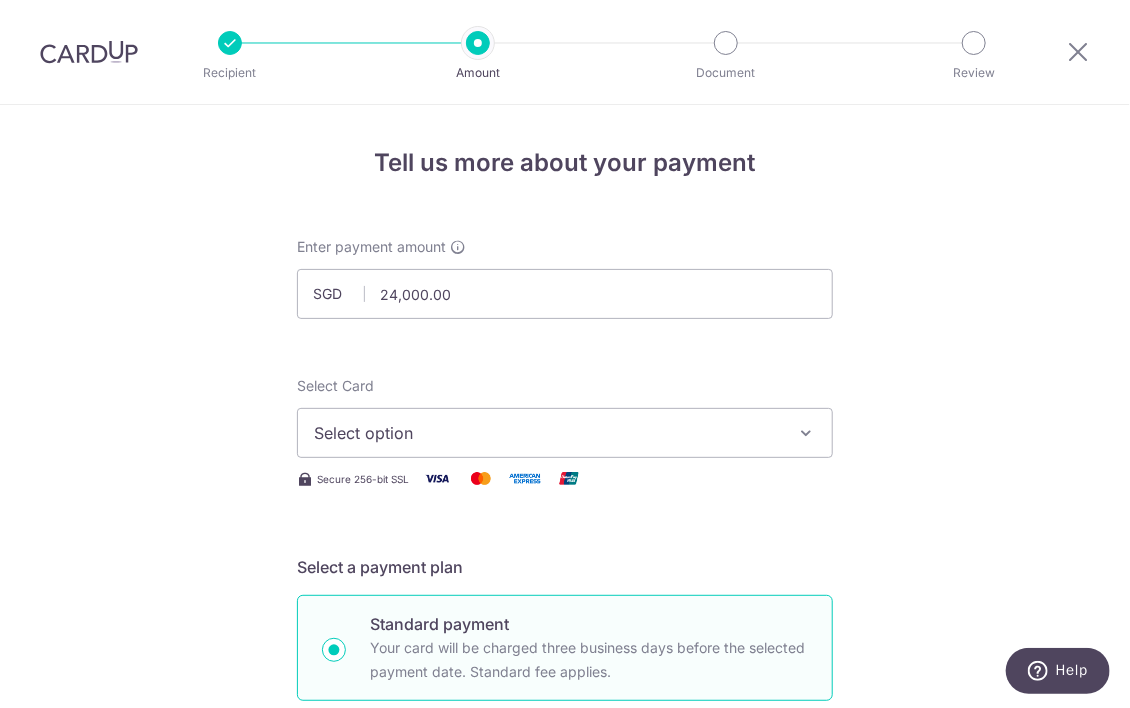 click on "Tell us more about your payment
Enter payment amount
SGD
24,000.00
24000.00
Select Card
Select option
Add credit card
Your Cards
**** 1420
**** 1736
Secure 256-bit SSL
Text
New card details
Card" at bounding box center [565, 1009] 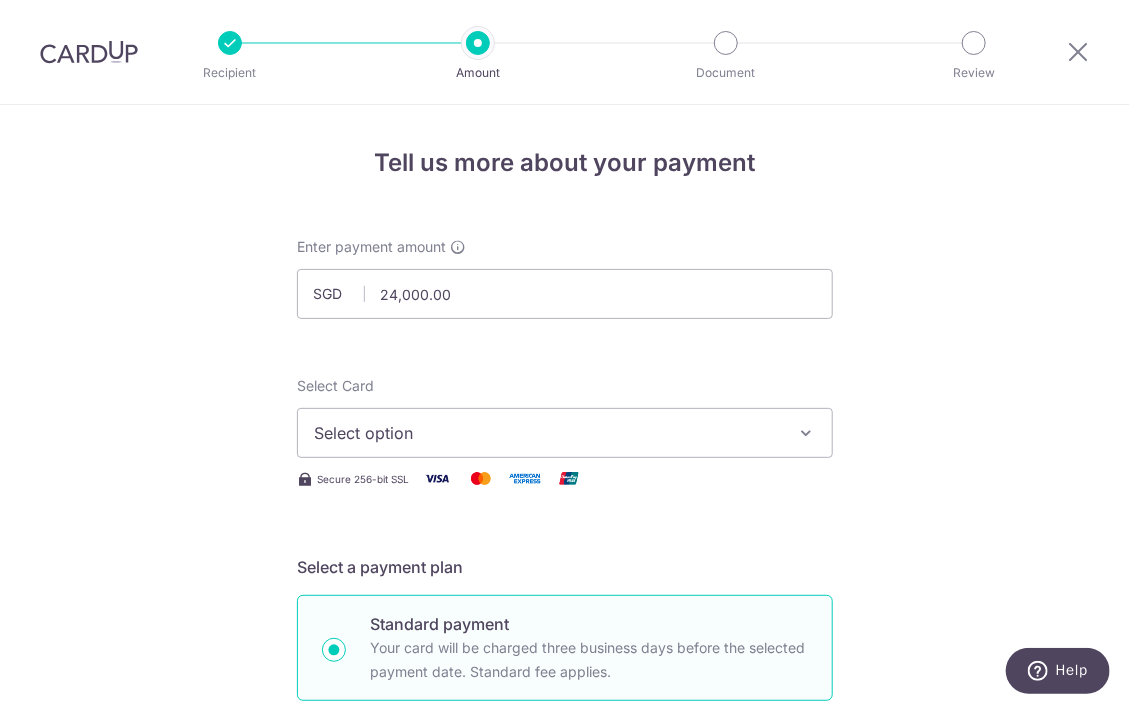click on "Select option" at bounding box center [547, 433] 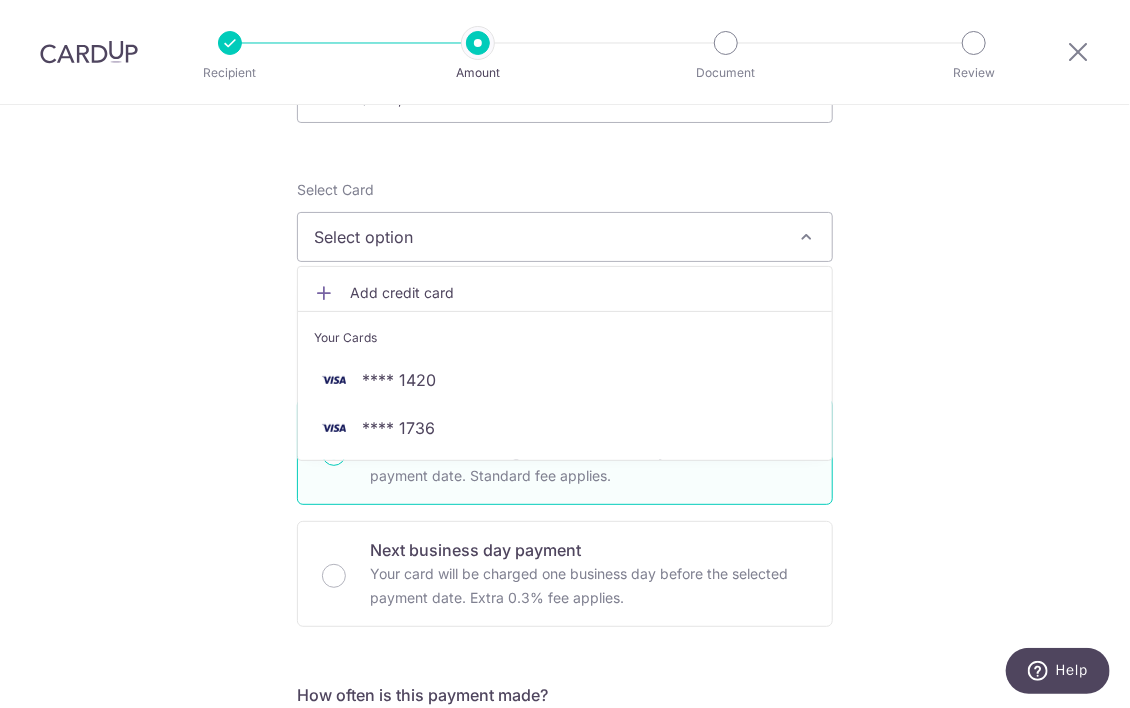 scroll, scrollTop: 200, scrollLeft: 0, axis: vertical 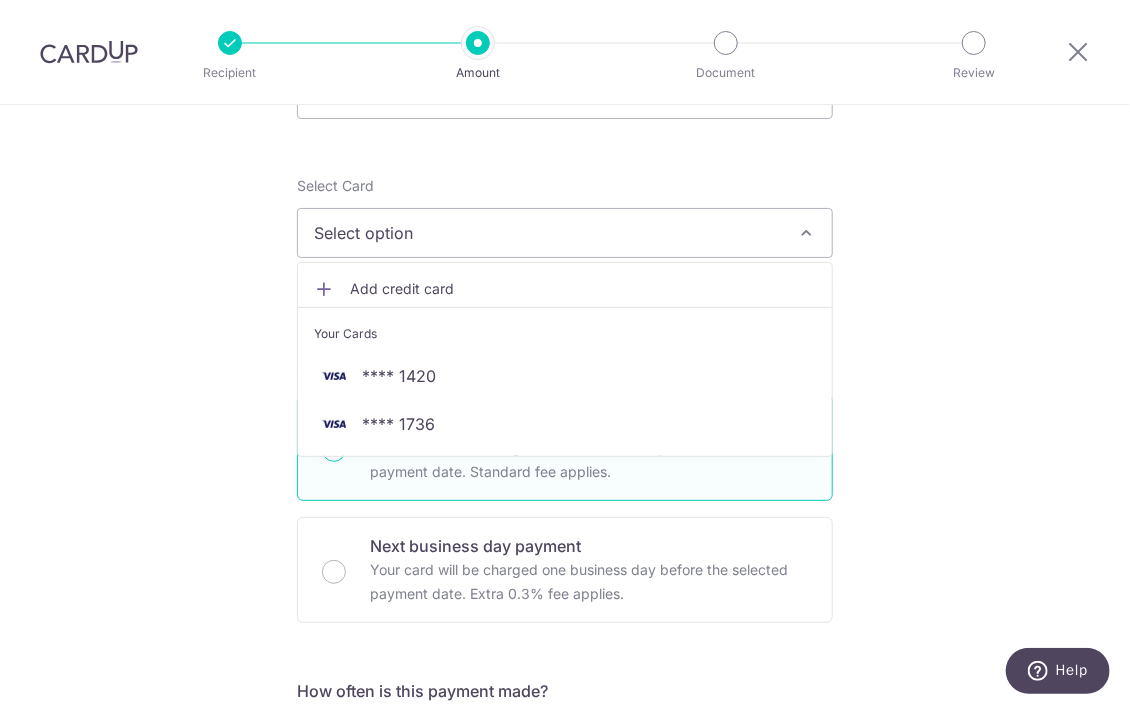 drag, startPoint x: 355, startPoint y: 373, endPoint x: 840, endPoint y: 339, distance: 486.19028 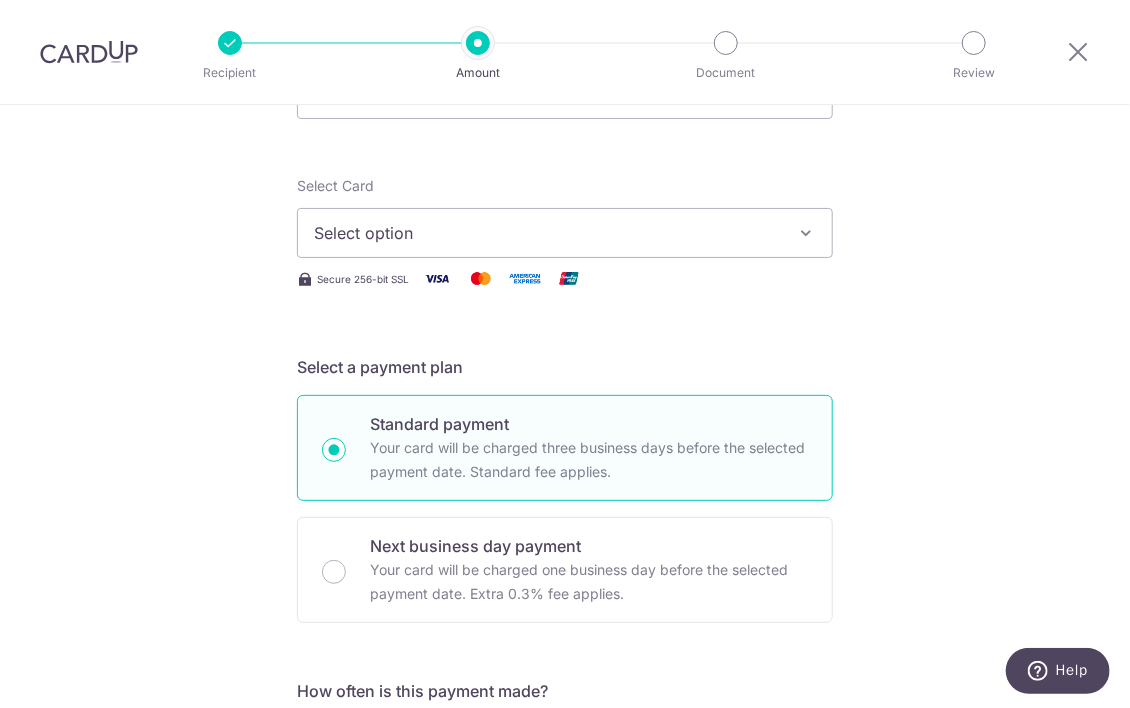 click at bounding box center [806, 233] 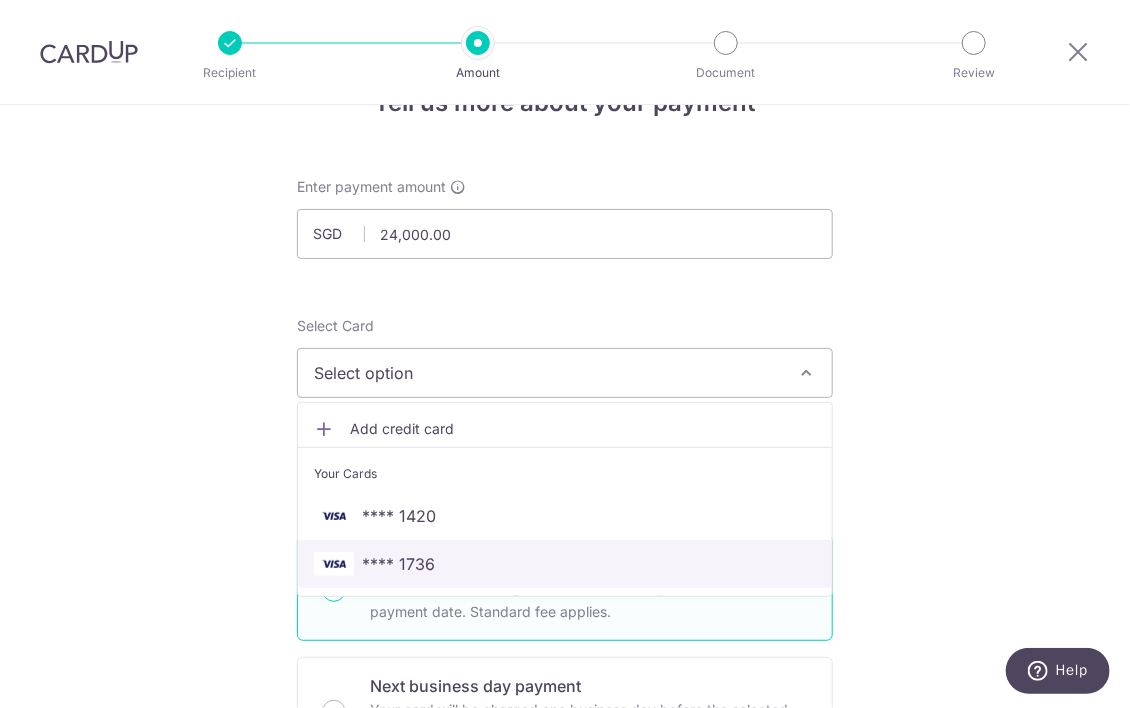 scroll, scrollTop: 0, scrollLeft: 0, axis: both 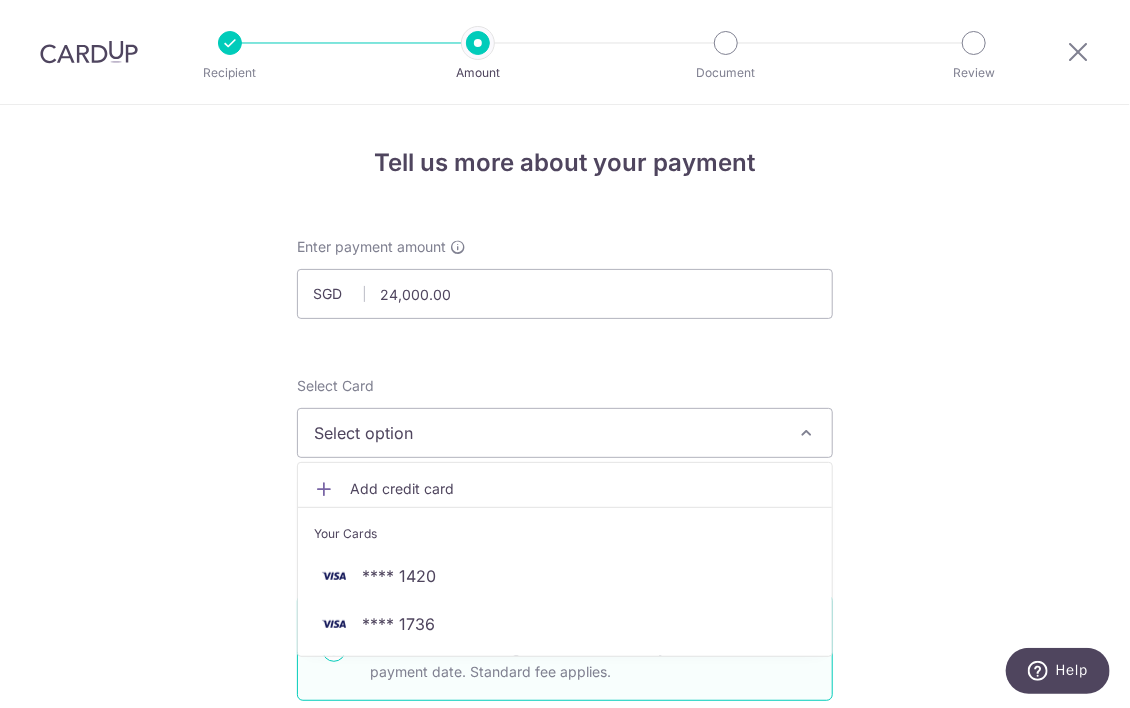 click at bounding box center [806, 433] 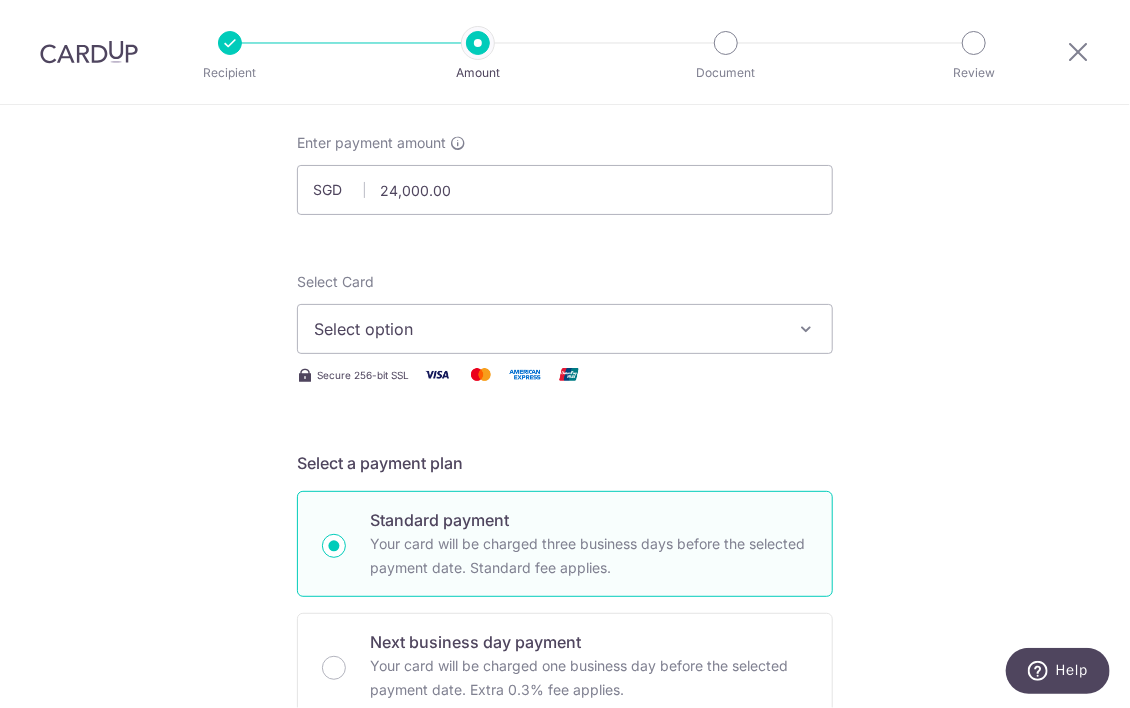 scroll, scrollTop: 0, scrollLeft: 0, axis: both 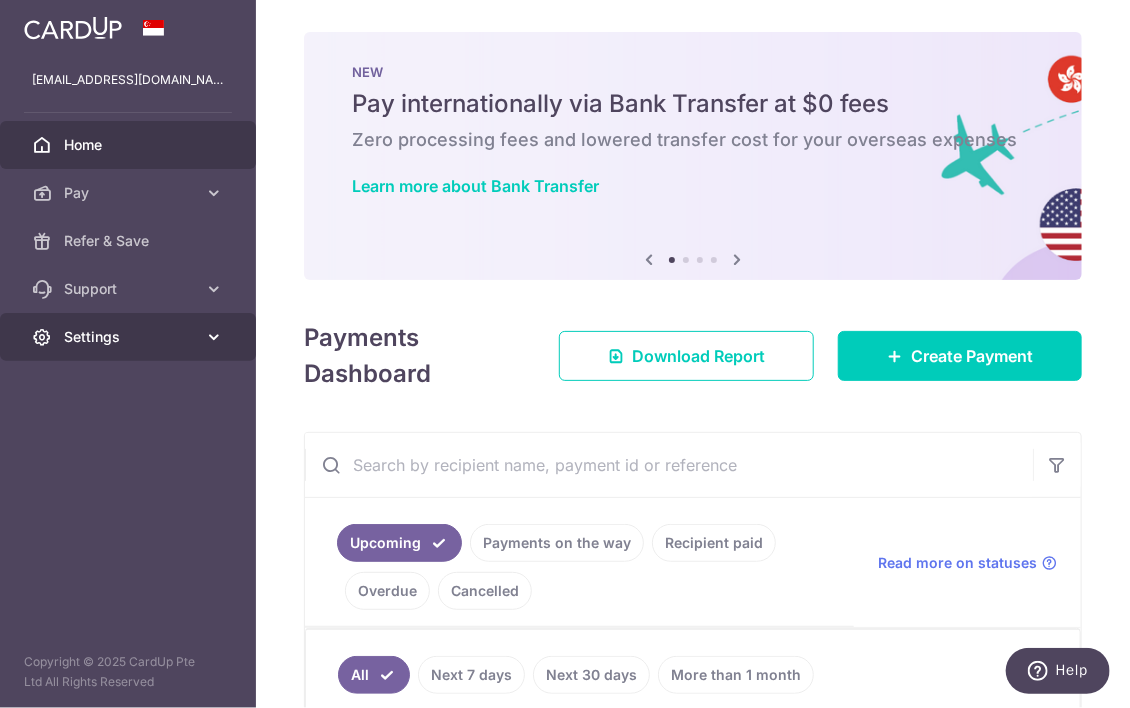 click on "Settings" at bounding box center [130, 337] 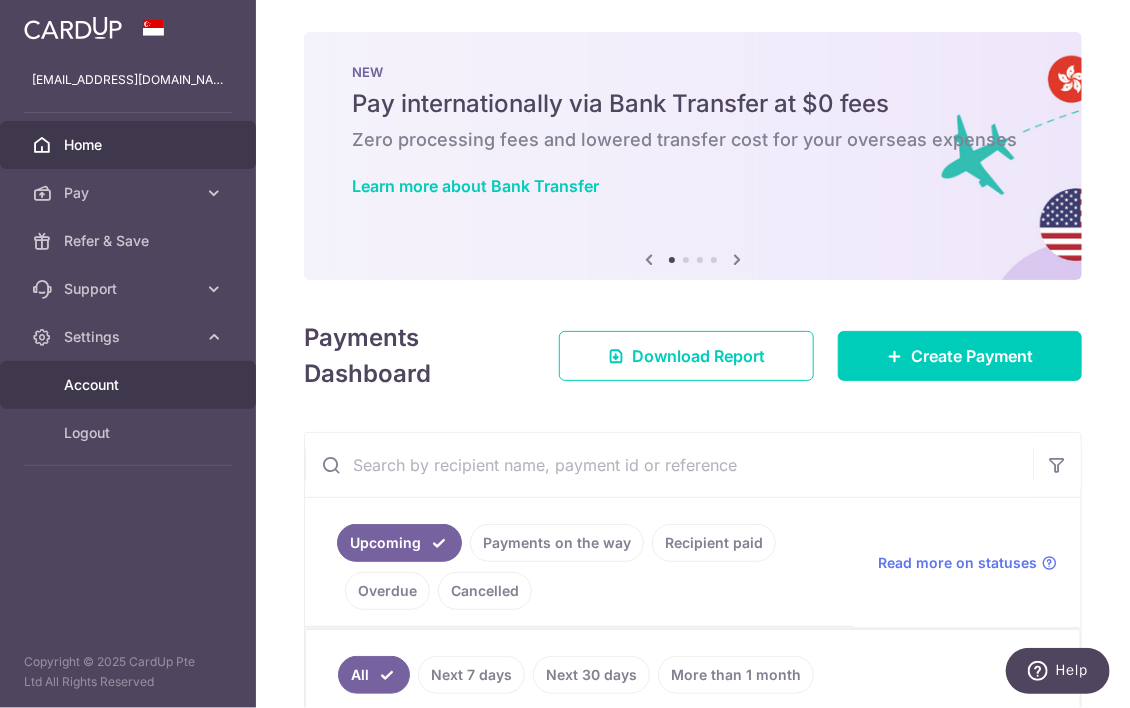 click on "Account" at bounding box center [128, 385] 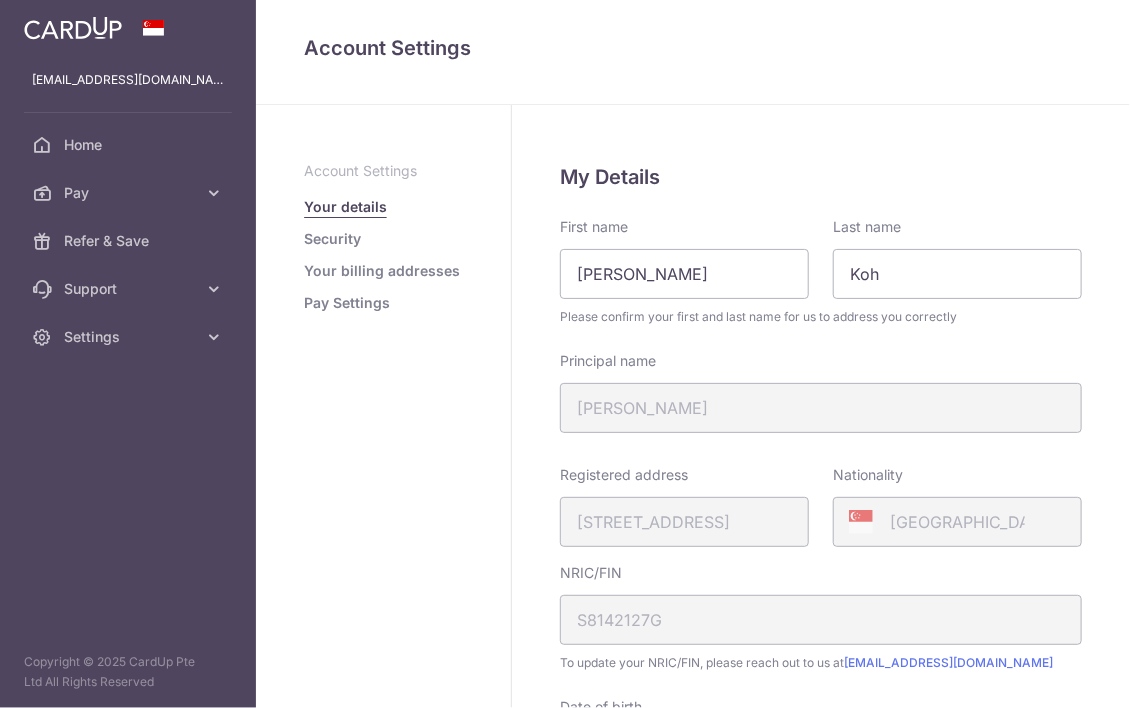 scroll, scrollTop: 0, scrollLeft: 0, axis: both 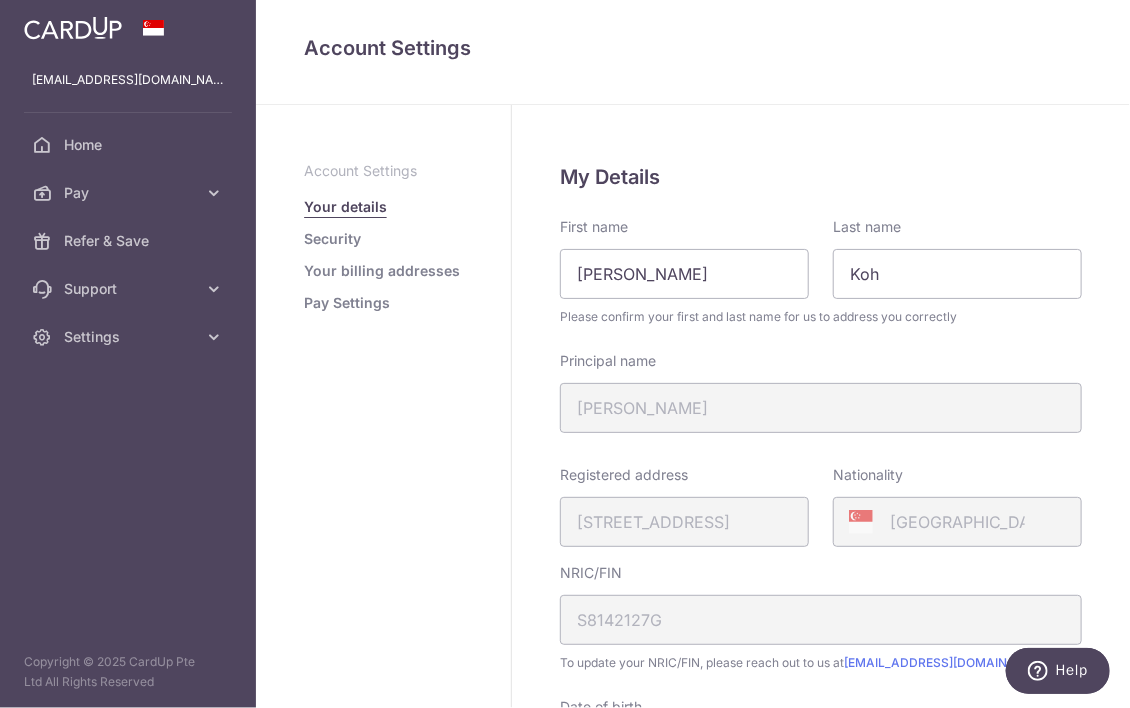 click on "Pay Settings" at bounding box center [383, 303] 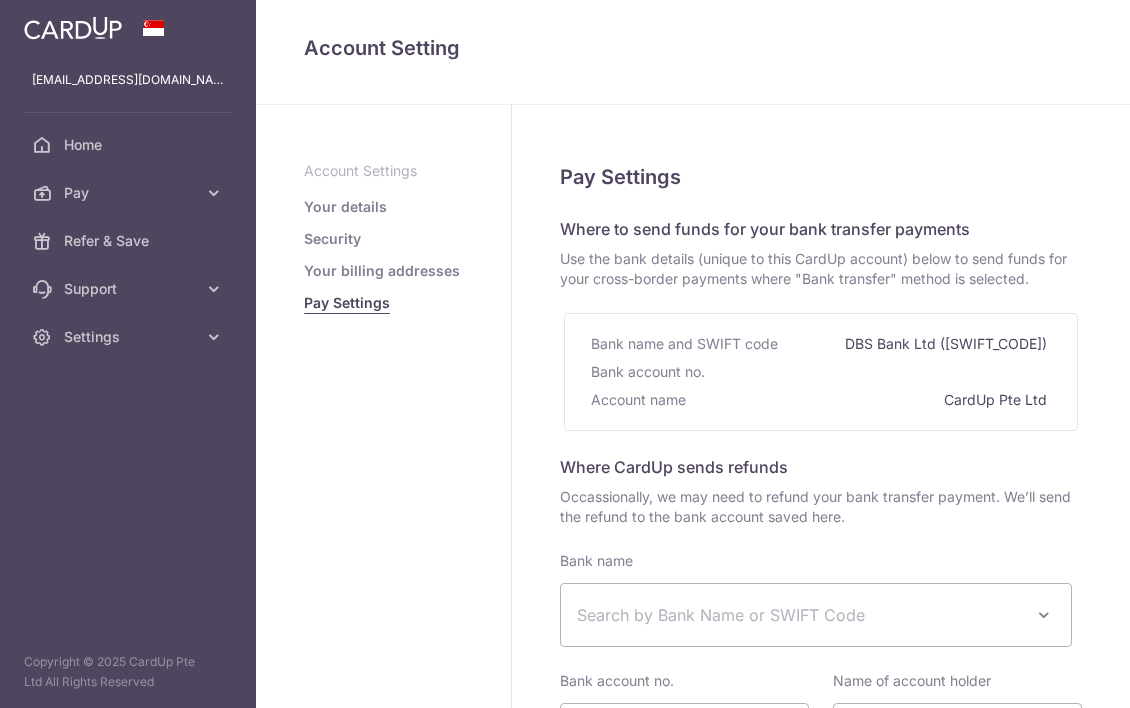 select 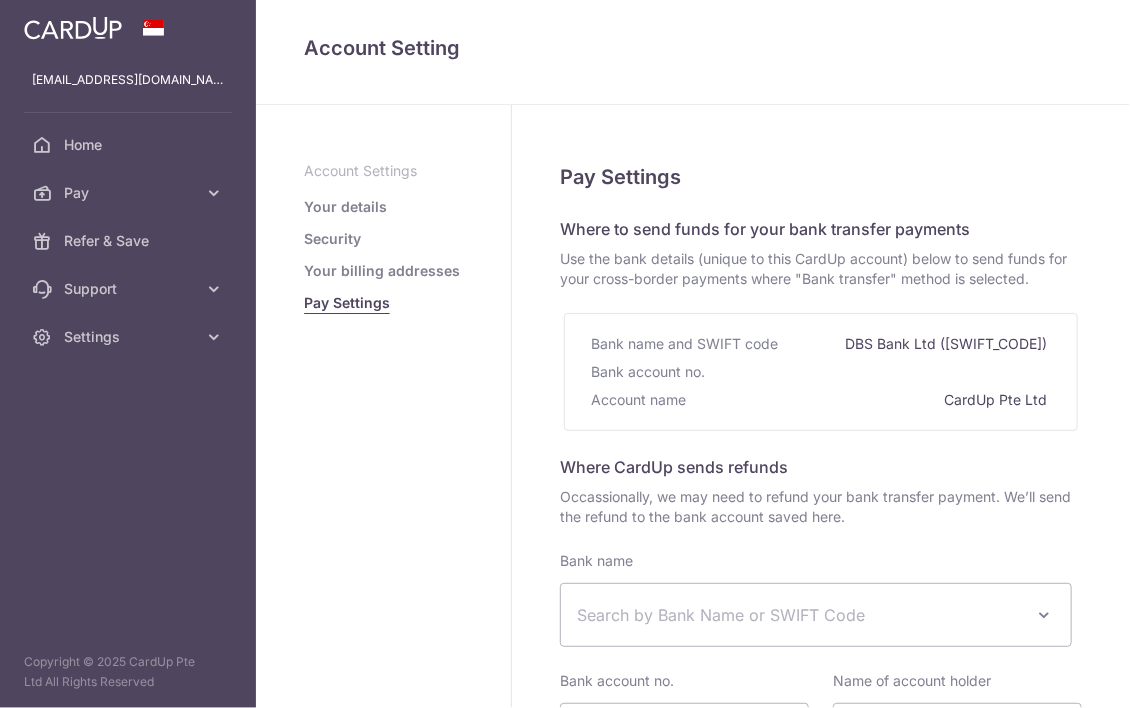 scroll, scrollTop: 0, scrollLeft: 0, axis: both 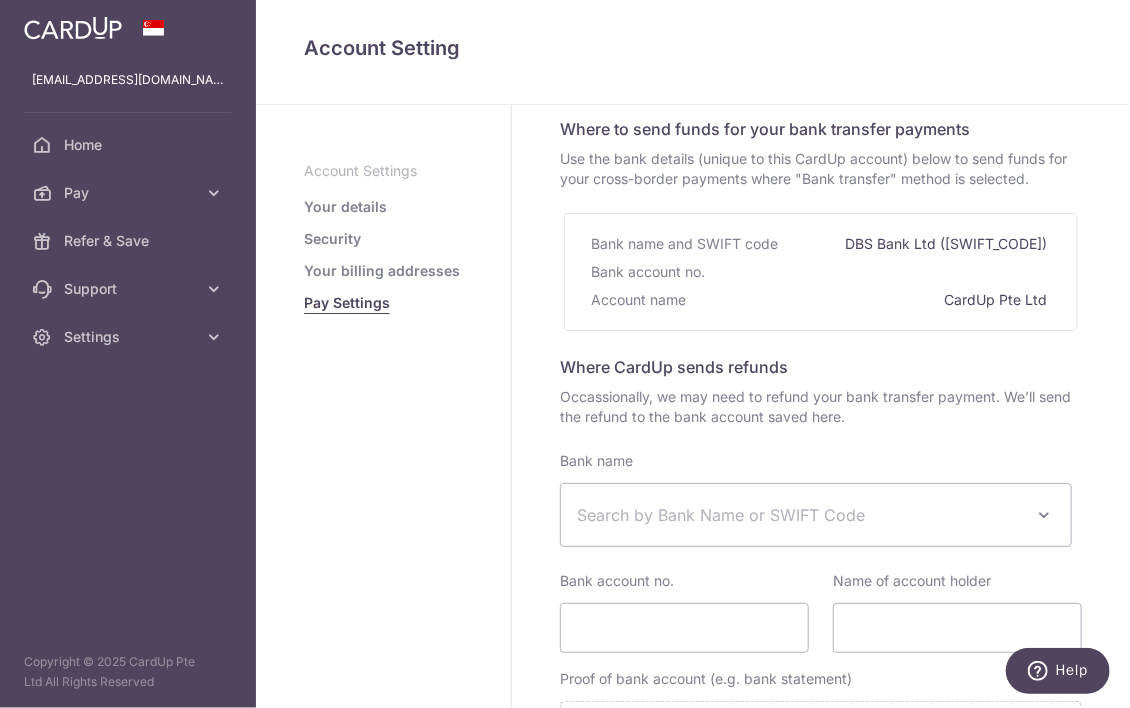 click on "Pay Settings" at bounding box center [347, 303] 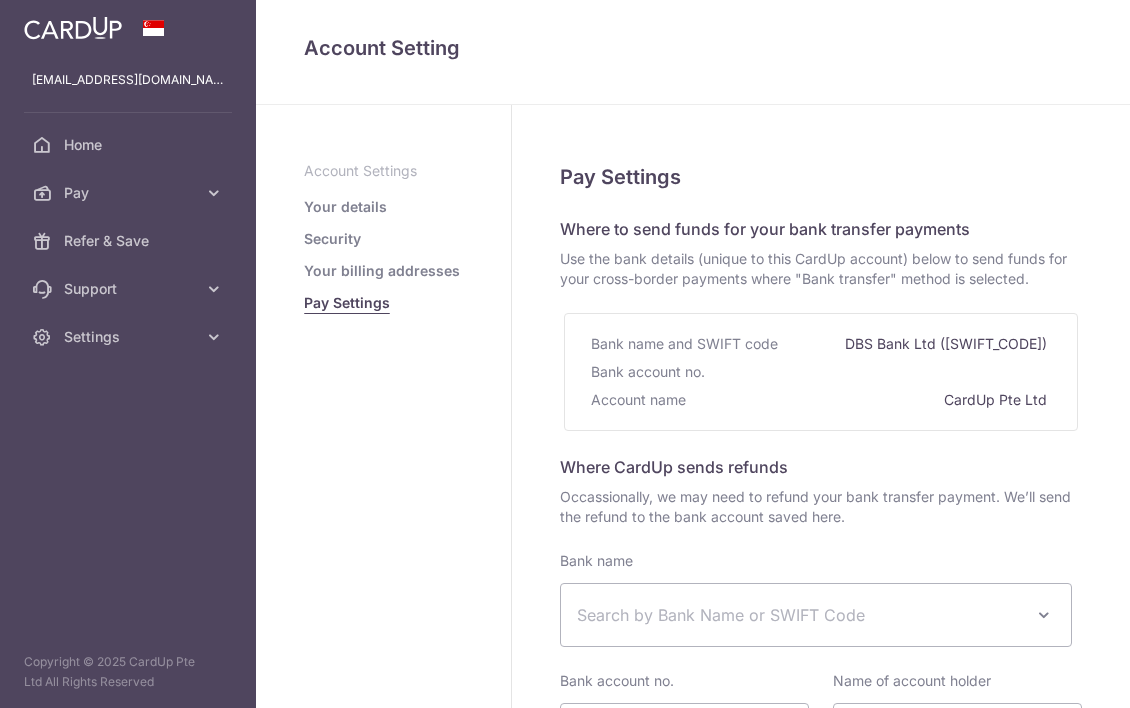 select 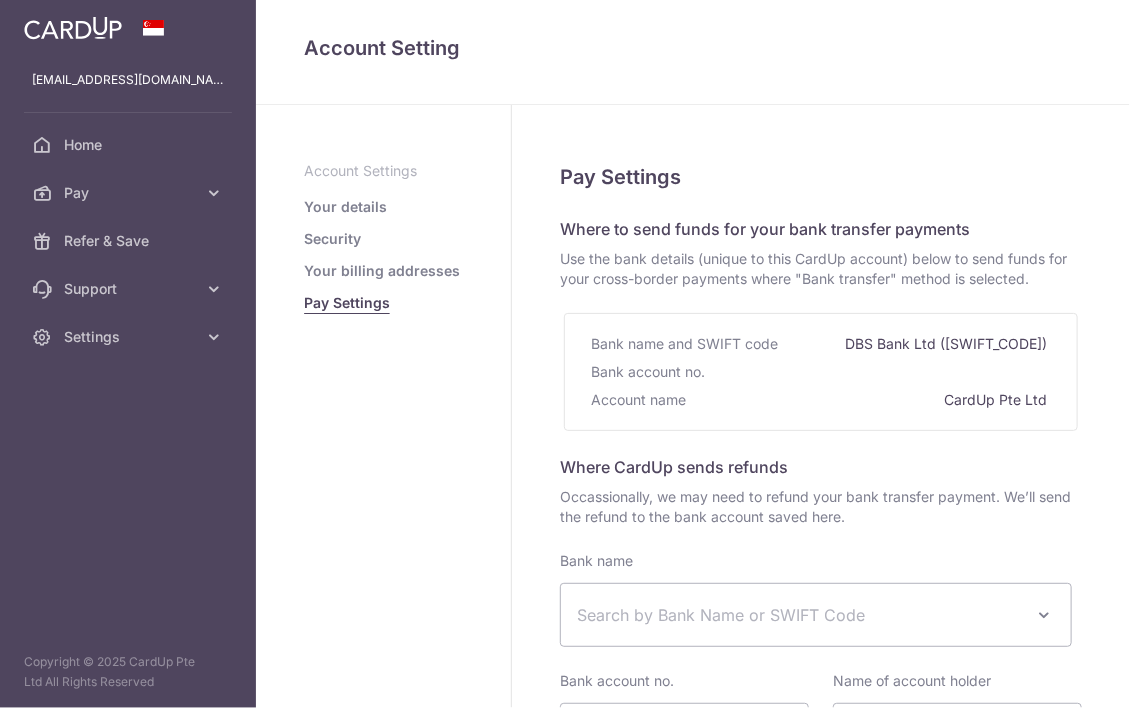 scroll, scrollTop: 0, scrollLeft: 0, axis: both 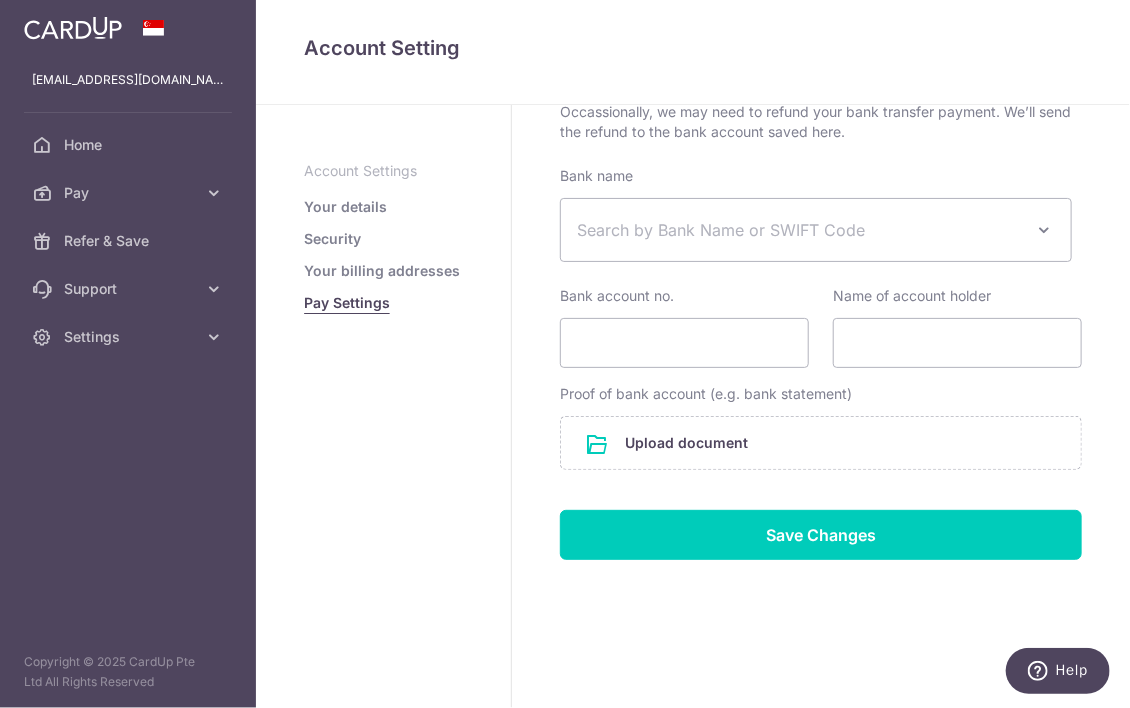 click on "Your details" at bounding box center (345, 207) 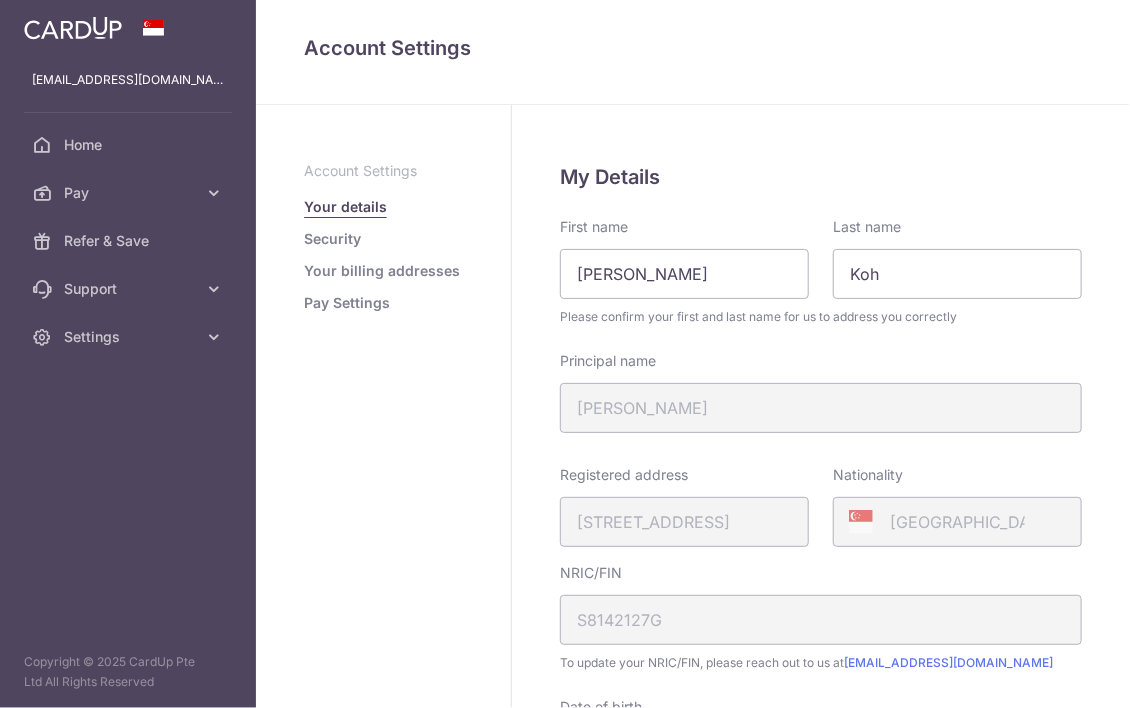 scroll, scrollTop: 0, scrollLeft: 0, axis: both 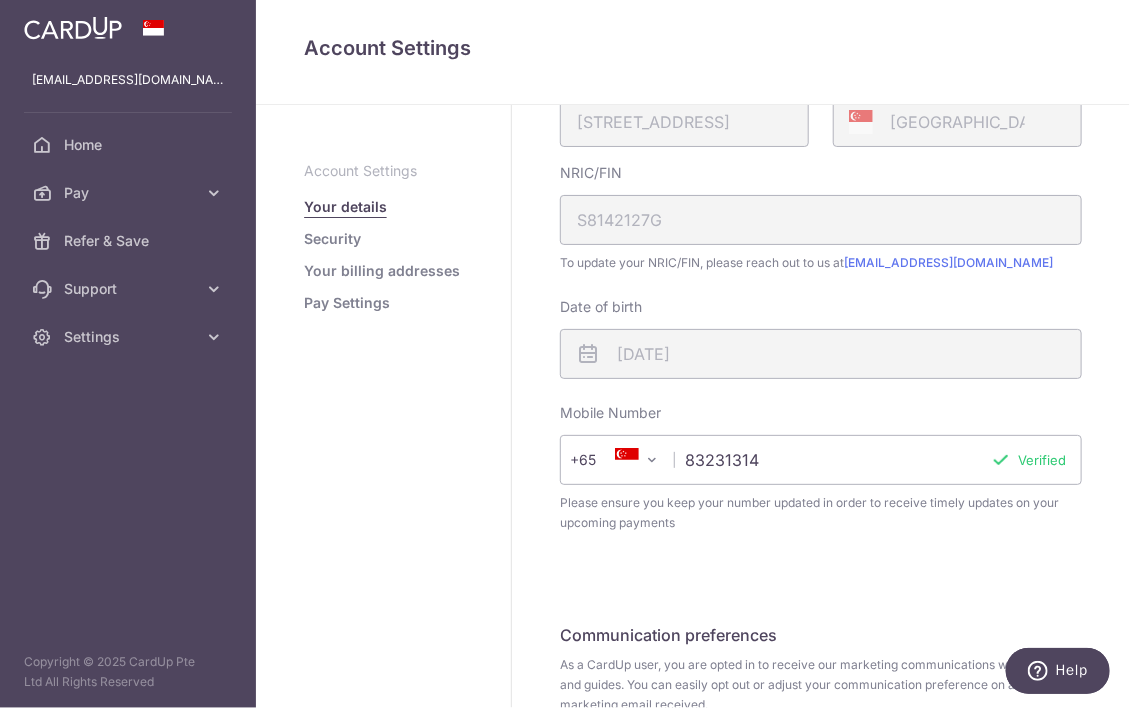 drag, startPoint x: 841, startPoint y: 278, endPoint x: 1098, endPoint y: 259, distance: 257.7014 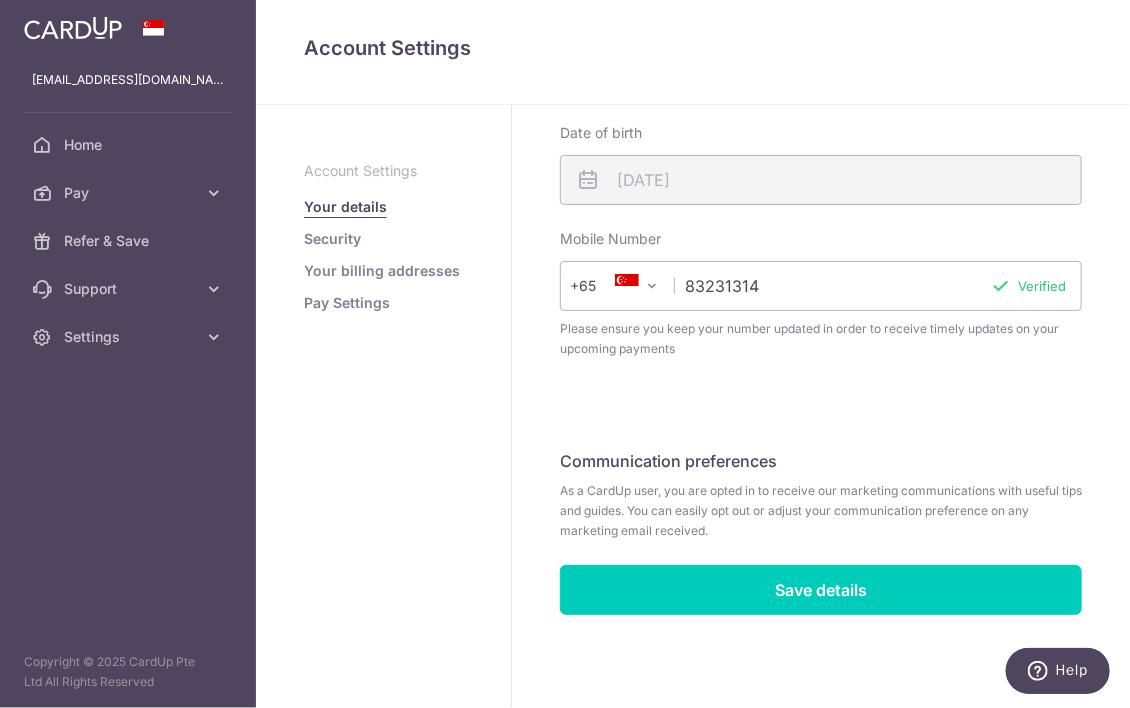 click on "Security" at bounding box center [332, 239] 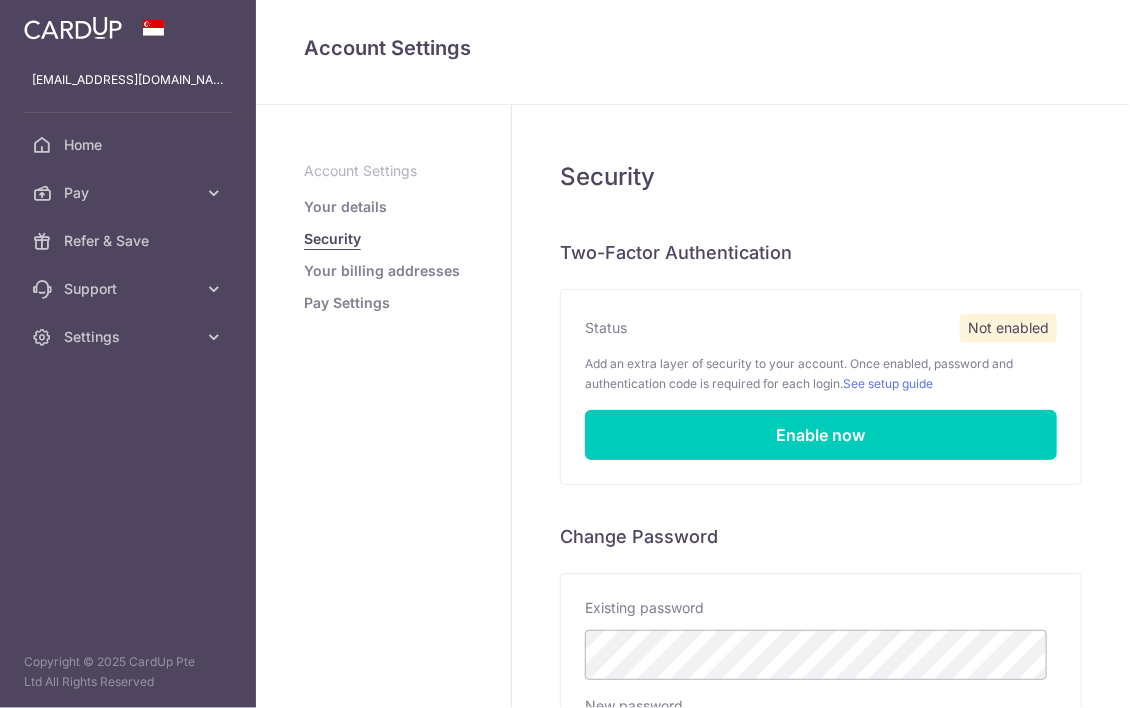 scroll, scrollTop: 0, scrollLeft: 0, axis: both 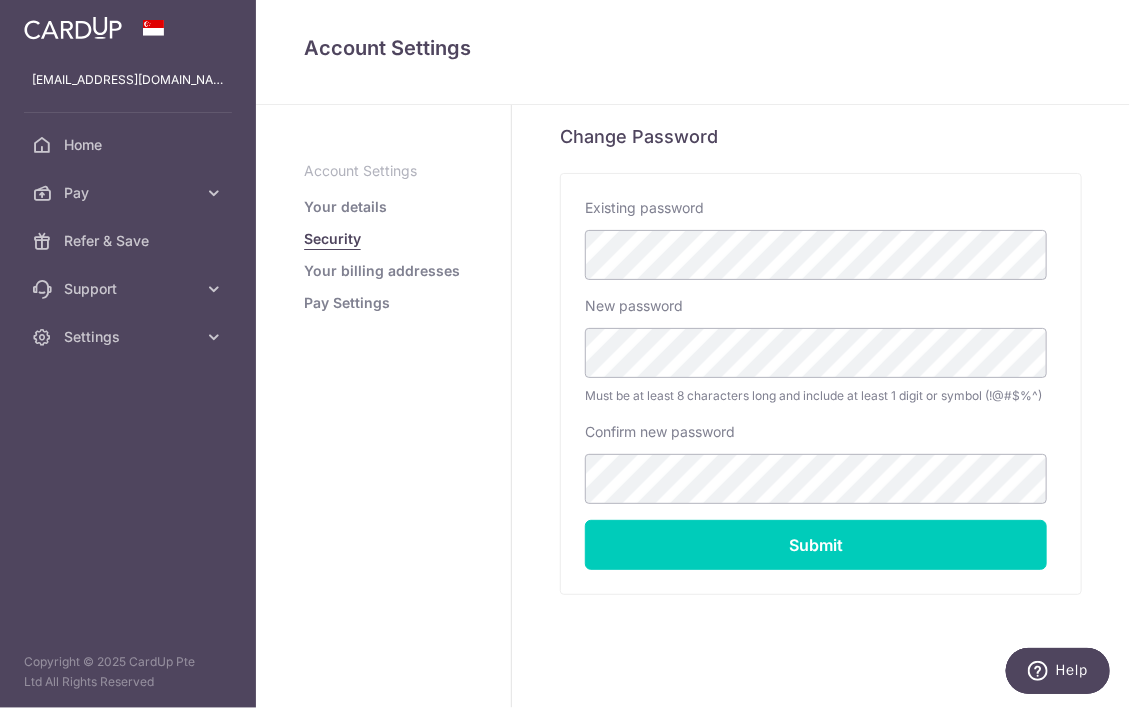 click on "Your billing addresses" at bounding box center [382, 271] 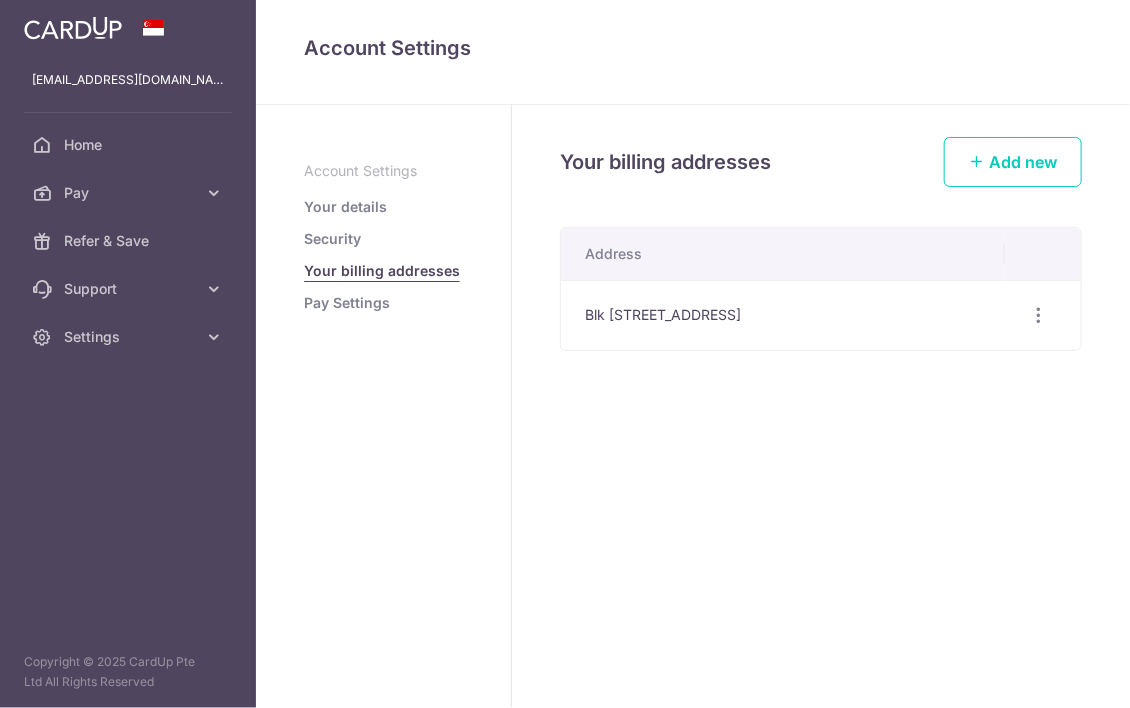 scroll, scrollTop: 0, scrollLeft: 0, axis: both 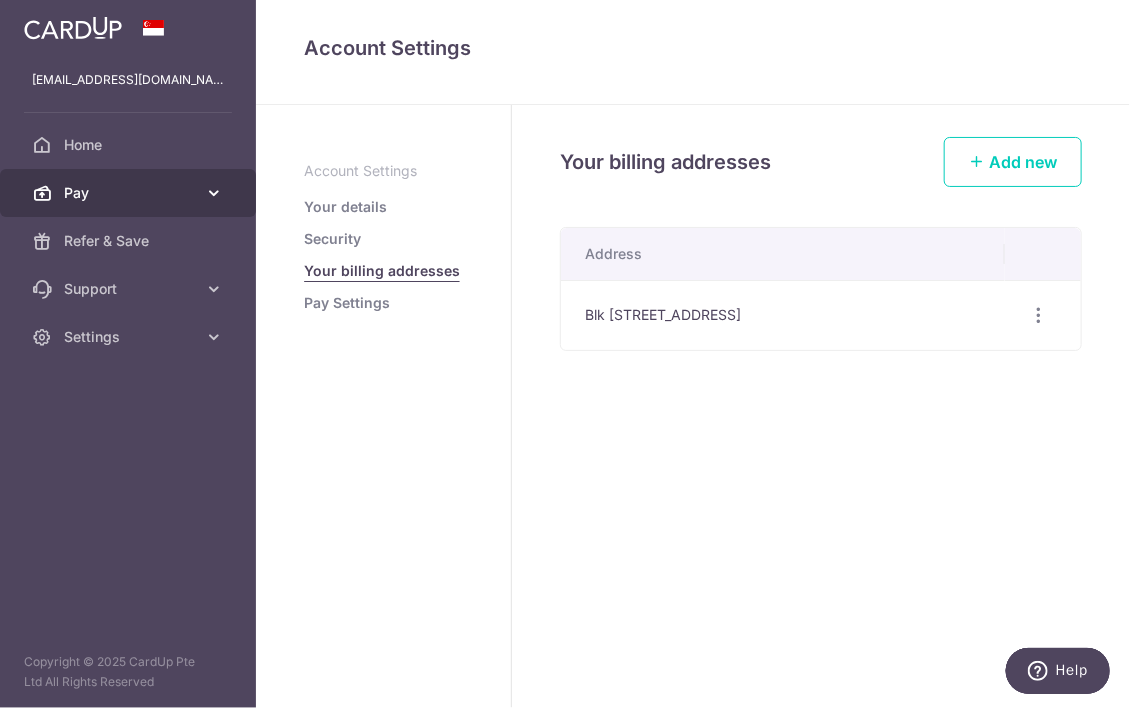 click on "Pay" at bounding box center (130, 193) 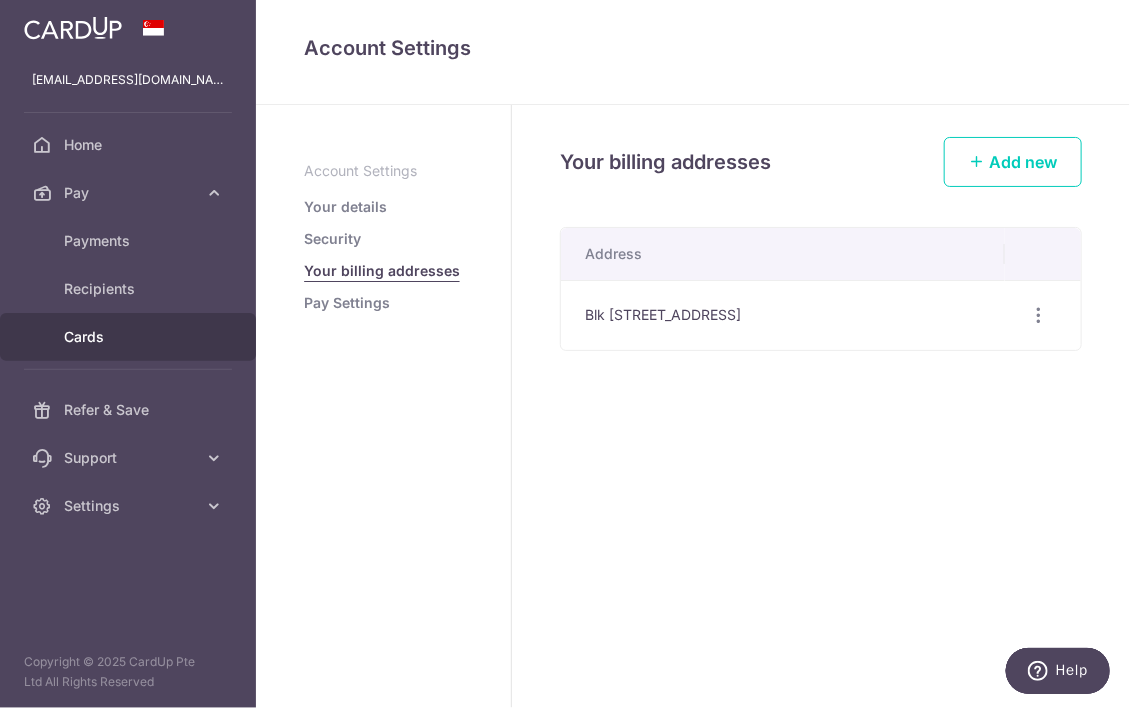 click on "Cards" at bounding box center (130, 337) 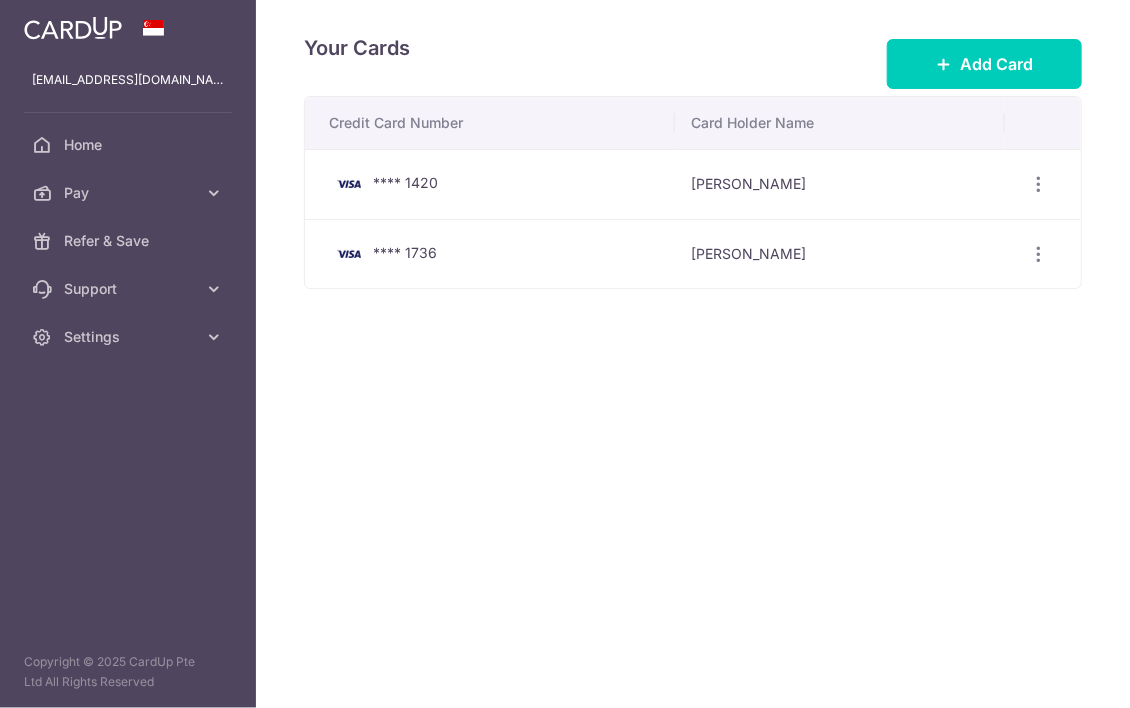 scroll, scrollTop: 0, scrollLeft: 0, axis: both 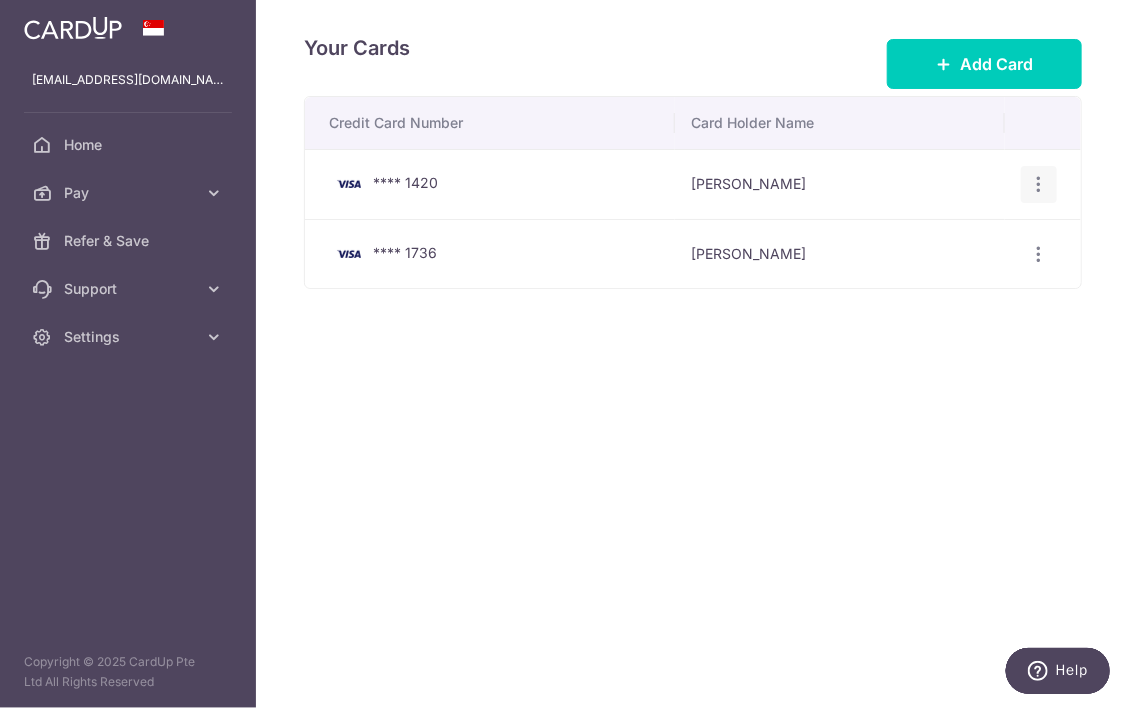 click at bounding box center [1039, 184] 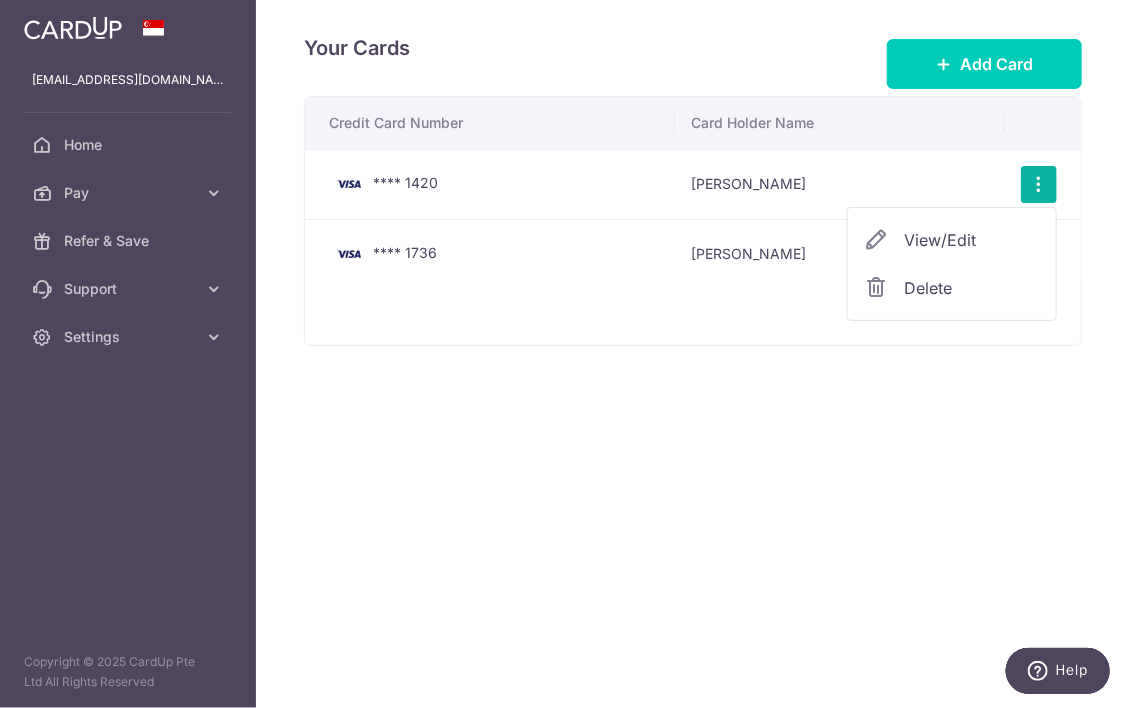 click on "Delete" at bounding box center [972, 288] 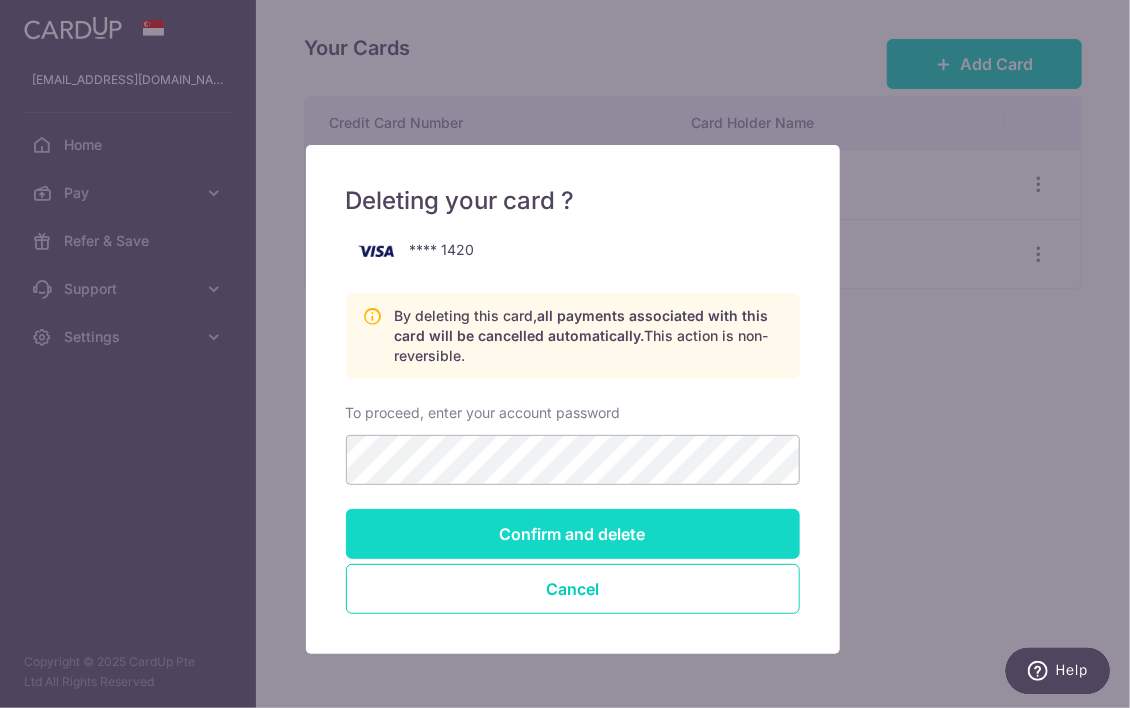 click on "Confirm and delete" at bounding box center (573, 534) 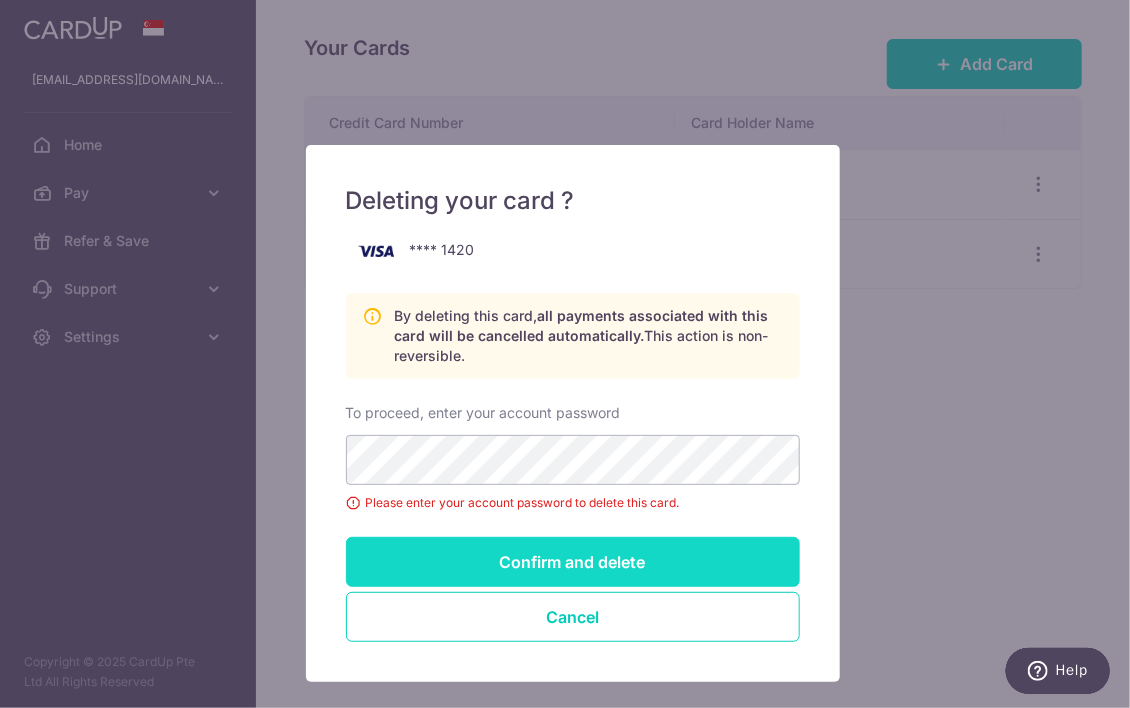 click on "Confirm and delete" at bounding box center [573, 562] 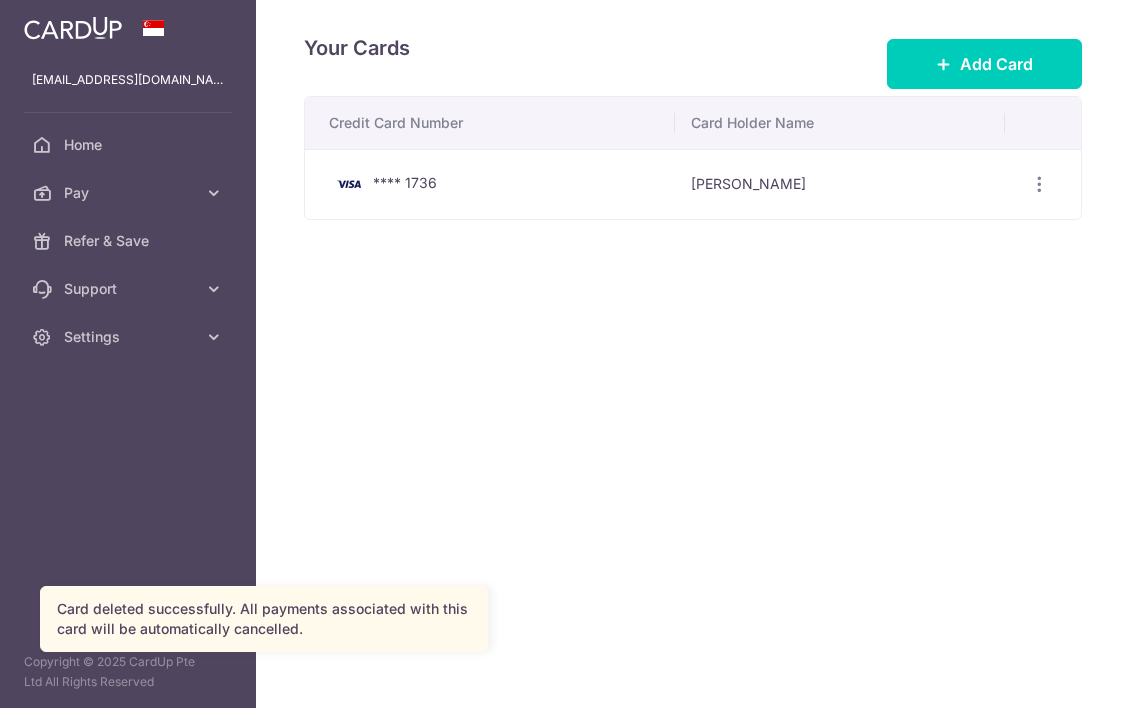 scroll, scrollTop: 0, scrollLeft: 0, axis: both 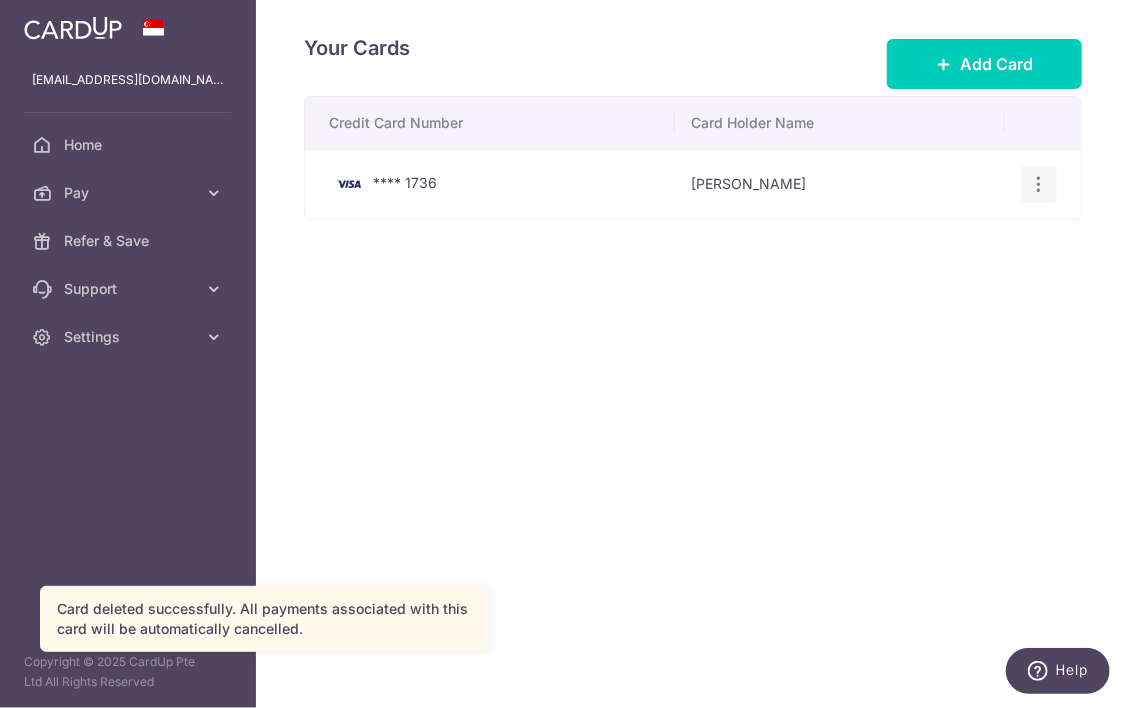 click at bounding box center [1039, 184] 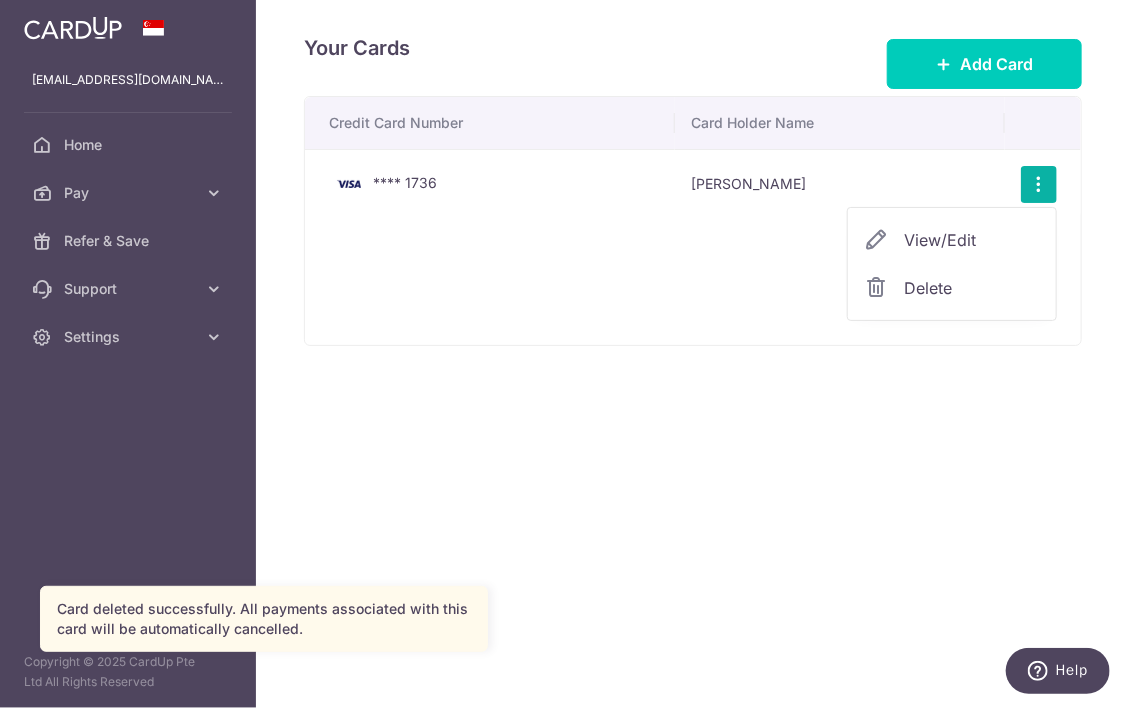 click on "Delete" at bounding box center (972, 288) 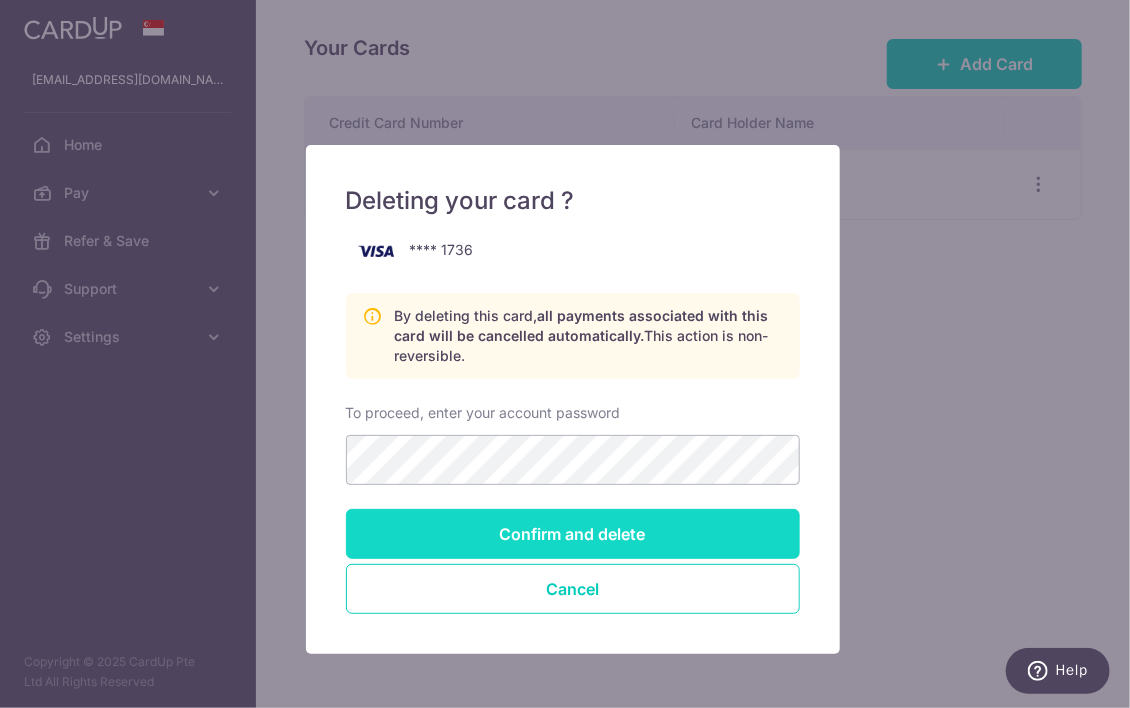 click on "Confirm and delete" at bounding box center (573, 534) 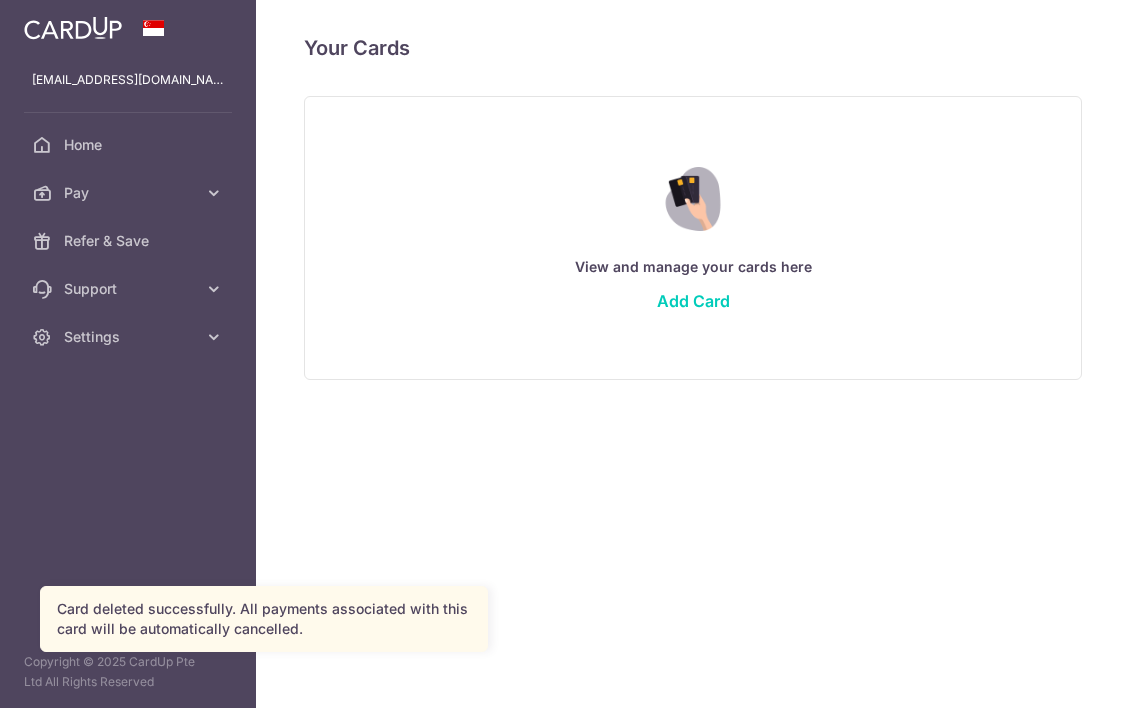 scroll, scrollTop: 0, scrollLeft: 0, axis: both 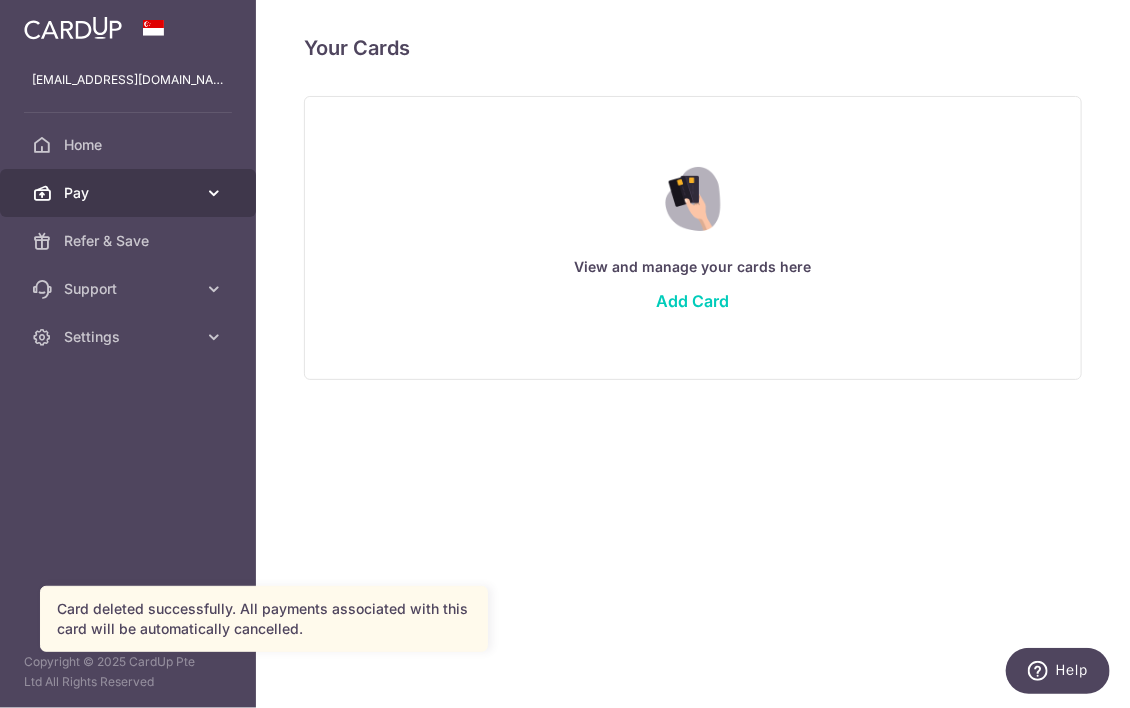 click on "Pay" at bounding box center (130, 193) 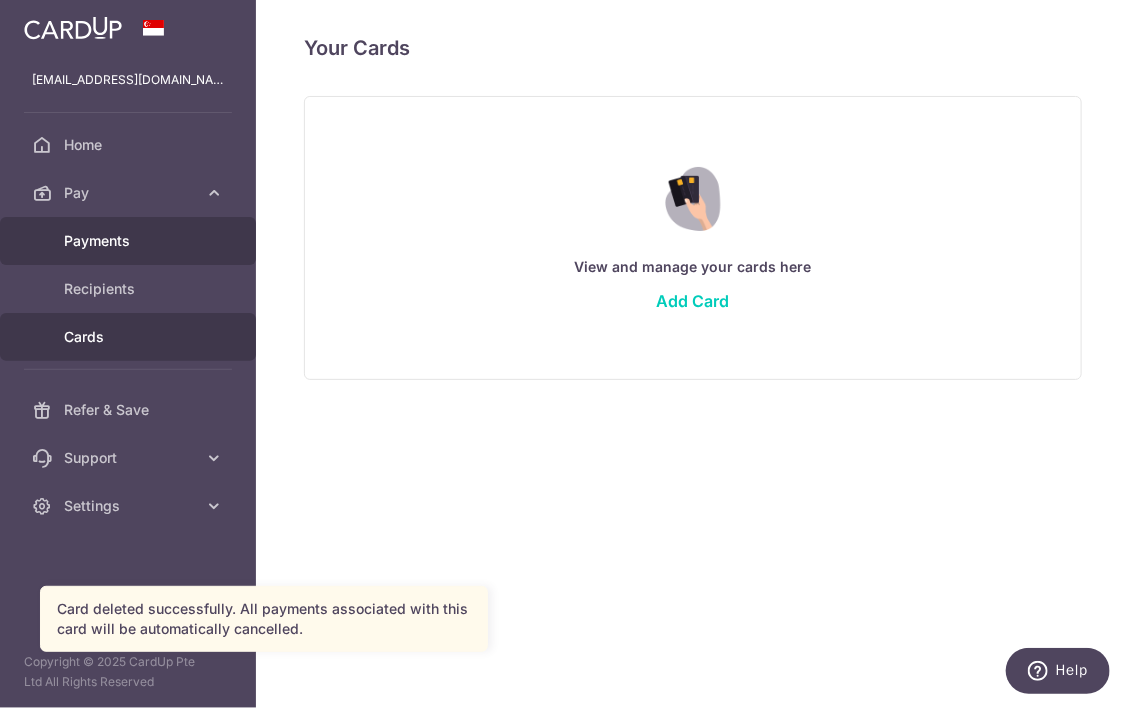 click on "Payments" at bounding box center (130, 241) 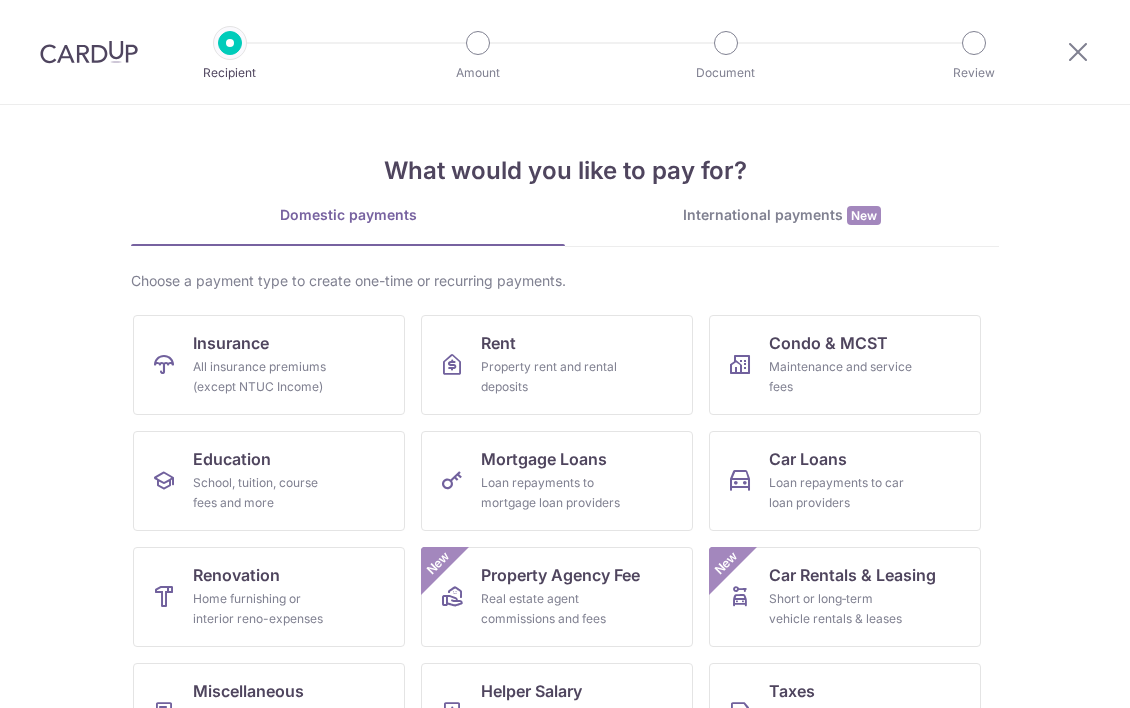 scroll, scrollTop: 0, scrollLeft: 0, axis: both 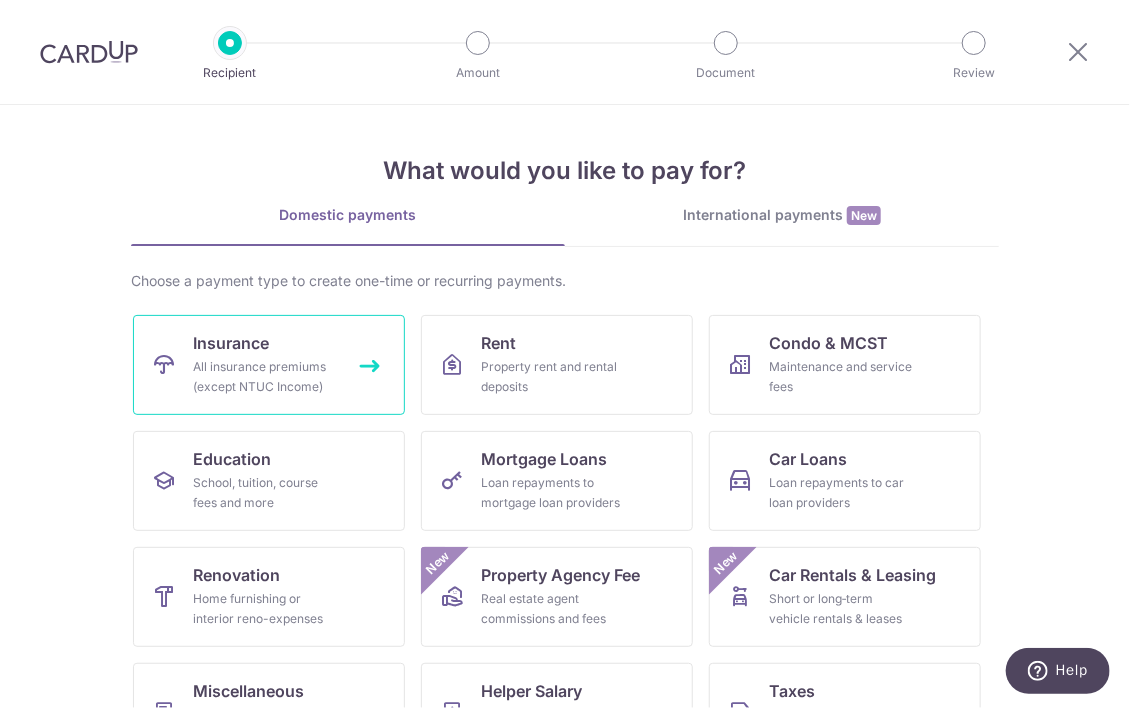 click on "All insurance premiums (except NTUC Income)" at bounding box center (265, 377) 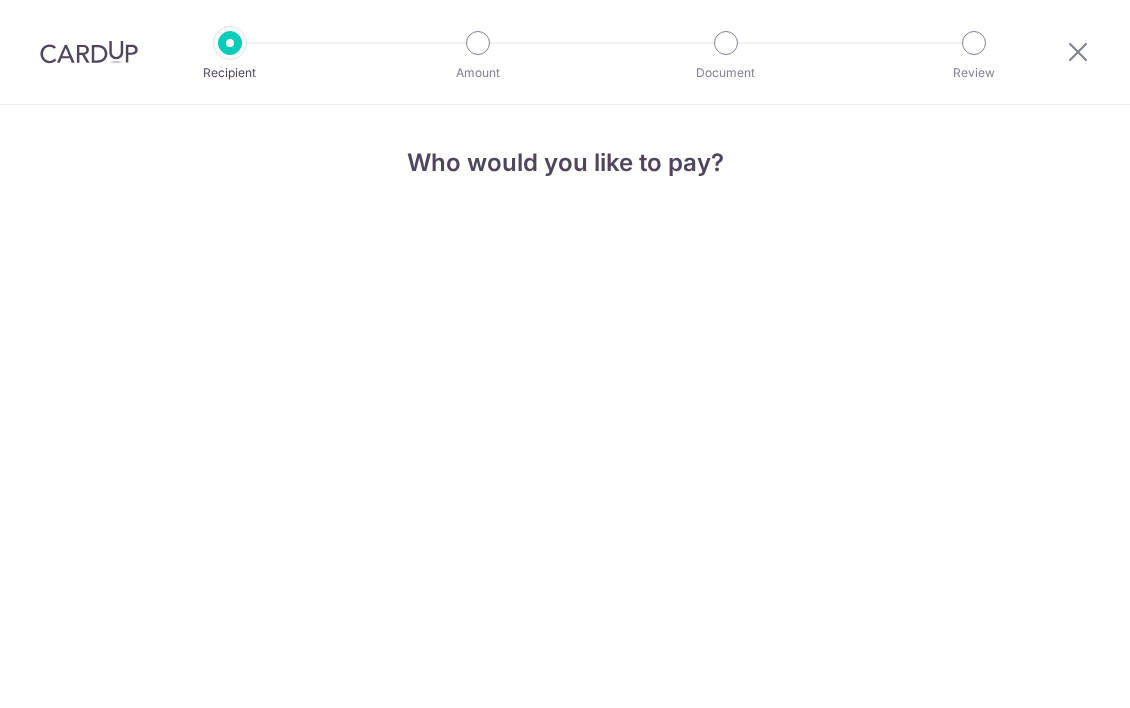 scroll, scrollTop: 0, scrollLeft: 0, axis: both 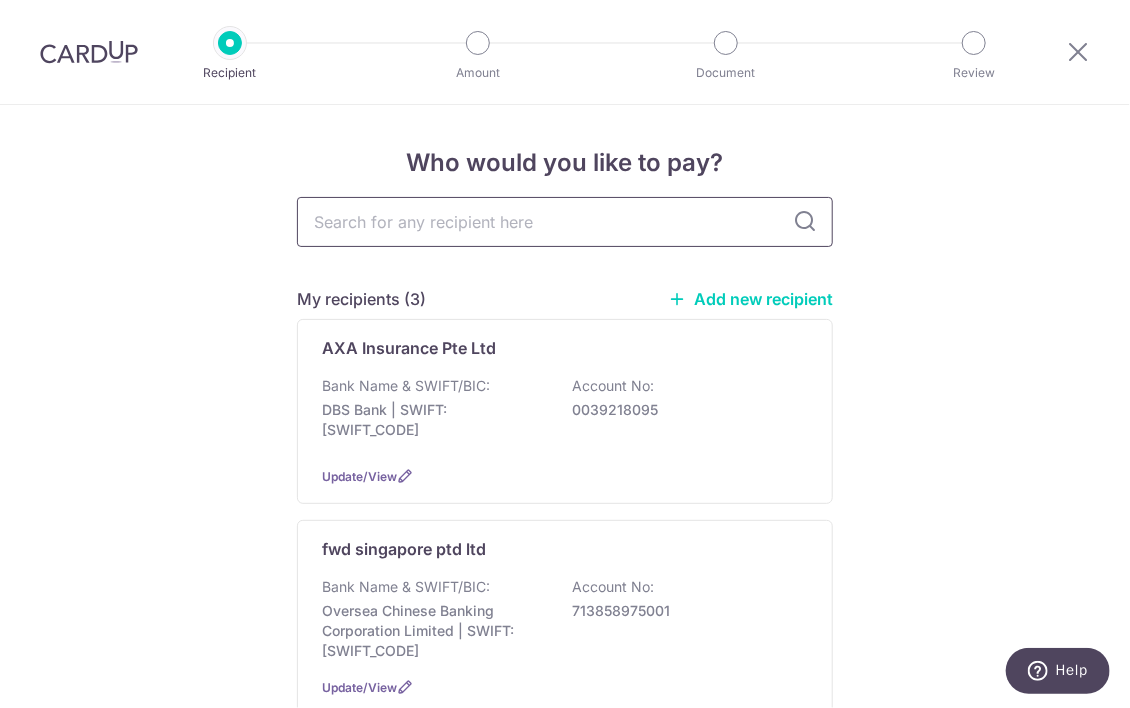 click at bounding box center (565, 222) 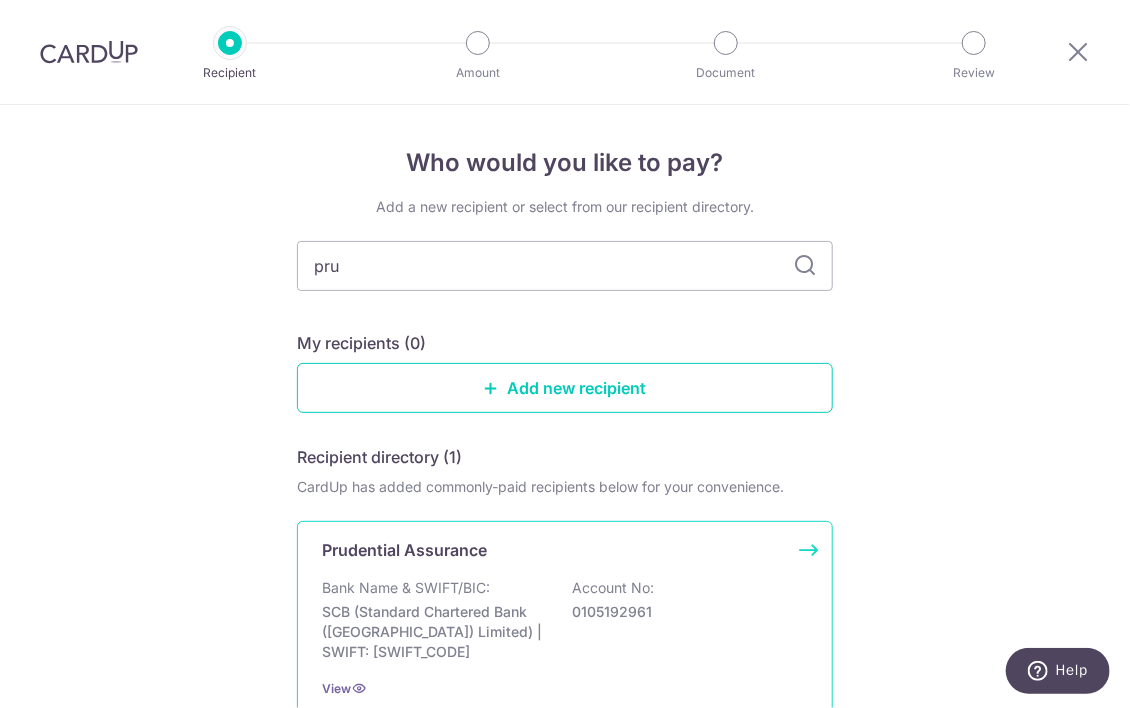 click on "0105192961" at bounding box center (684, 612) 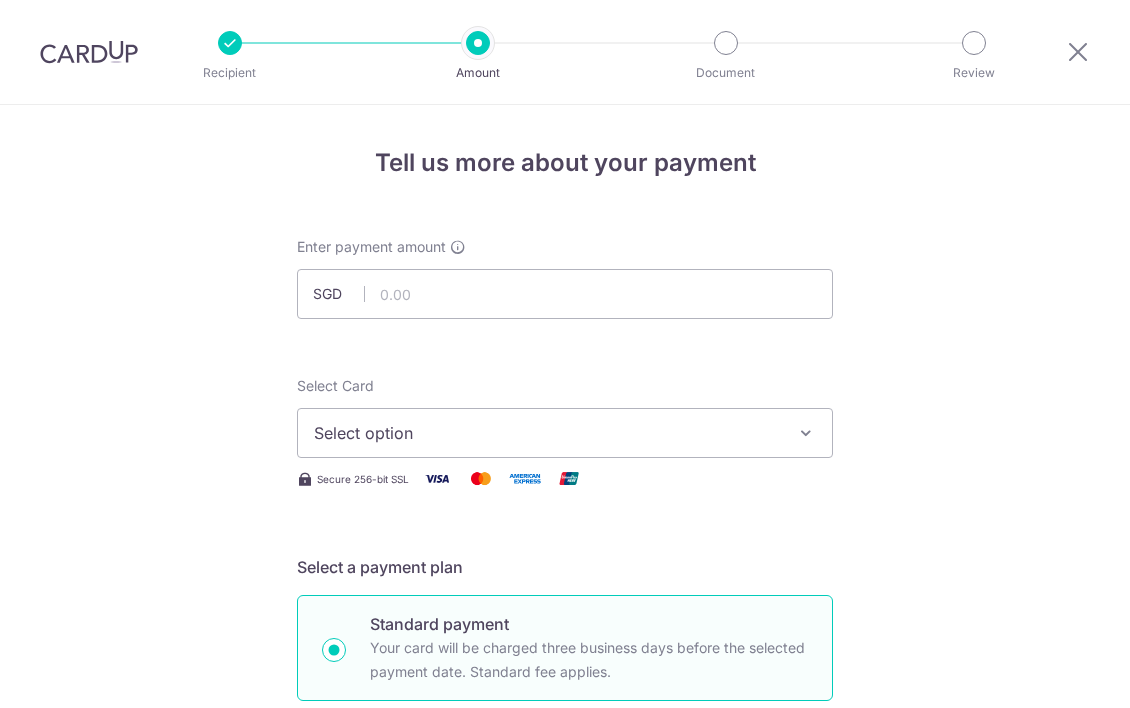 scroll, scrollTop: 0, scrollLeft: 0, axis: both 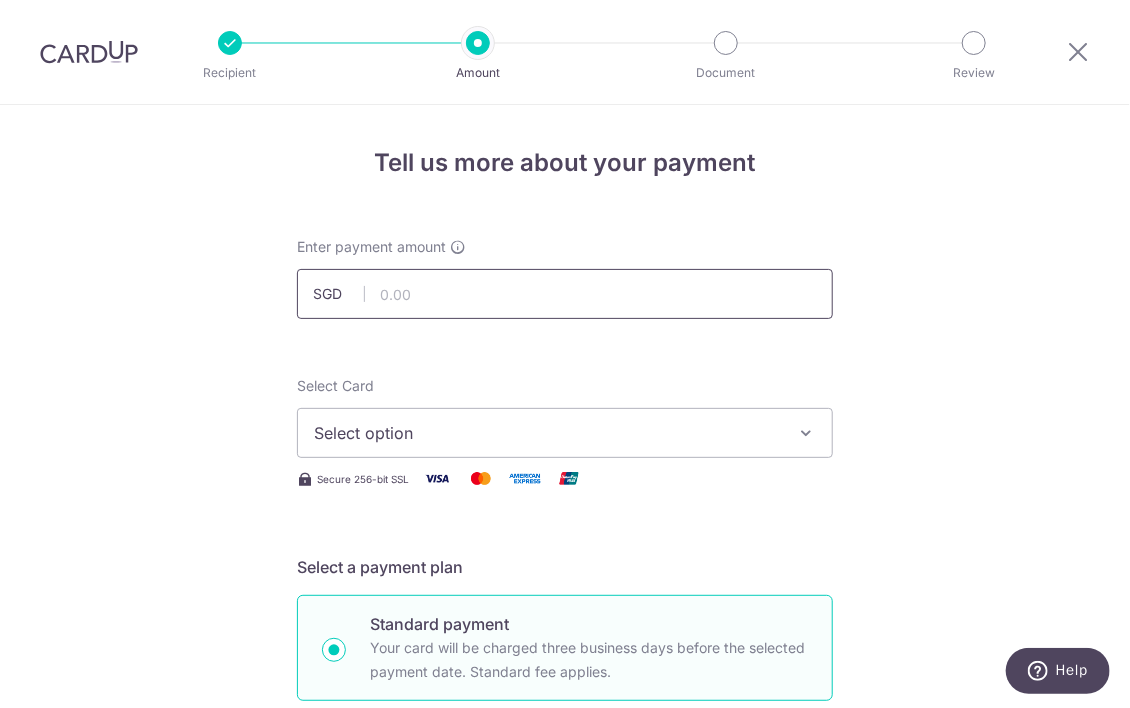 click at bounding box center [565, 294] 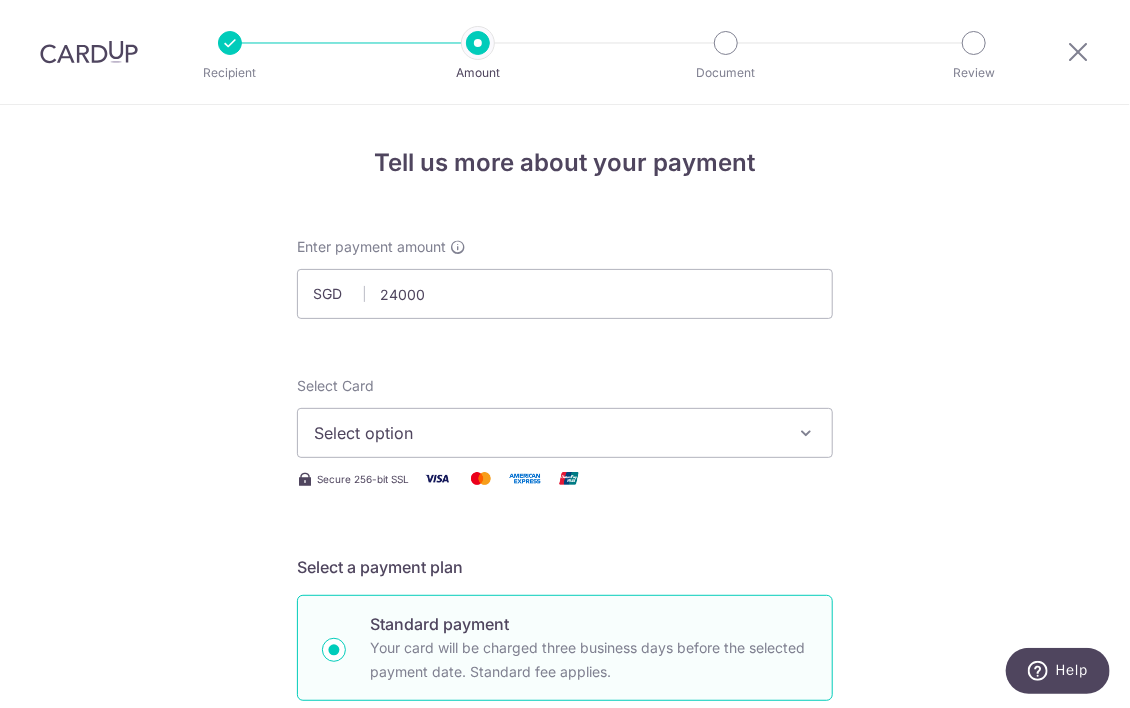 type on "24,000.00" 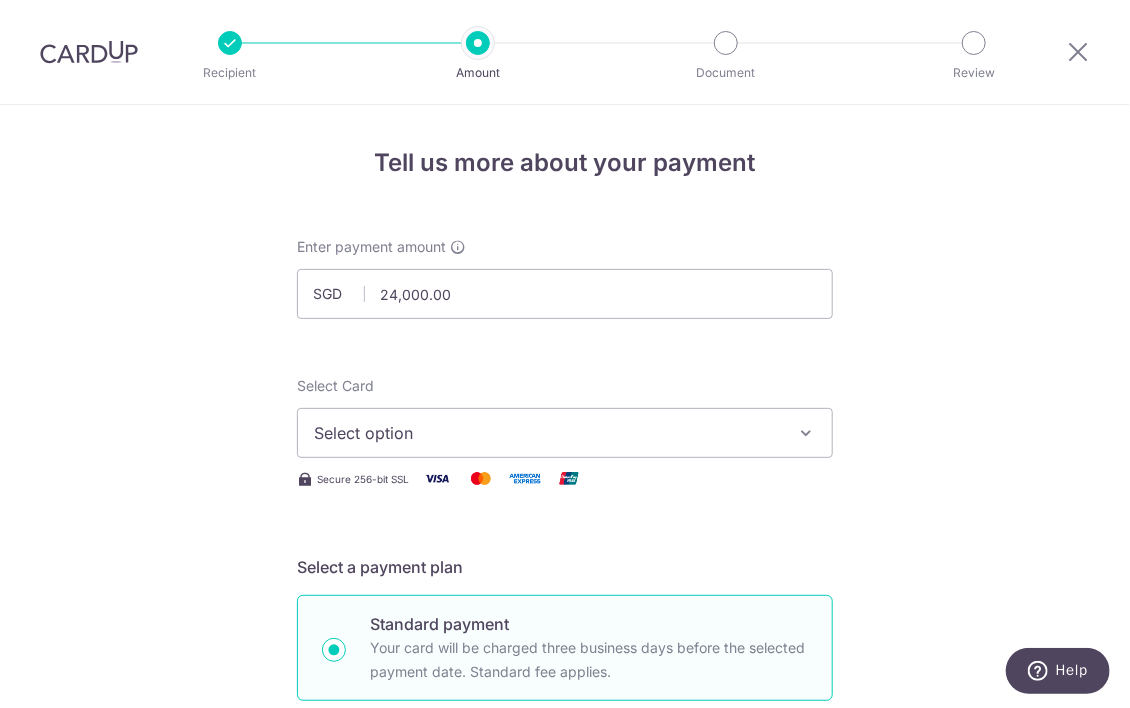click on "Tell us more about your payment
Enter payment amount
SGD
24,000.00
24000.00
Select Card
Select option
Add credit card
Secure 256-bit SSL
Text
New card details
Card
Secure 256-bit SSL" at bounding box center [565, 1009] 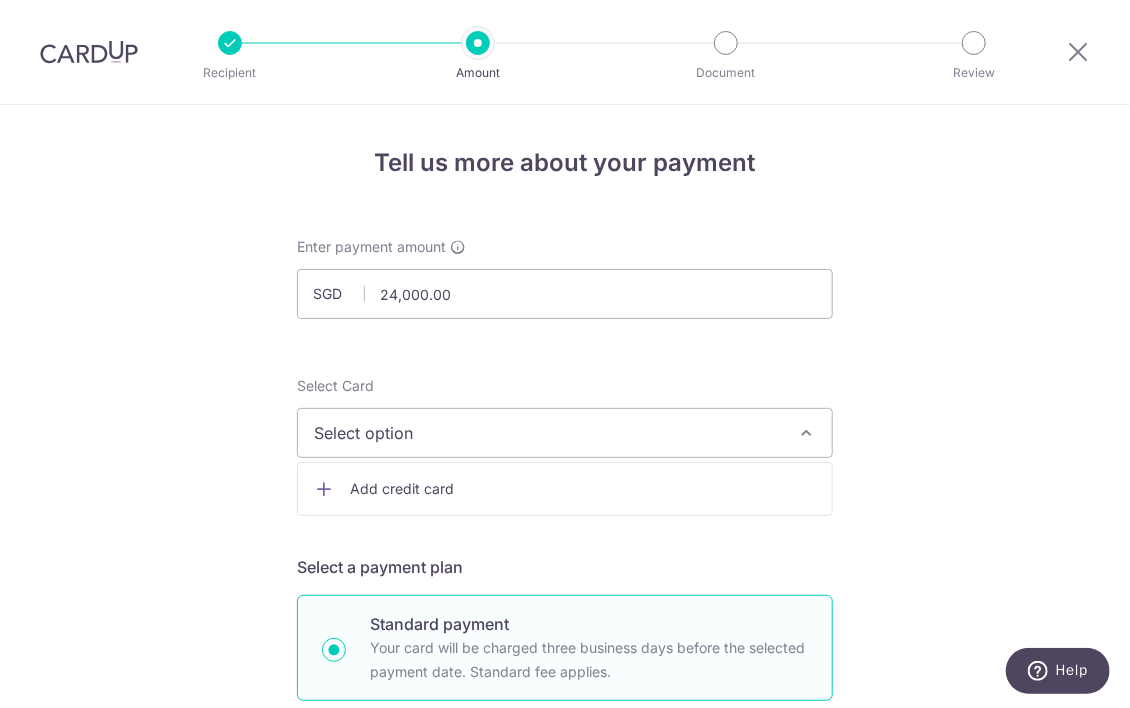 click on "Add credit card" at bounding box center (583, 489) 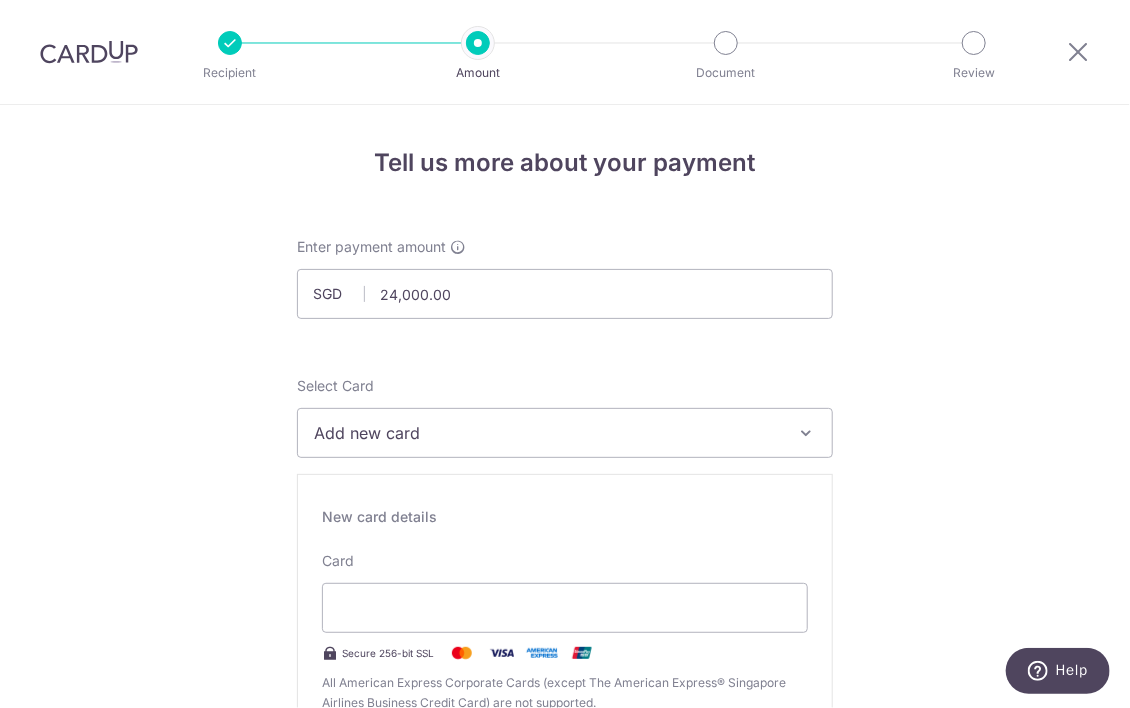 click on "Tell us more about your payment
Enter payment amount
SGD
24,000.00
24000.00
Select Card
Add new card
Add credit card
Secure 256-bit SSL
Text
New card details
Card
Secure 256-bit SSL" at bounding box center [565, 1284] 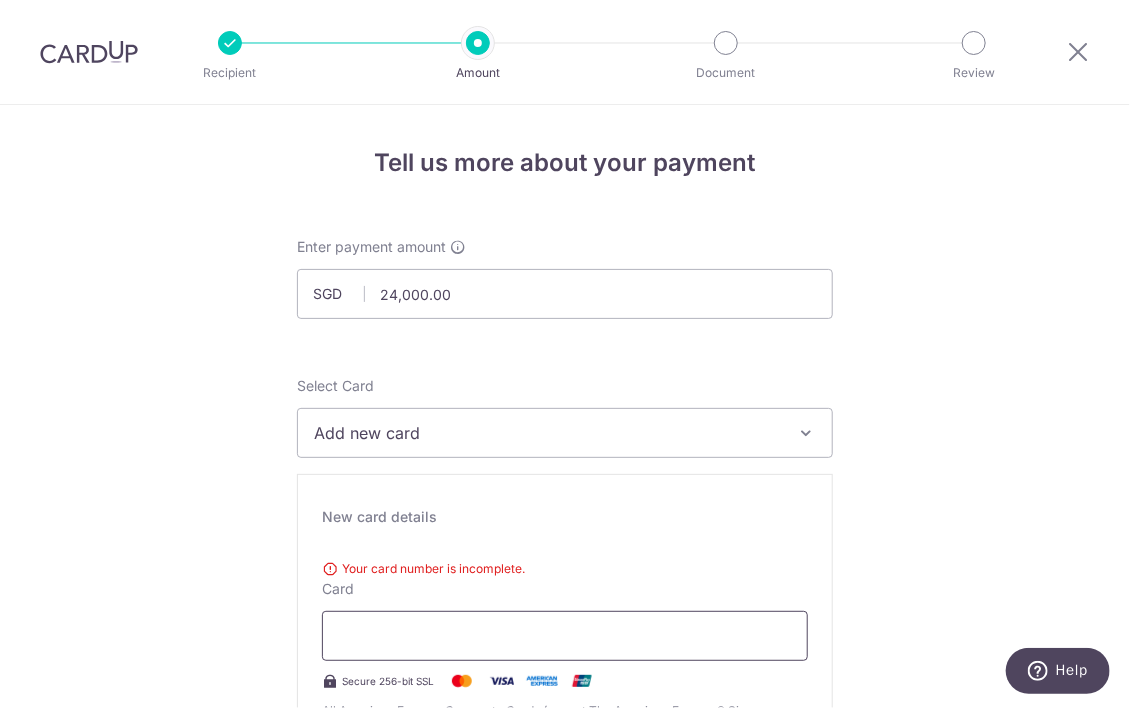 click at bounding box center [565, 636] 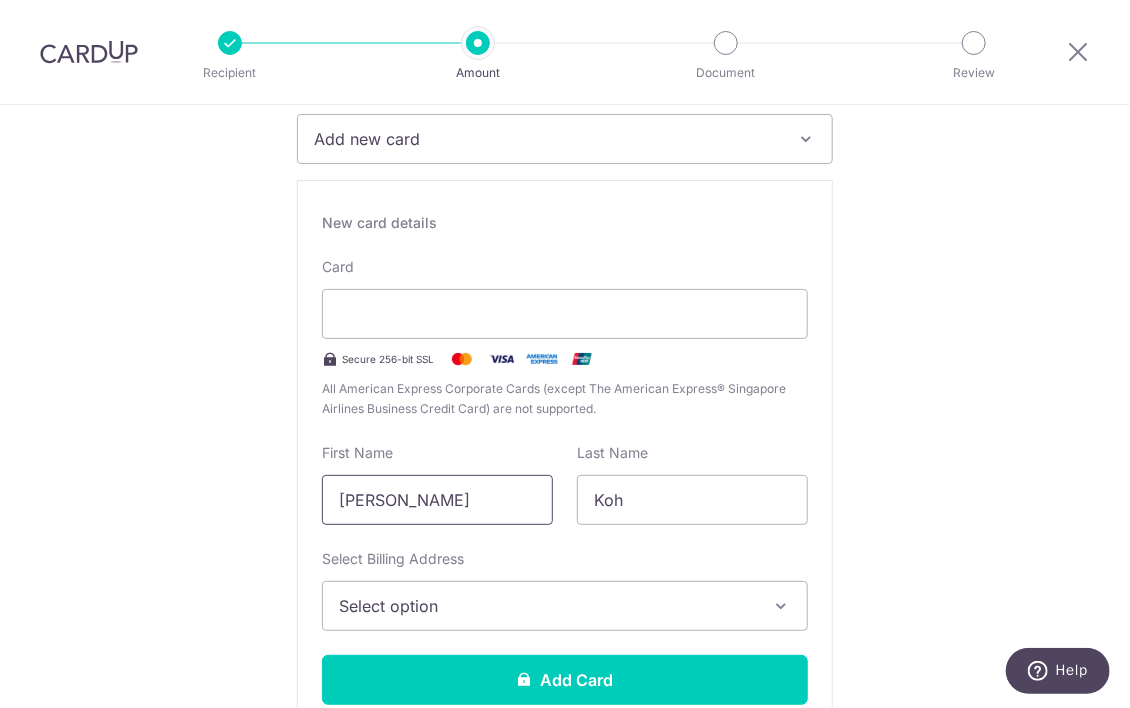 scroll, scrollTop: 400, scrollLeft: 0, axis: vertical 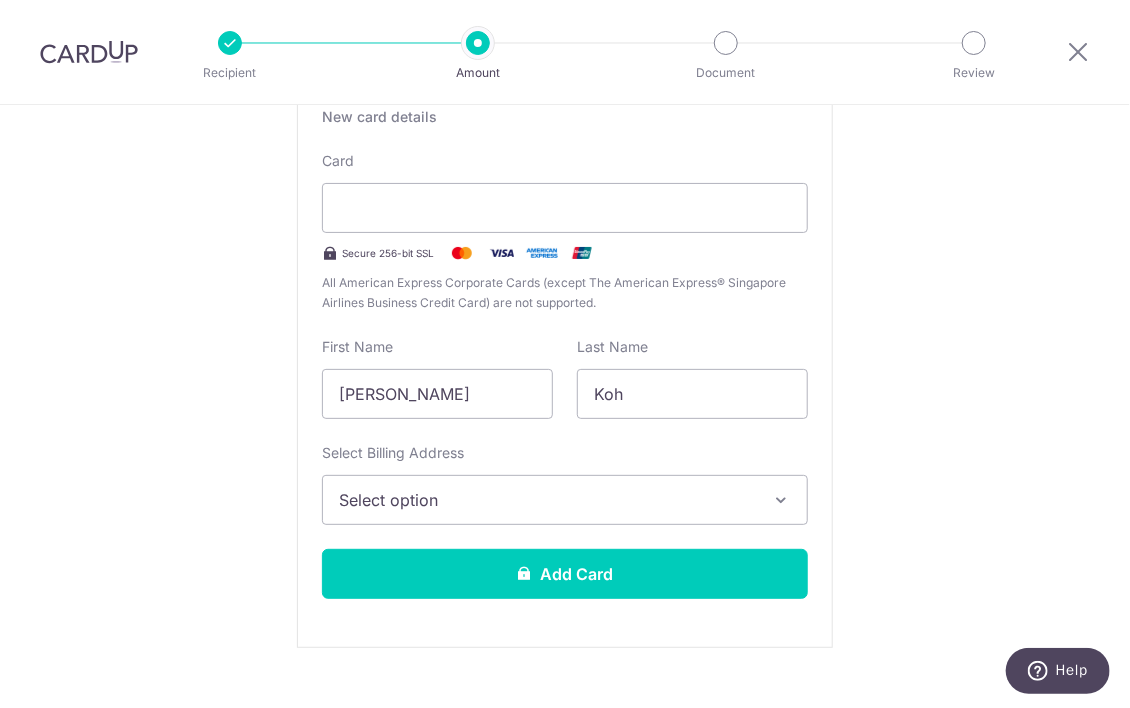 click on "Select option" at bounding box center (565, 500) 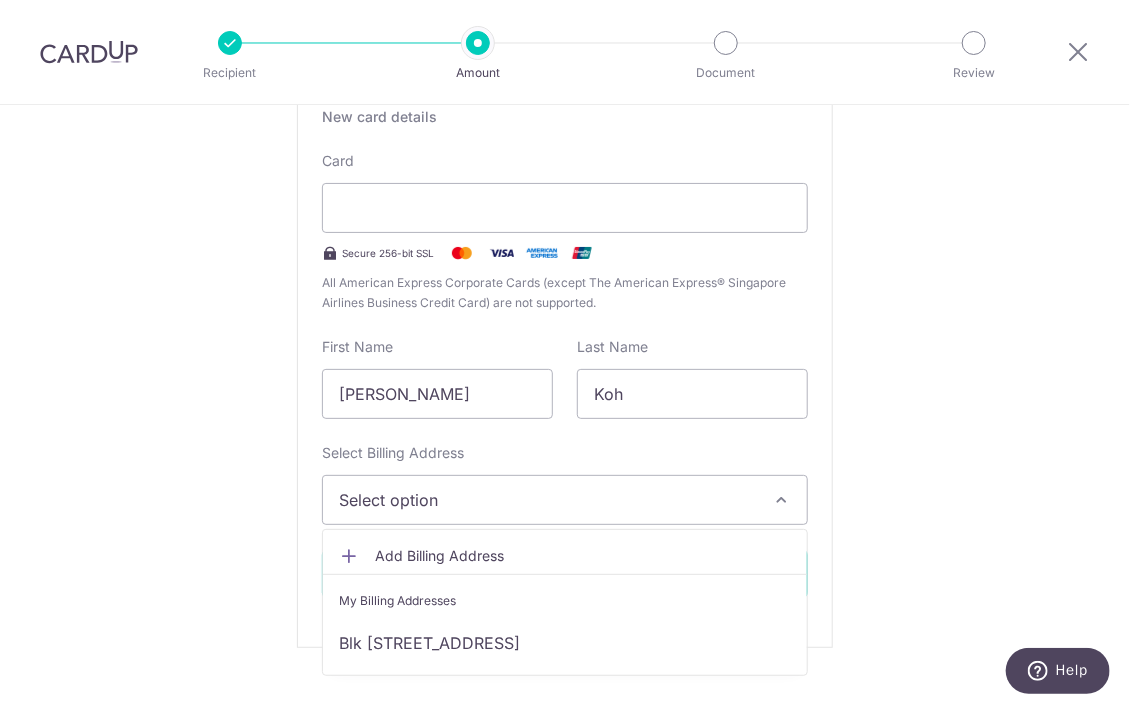click on "Select option" at bounding box center [565, 500] 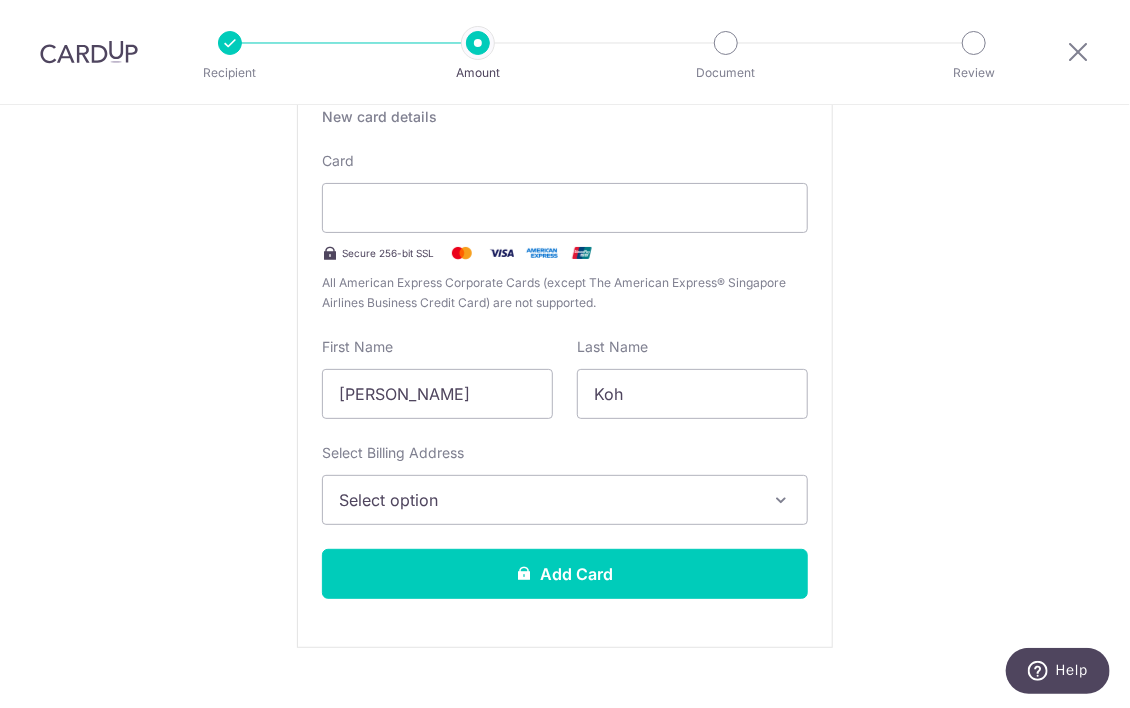 click on "Select option" at bounding box center [565, 500] 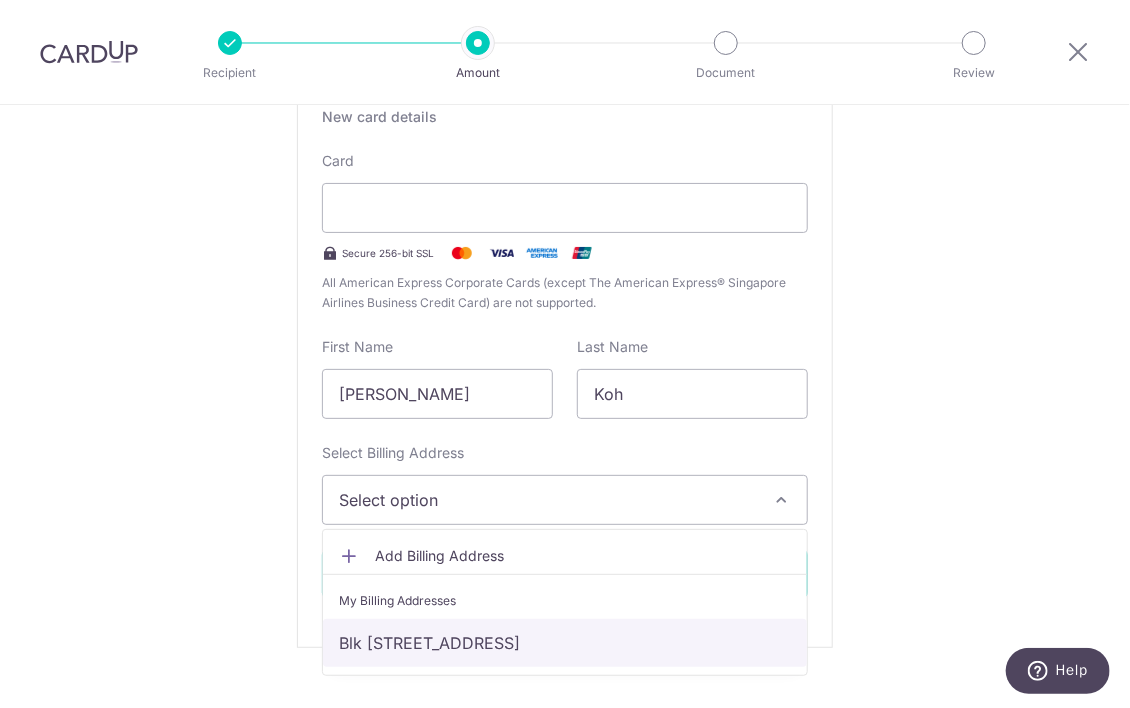 click on "Blk 267C Punggol Field , #16-125, Singapore, Singapore, Singapore-823267" at bounding box center [565, 643] 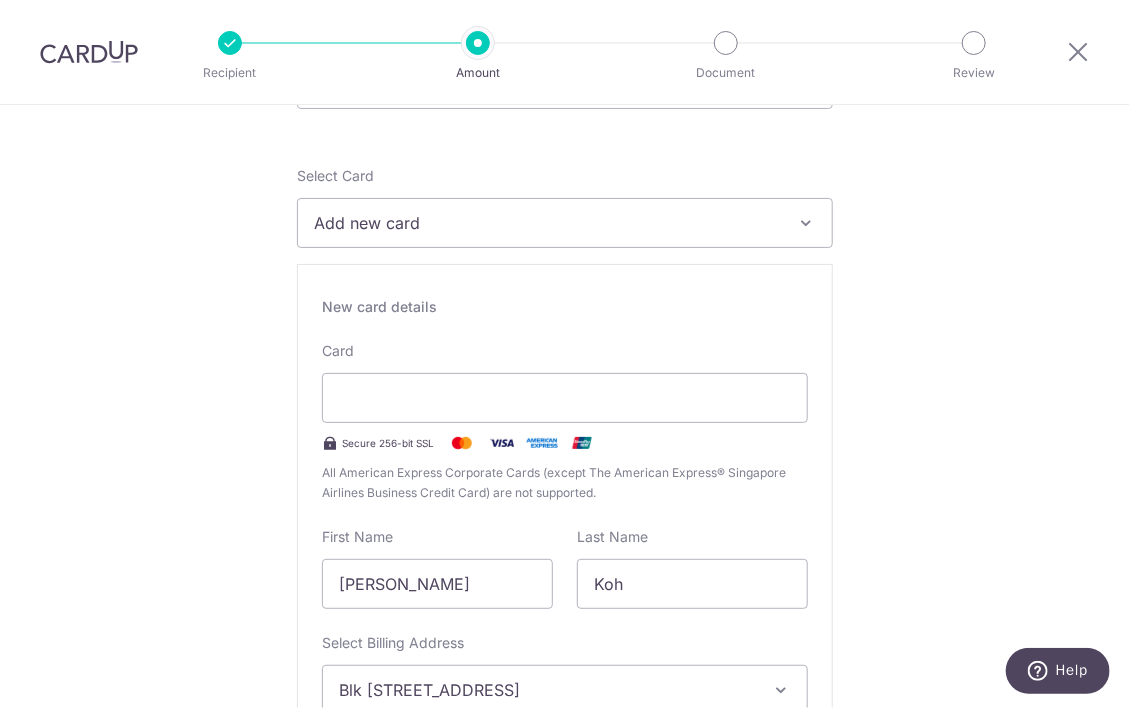 scroll, scrollTop: 400, scrollLeft: 0, axis: vertical 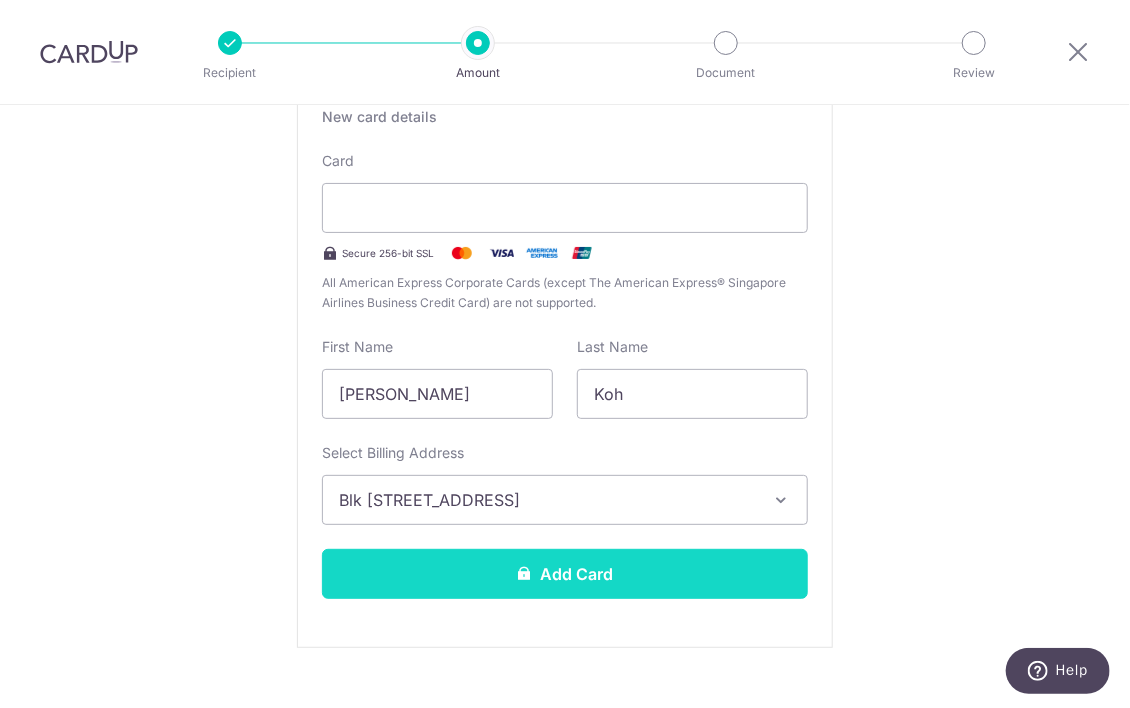 click on "Add Card" at bounding box center [565, 574] 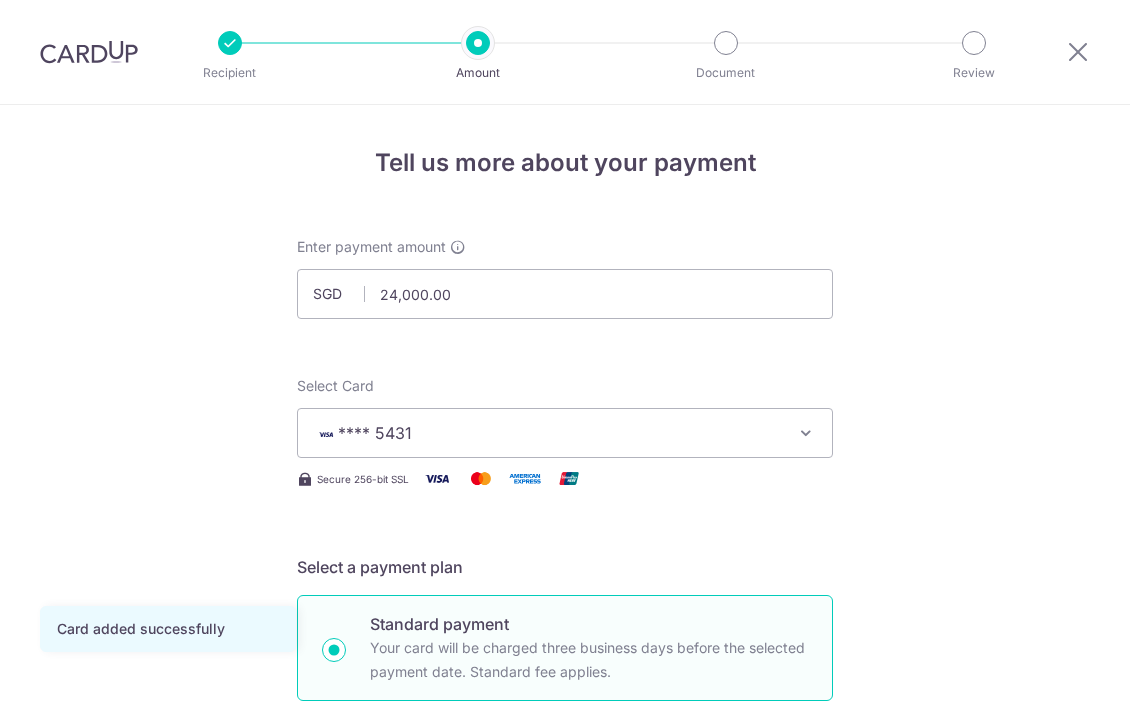 scroll, scrollTop: 0, scrollLeft: 0, axis: both 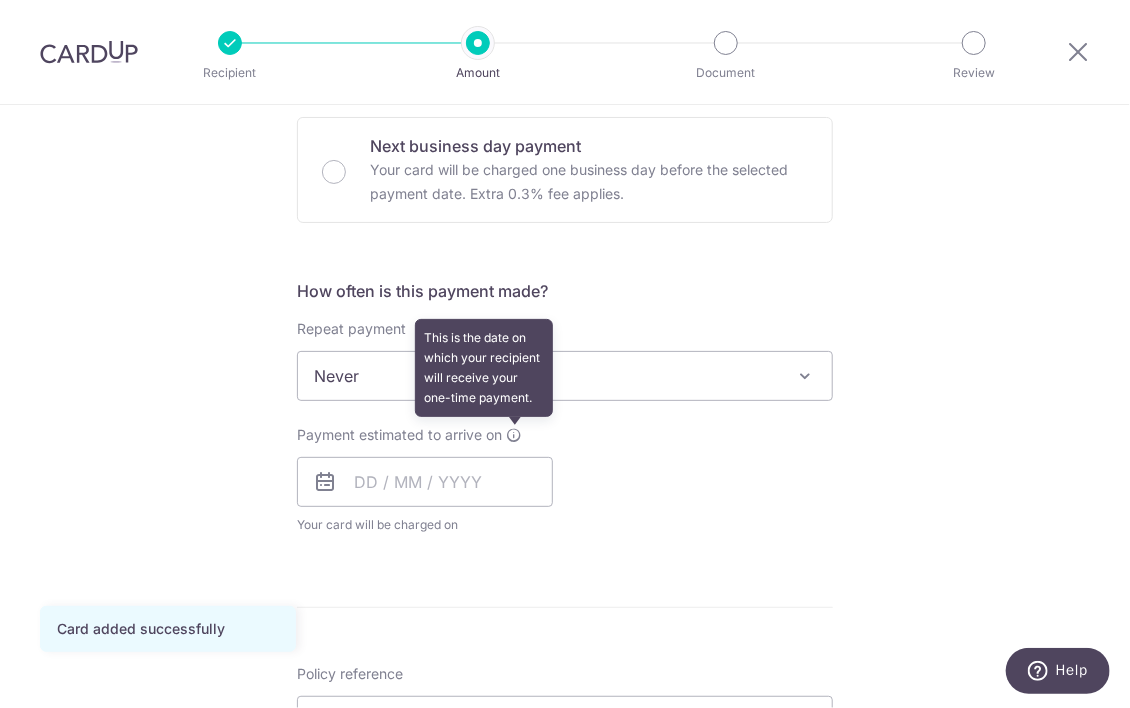 click at bounding box center [514, 435] 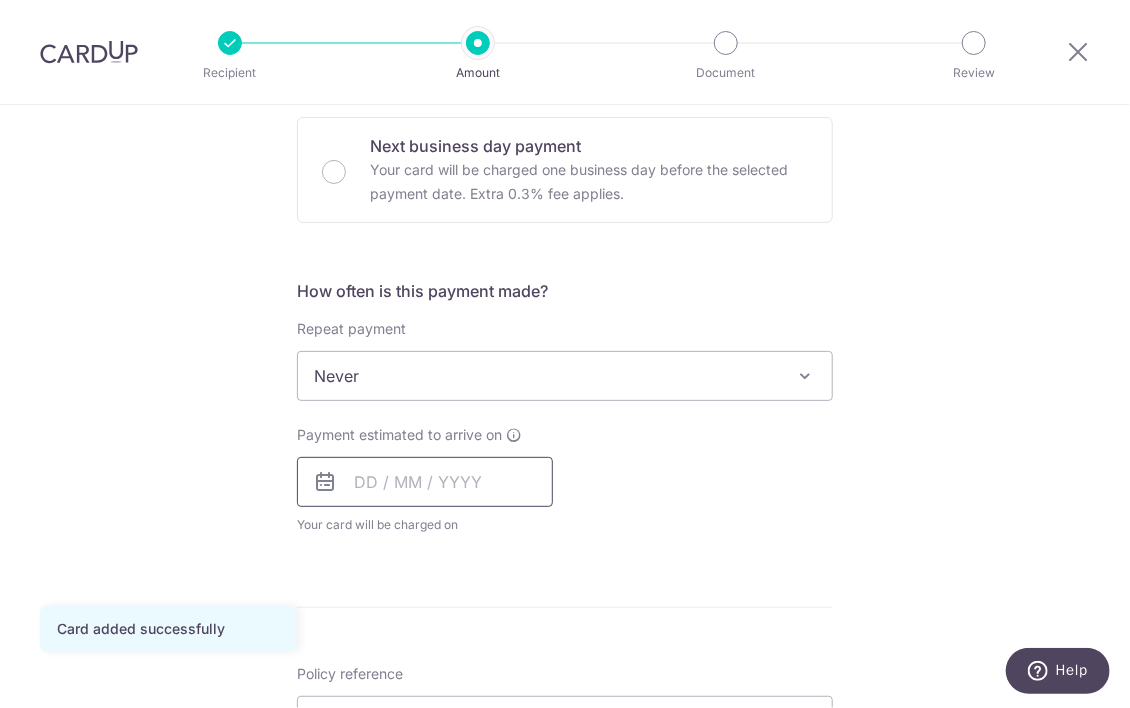 click at bounding box center (425, 482) 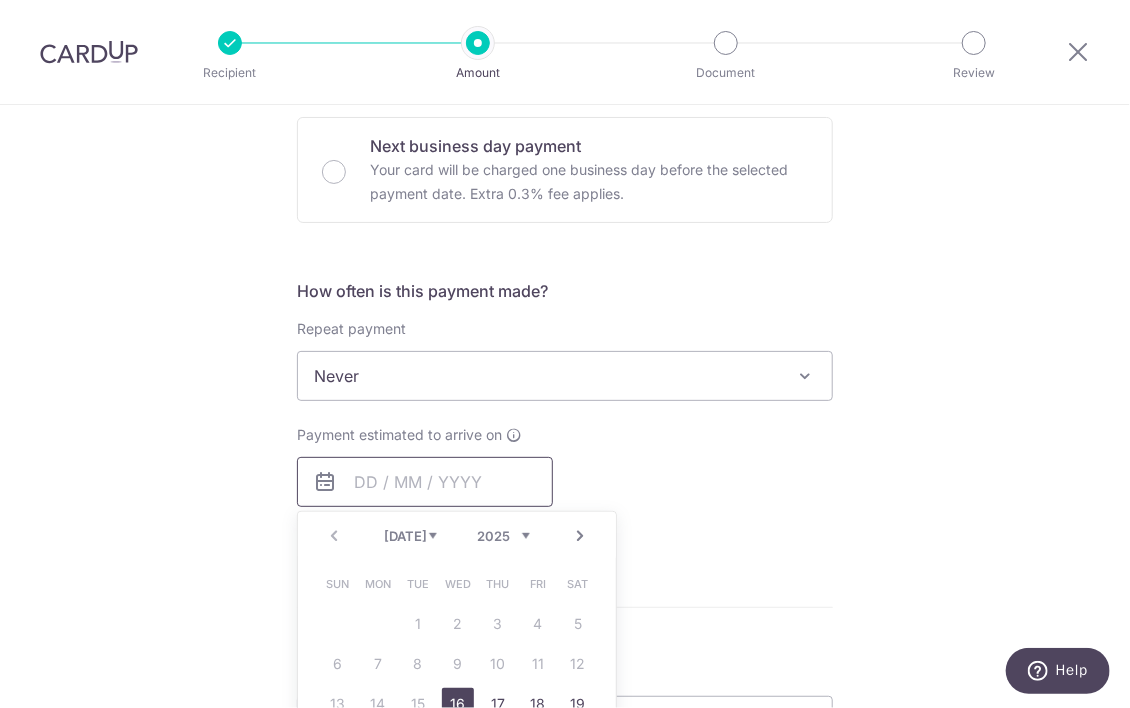 scroll, scrollTop: 900, scrollLeft: 0, axis: vertical 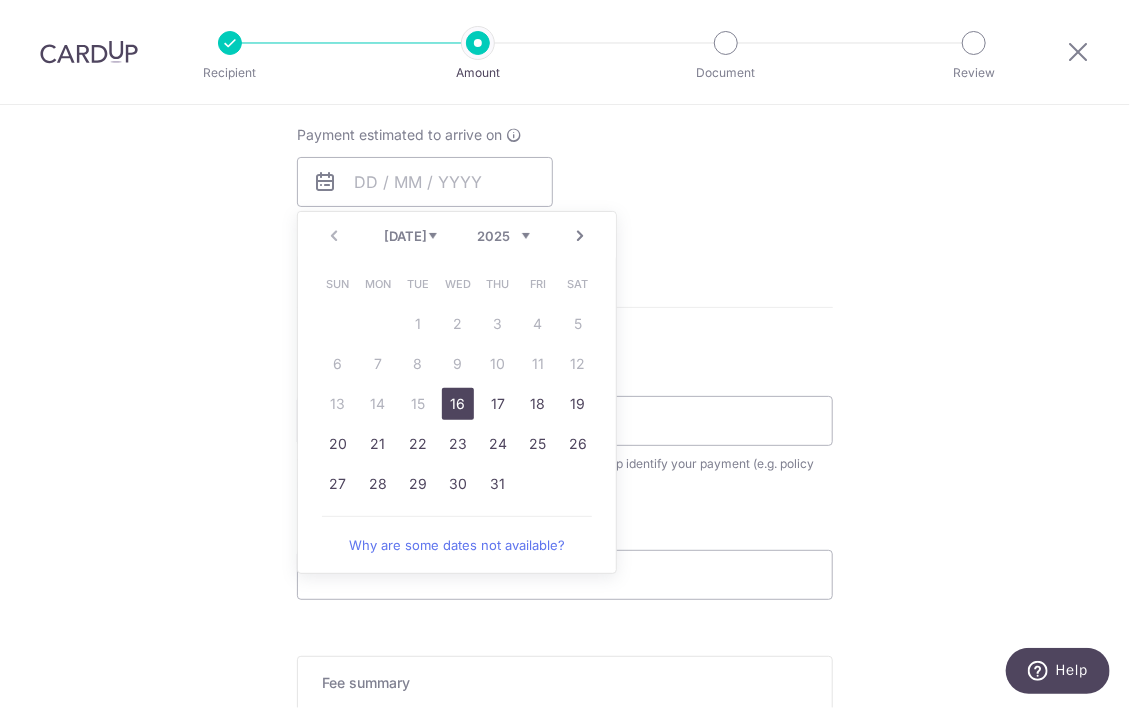 click on "16" at bounding box center [458, 404] 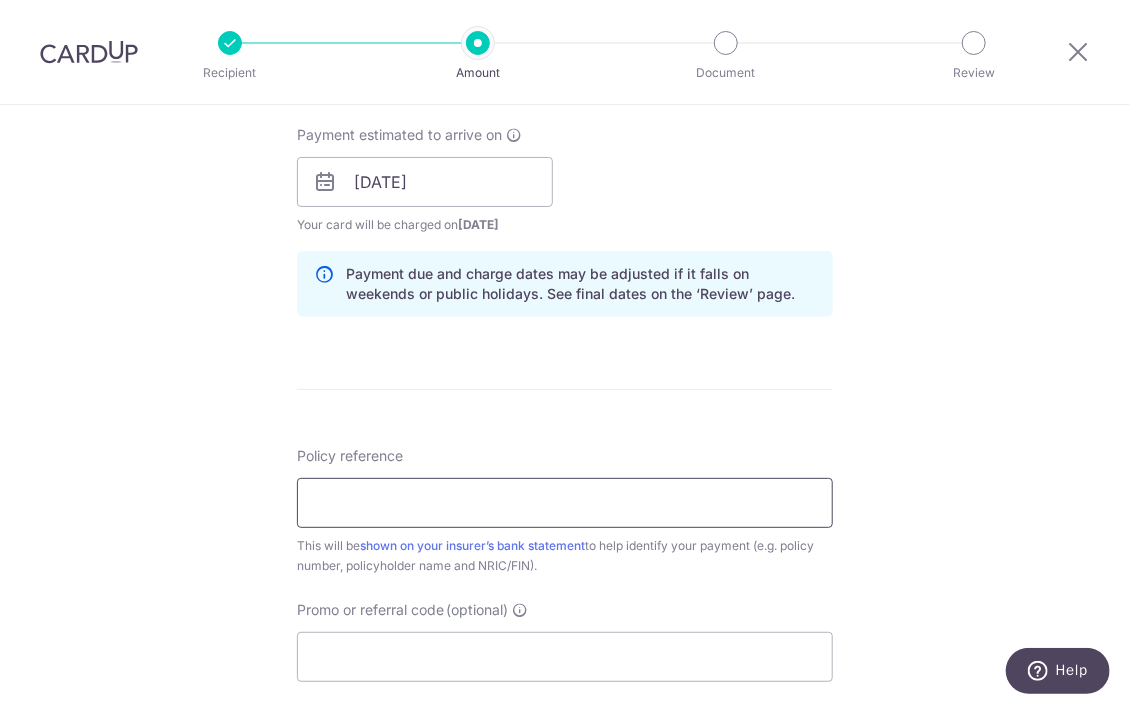 click on "Policy reference" at bounding box center (565, 503) 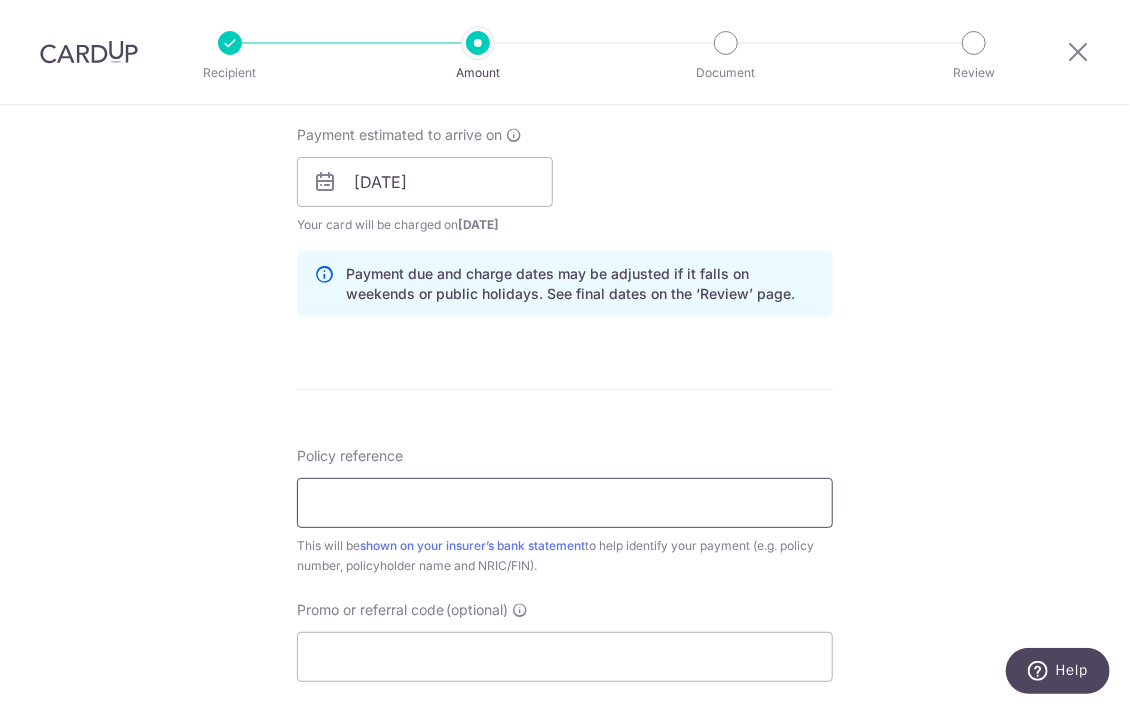type on "a" 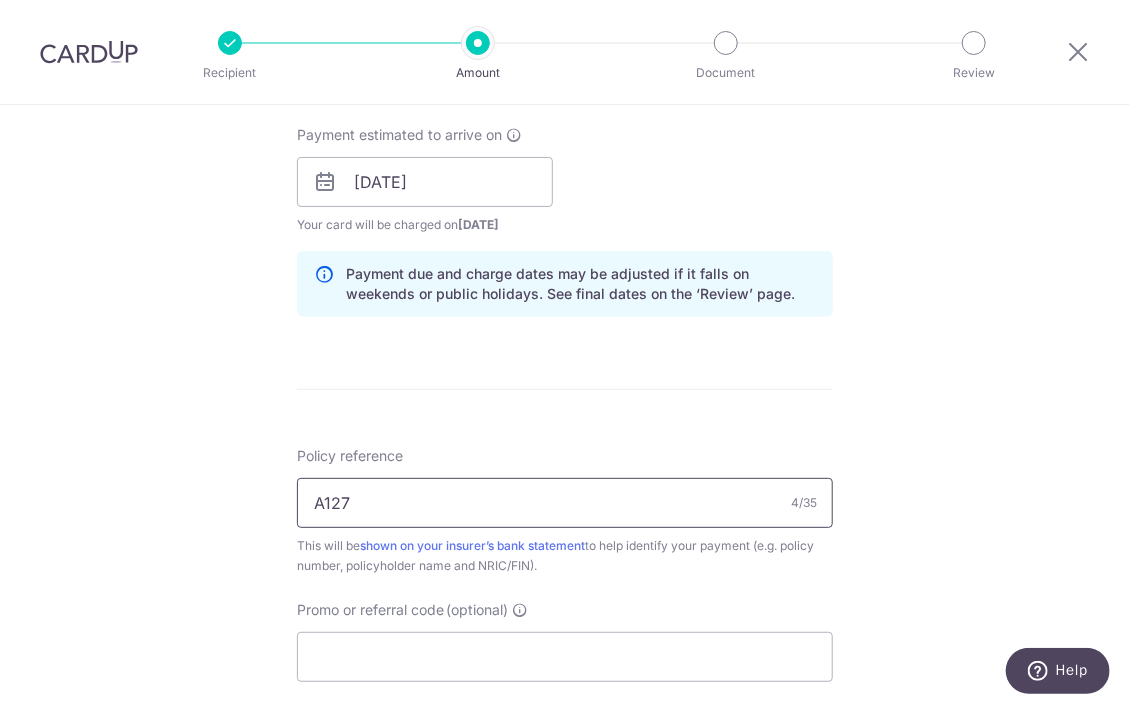 type on "A1278873" 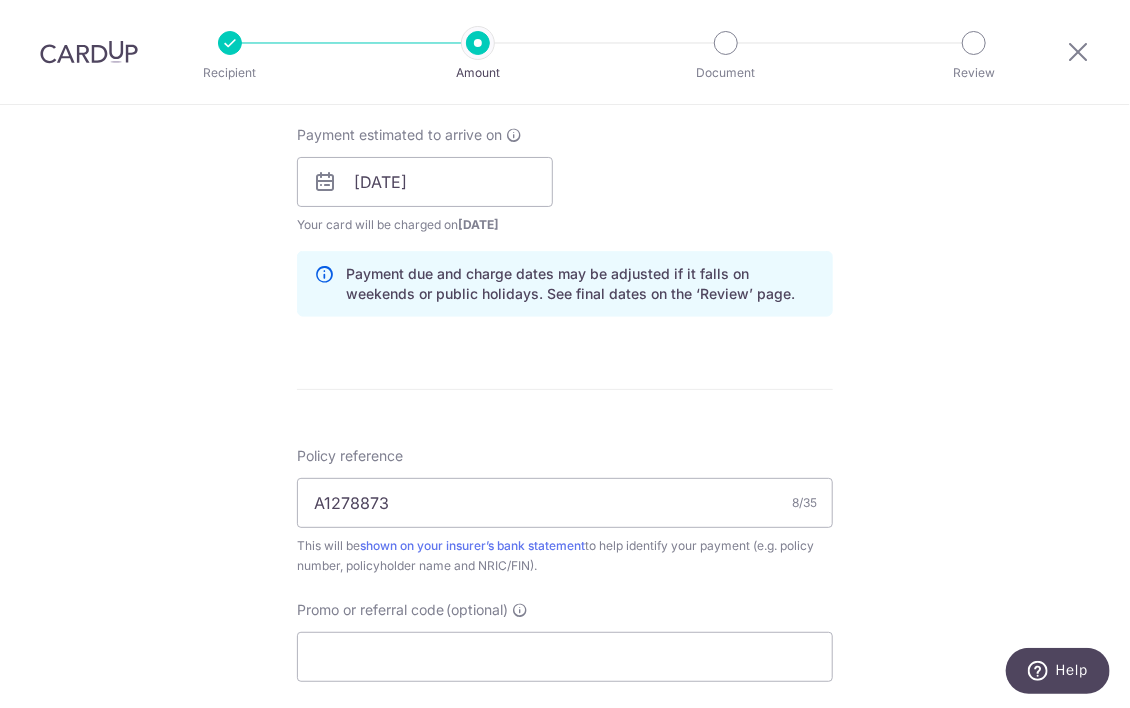 click on "Enter payment amount
SGD
24,000.00
24000.00
Card added successfully
Select Card
**** 5431
Add credit card
Your Cards
**** 5431
Secure 256-bit SSL
Text
New card details
Card
Secure 256-bit SSL" at bounding box center [565, 169] 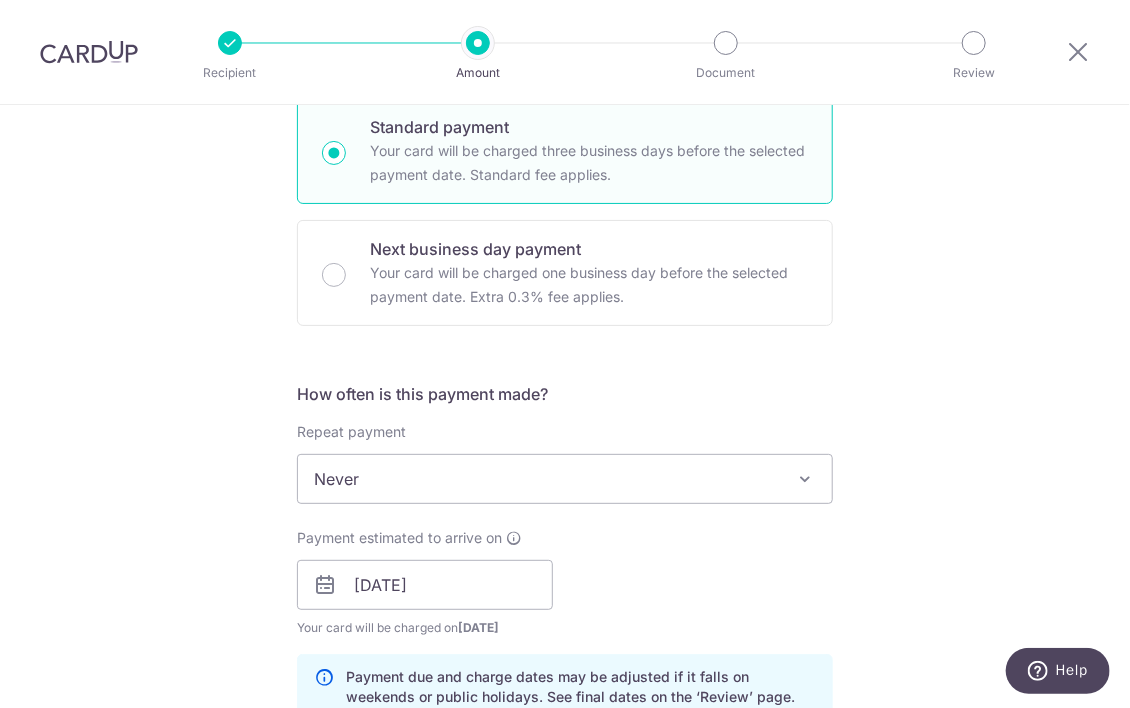 scroll, scrollTop: 485, scrollLeft: 0, axis: vertical 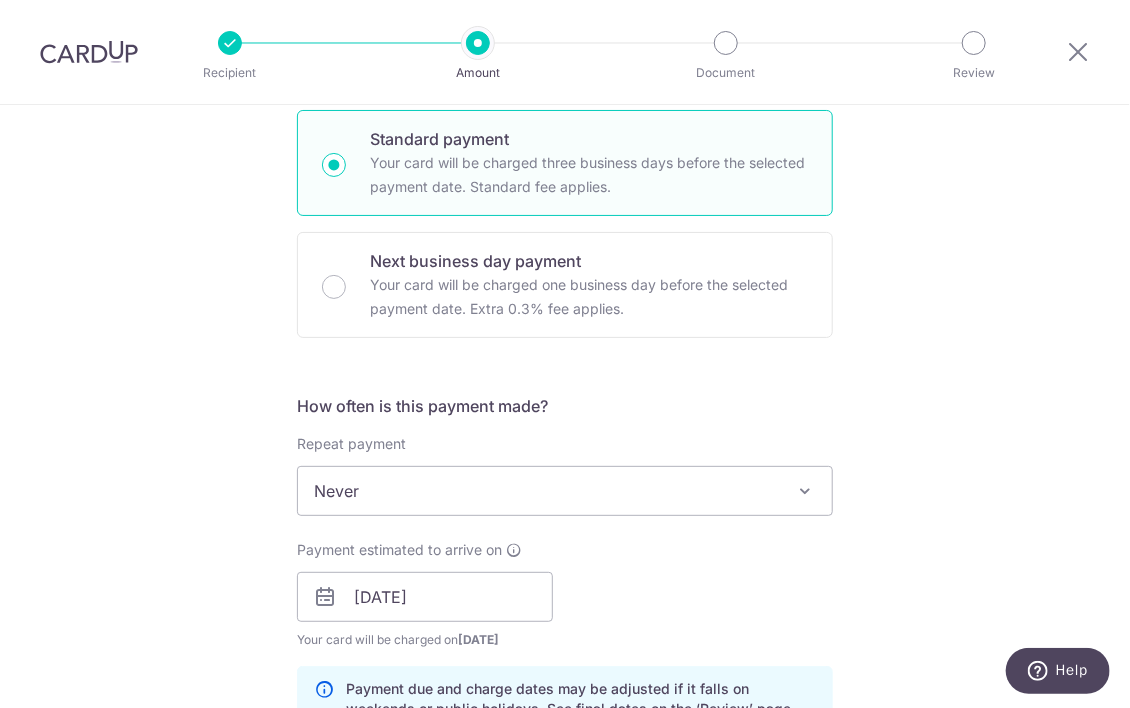 click on "Never" at bounding box center (565, 491) 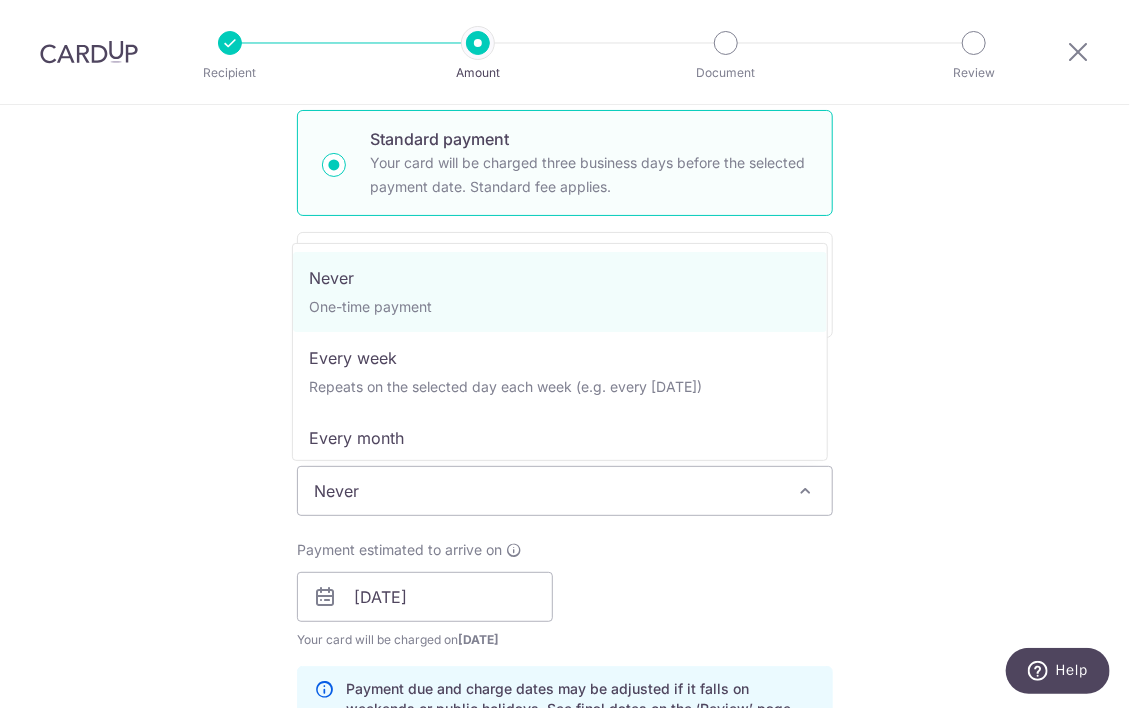 click on "Never" at bounding box center [565, 491] 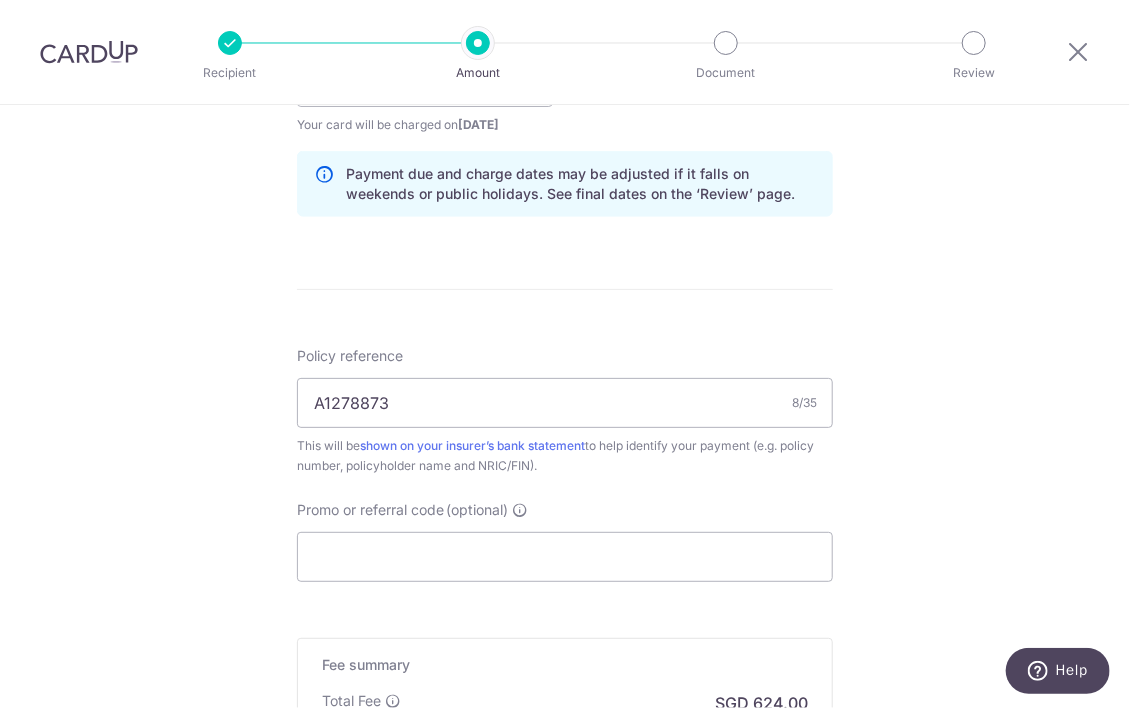 scroll, scrollTop: 1285, scrollLeft: 0, axis: vertical 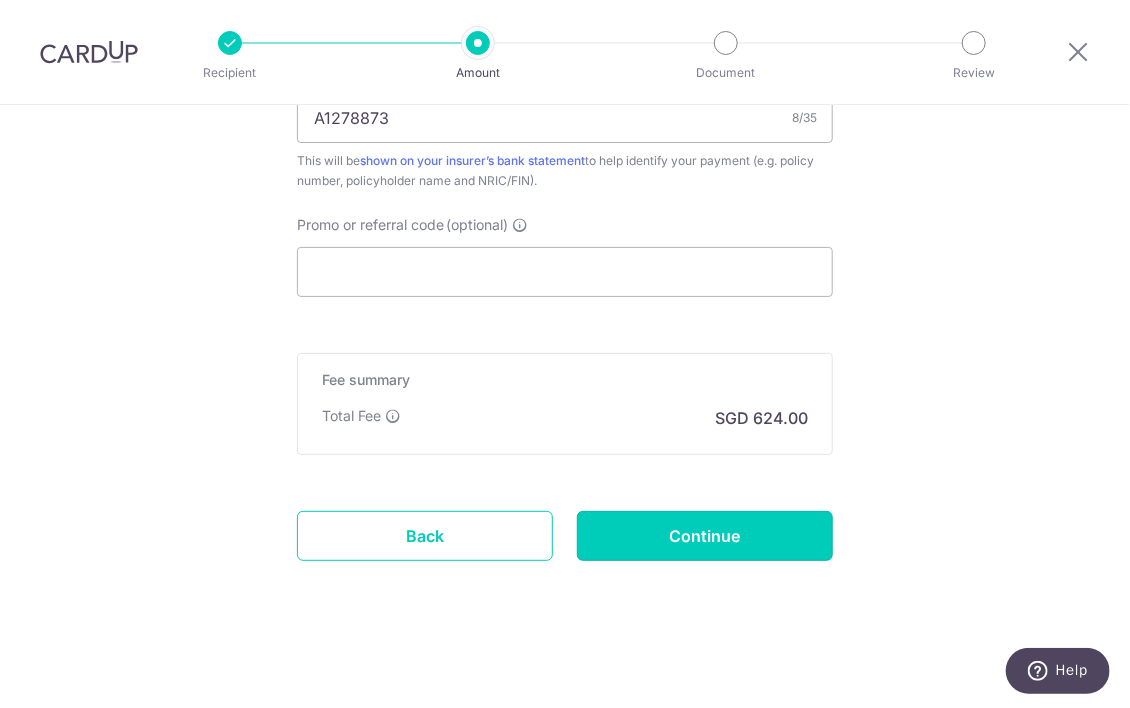 drag, startPoint x: 743, startPoint y: 535, endPoint x: 777, endPoint y: 647, distance: 117.047 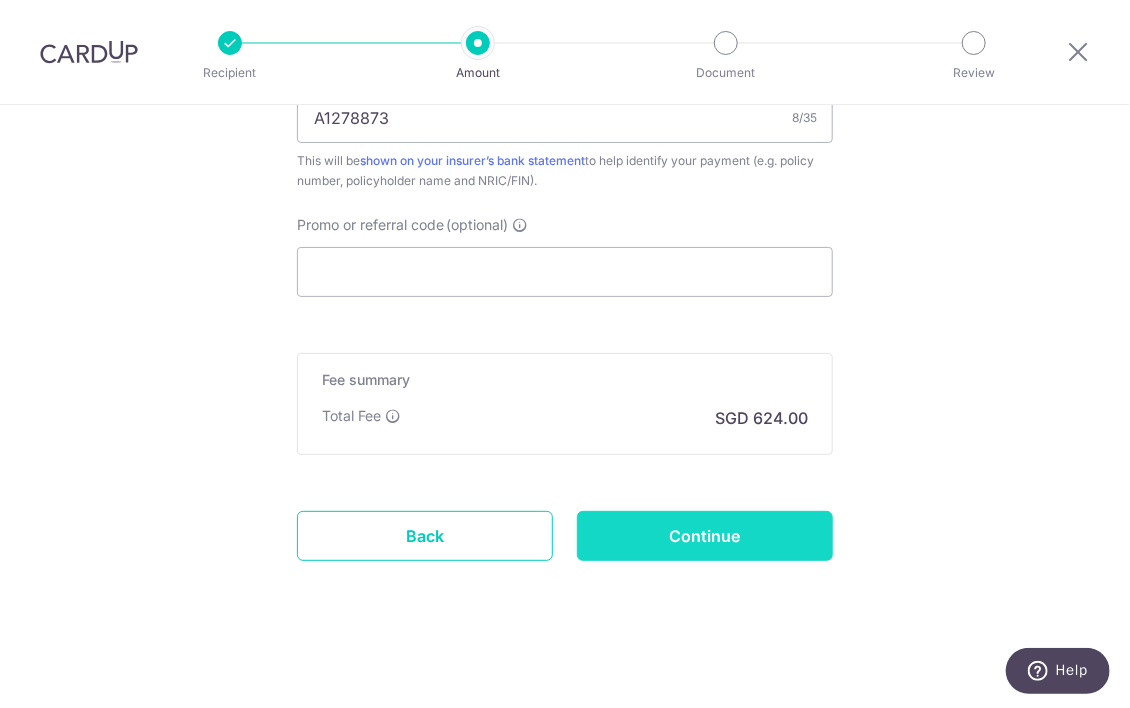 click on "Continue" at bounding box center (705, 536) 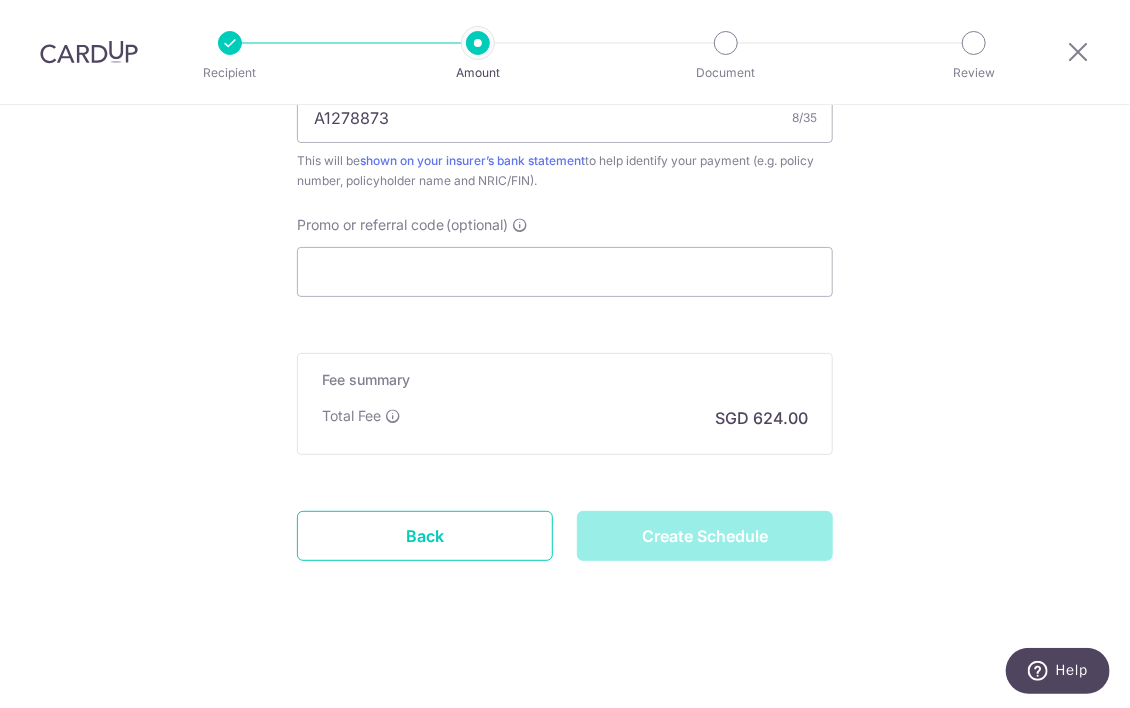 type on "Create Schedule" 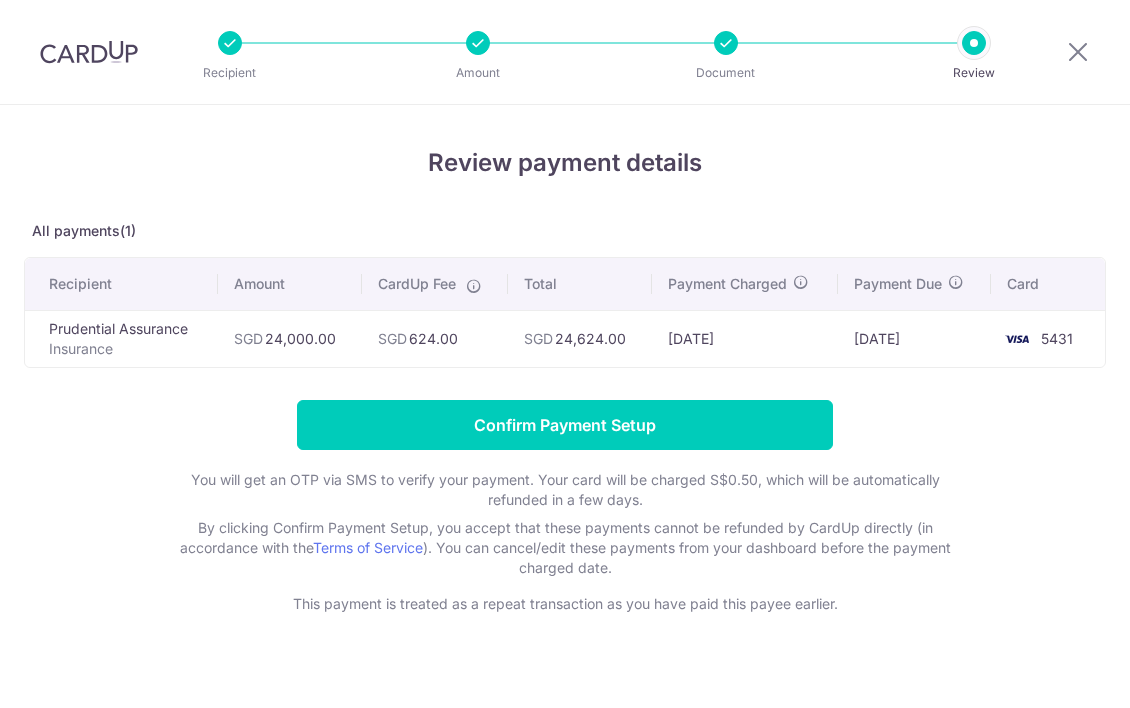 scroll, scrollTop: 0, scrollLeft: 0, axis: both 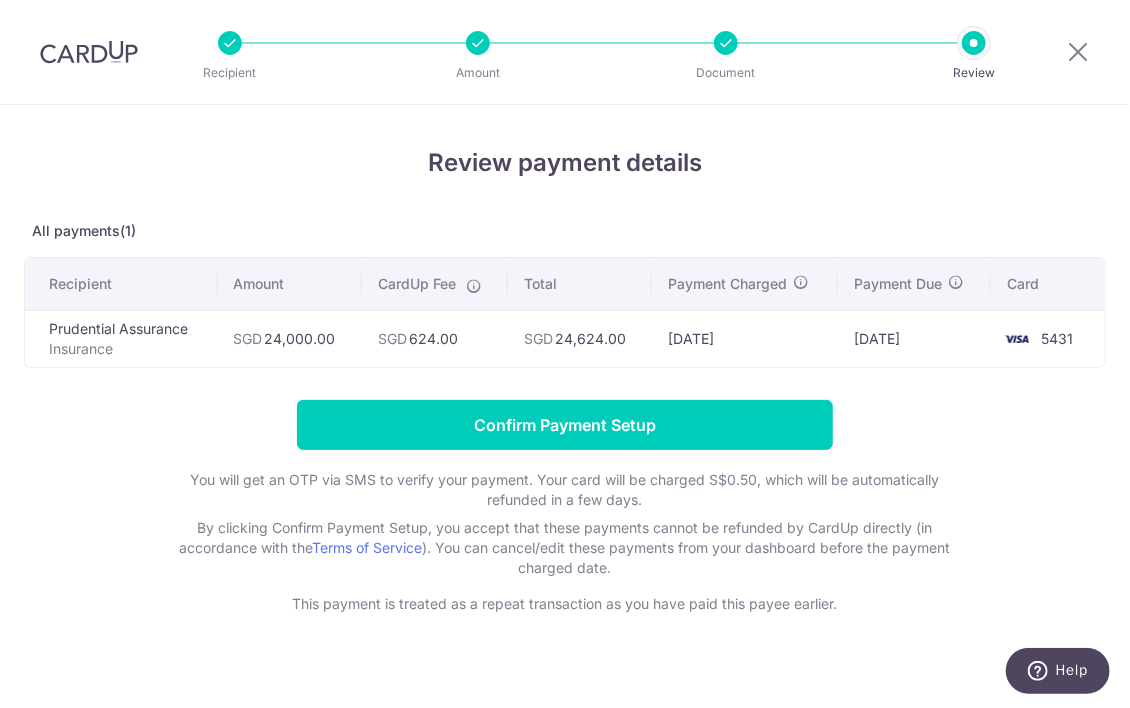 click on "SGD   624.00" at bounding box center [435, 338] 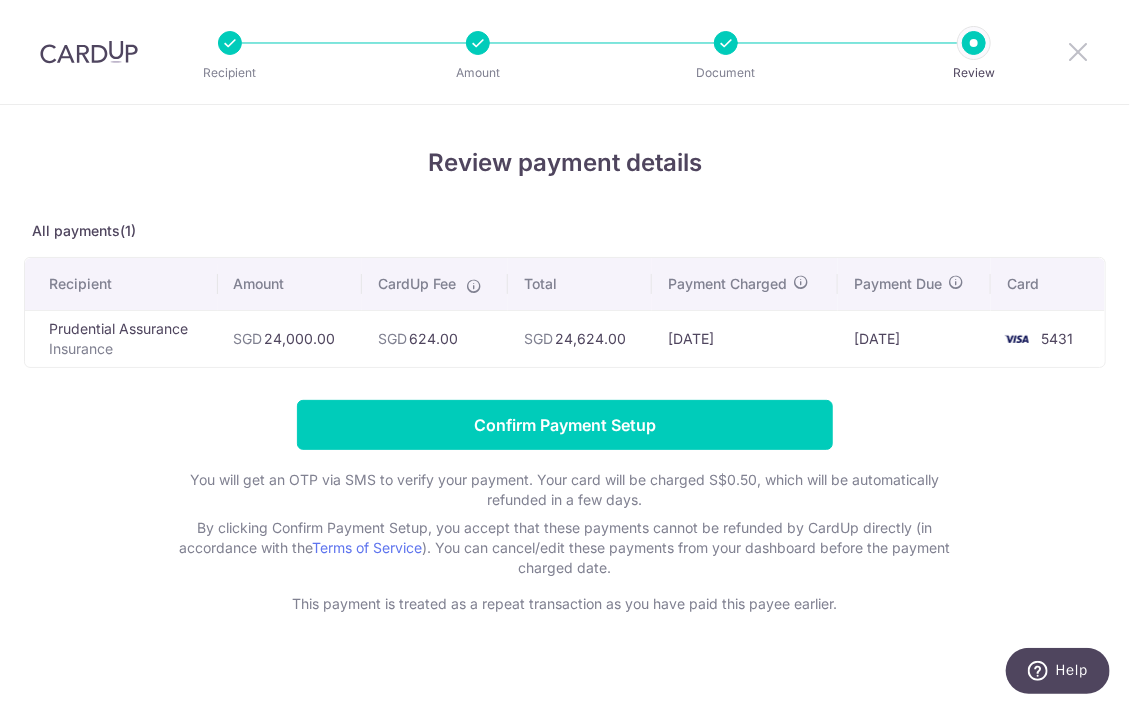 drag, startPoint x: 1075, startPoint y: 60, endPoint x: 656, endPoint y: 135, distance: 425.6595 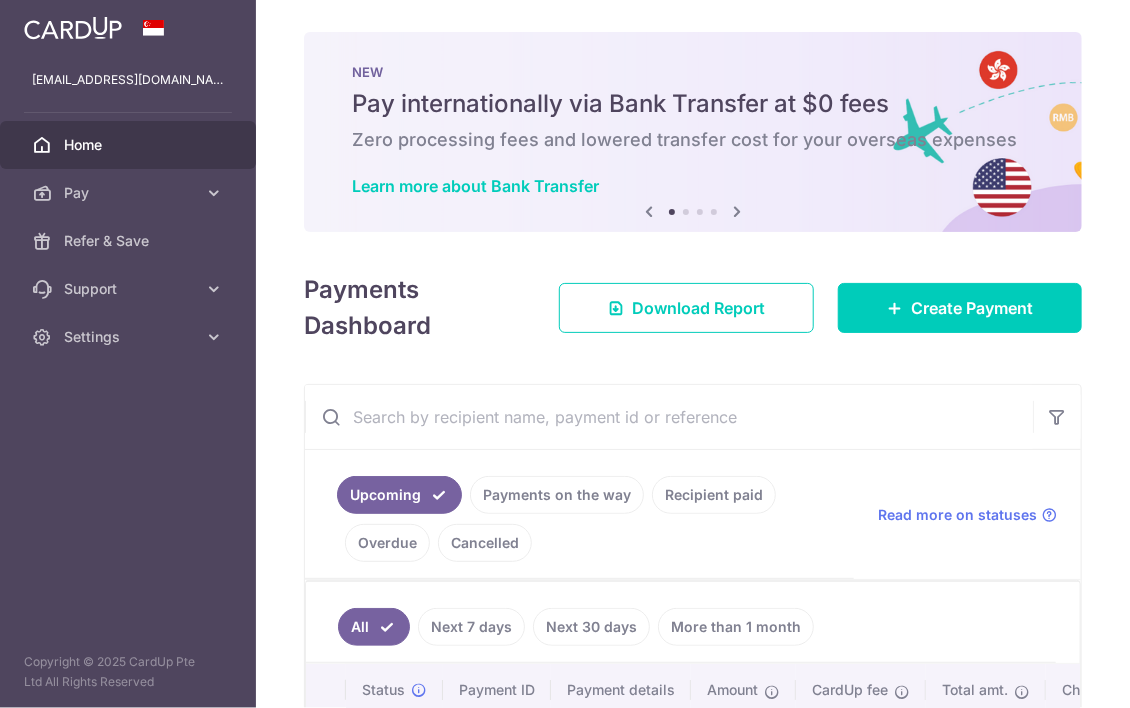 scroll, scrollTop: 0, scrollLeft: 0, axis: both 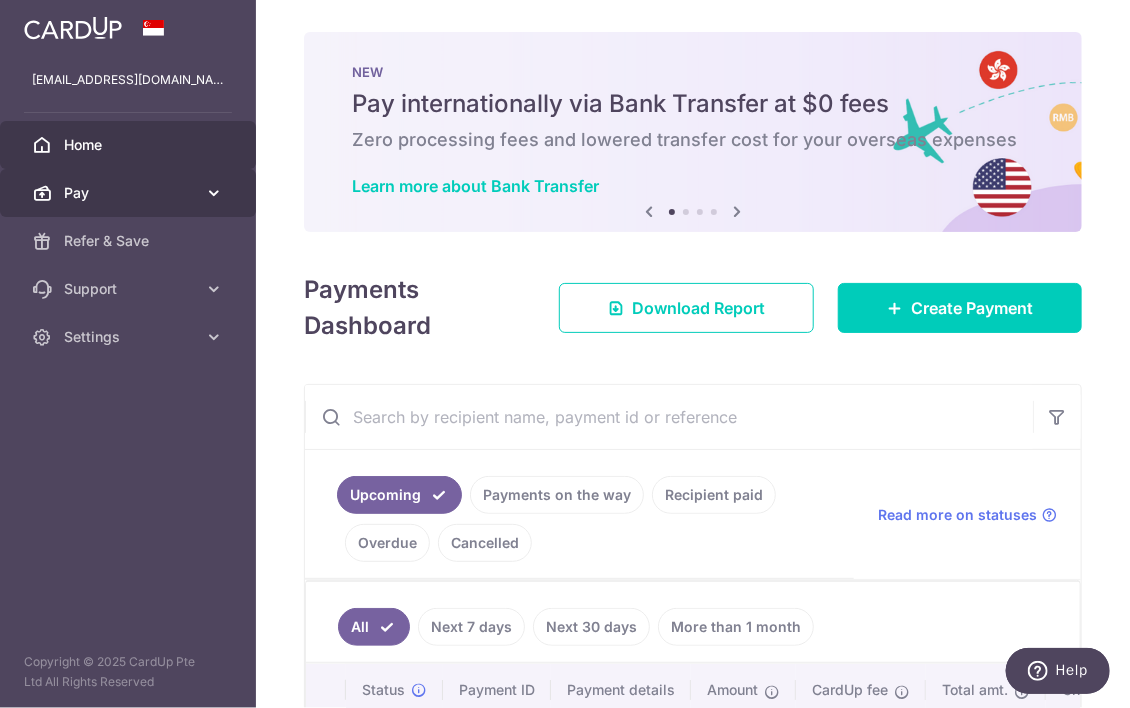 click on "Pay" at bounding box center [128, 193] 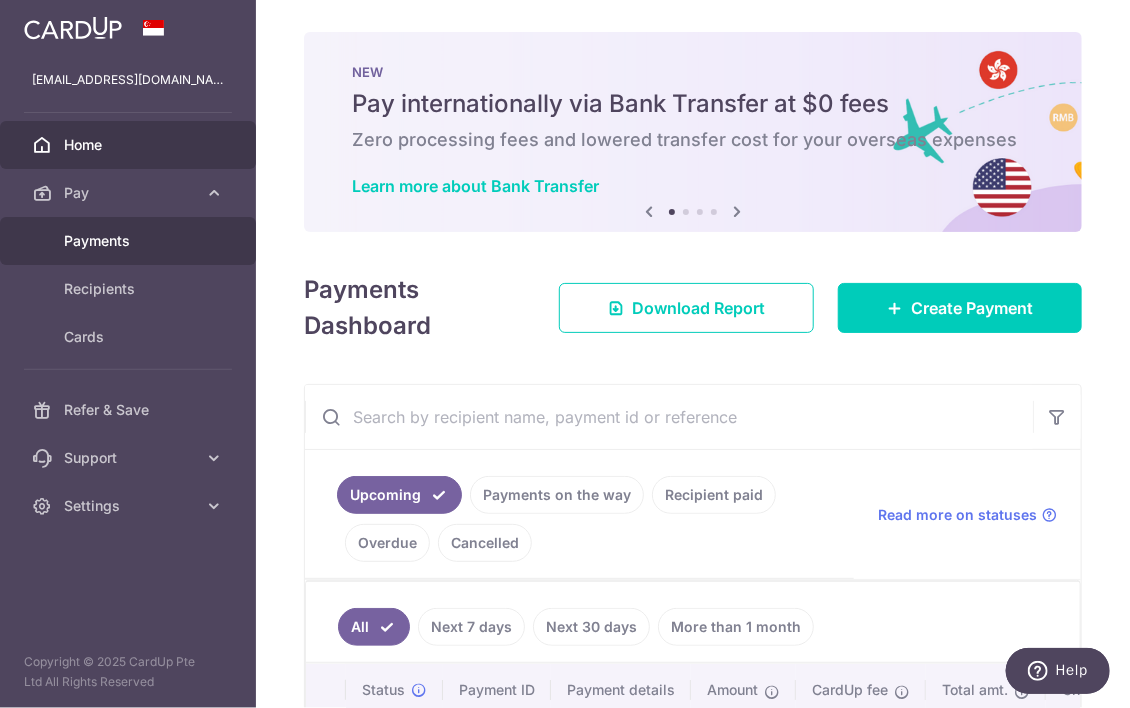 click on "Payments" at bounding box center [130, 241] 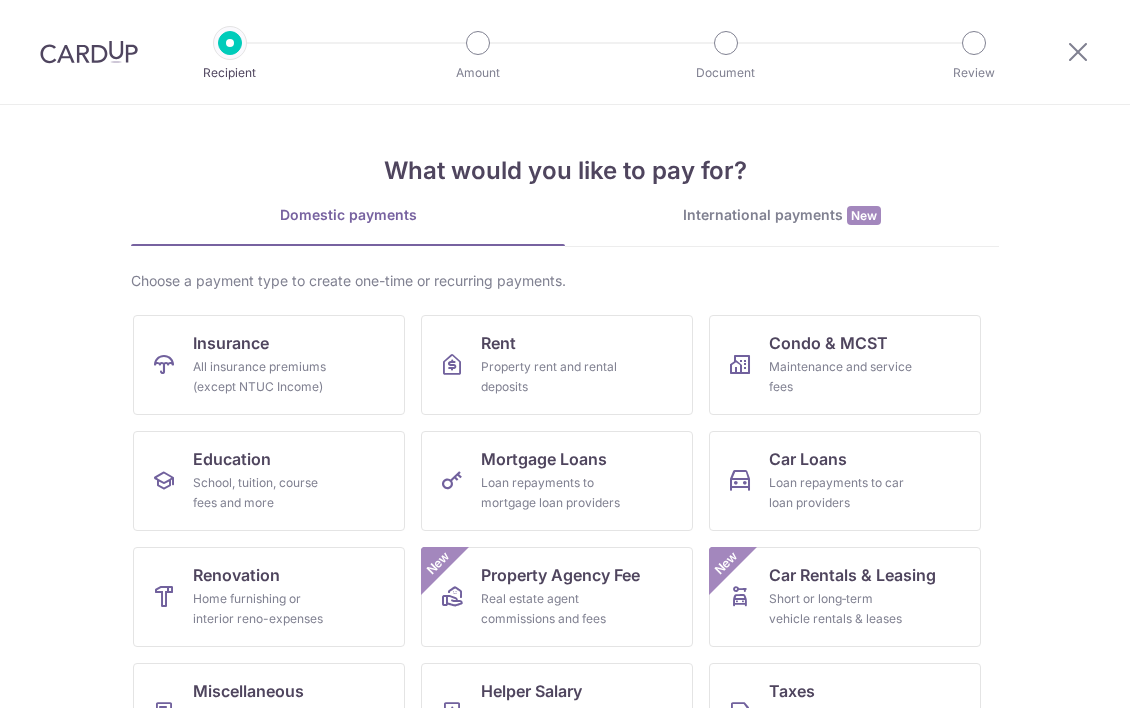 scroll, scrollTop: 0, scrollLeft: 0, axis: both 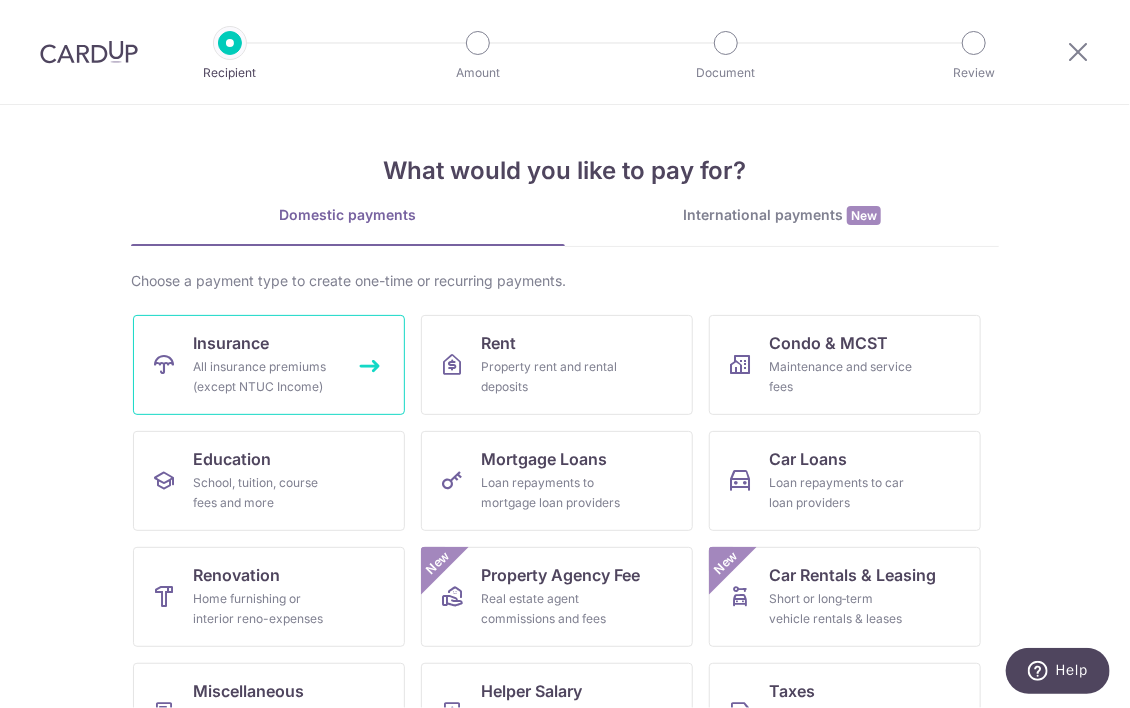 click on "Insurance All insurance premiums (except NTUC Income)" at bounding box center (269, 365) 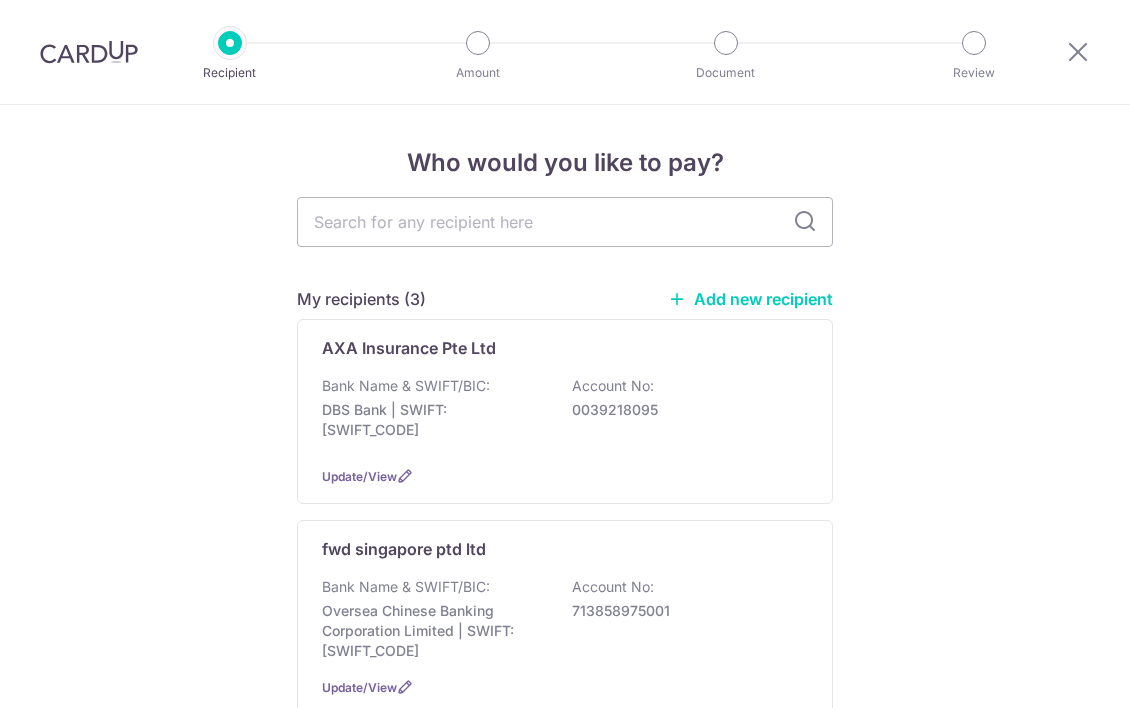 scroll, scrollTop: 0, scrollLeft: 0, axis: both 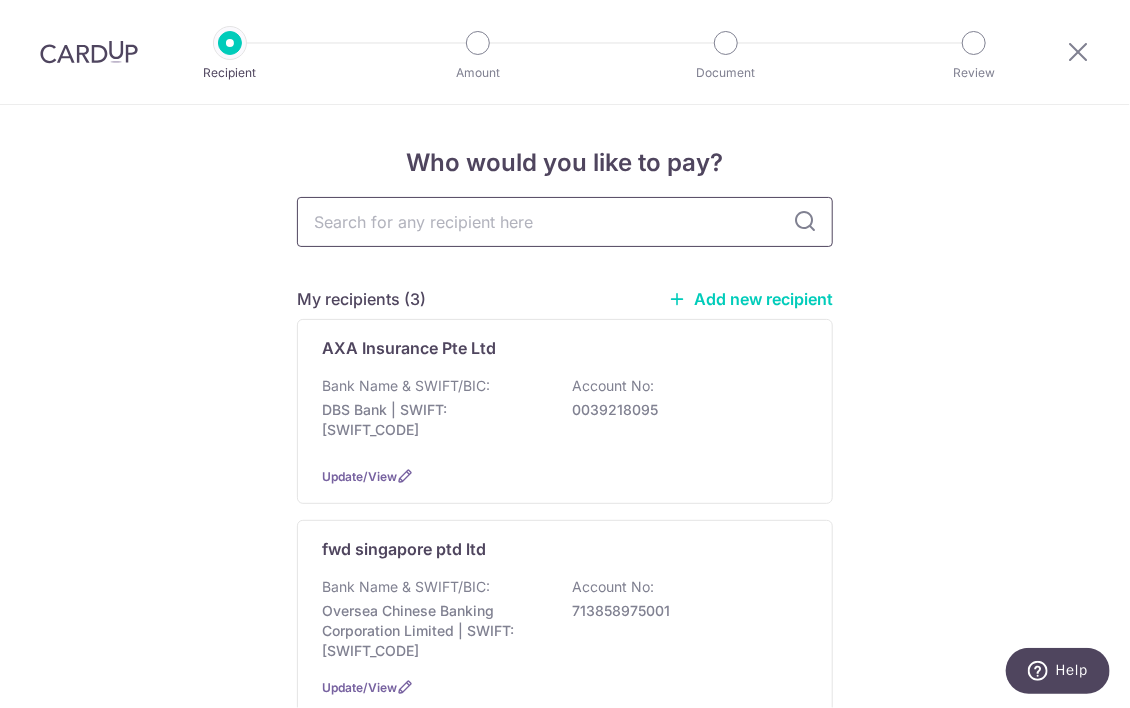 click at bounding box center (565, 222) 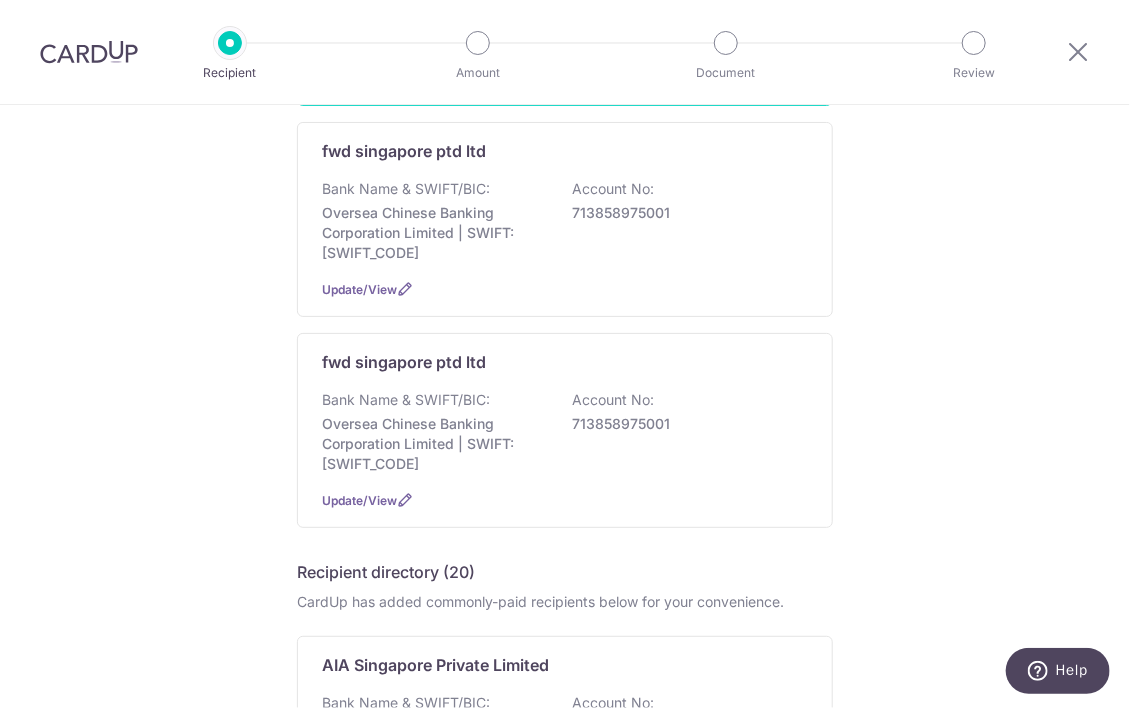 scroll, scrollTop: 136, scrollLeft: 0, axis: vertical 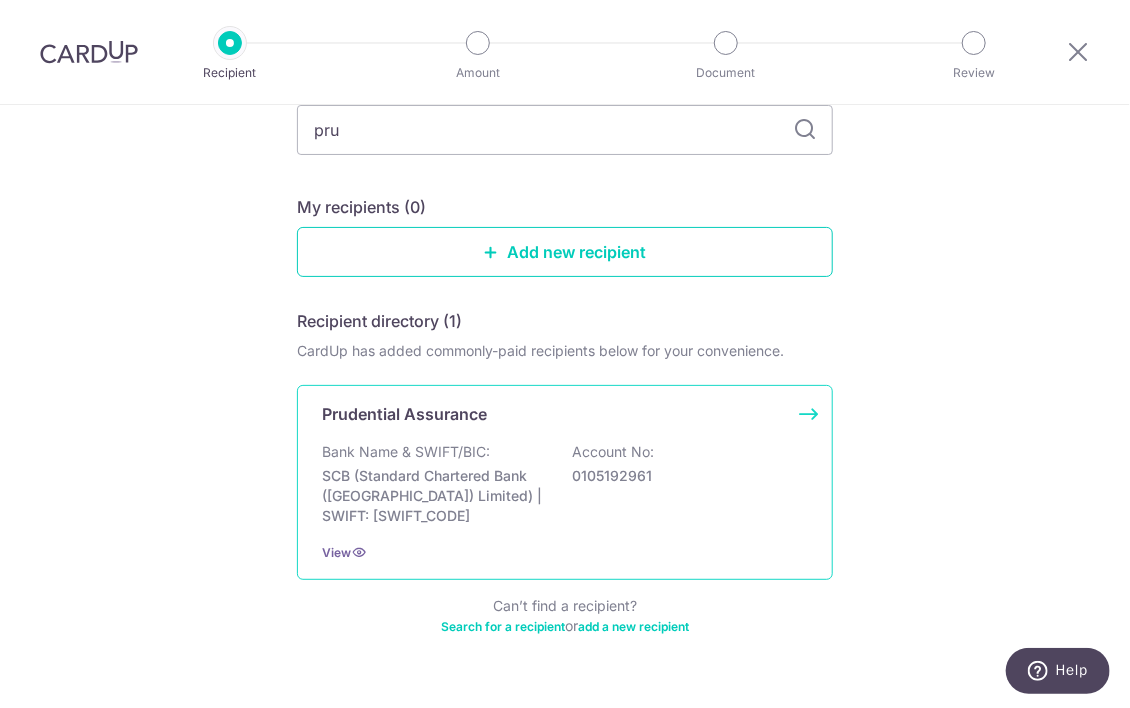 click on "Account No:" at bounding box center [613, 452] 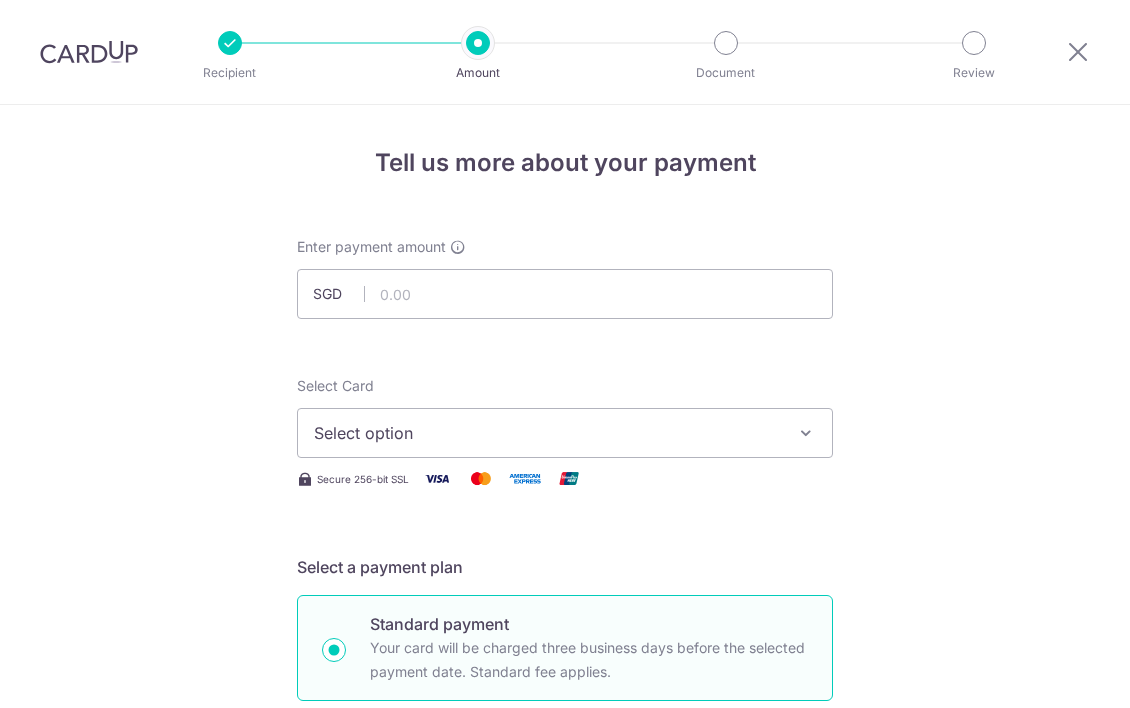 scroll, scrollTop: 0, scrollLeft: 0, axis: both 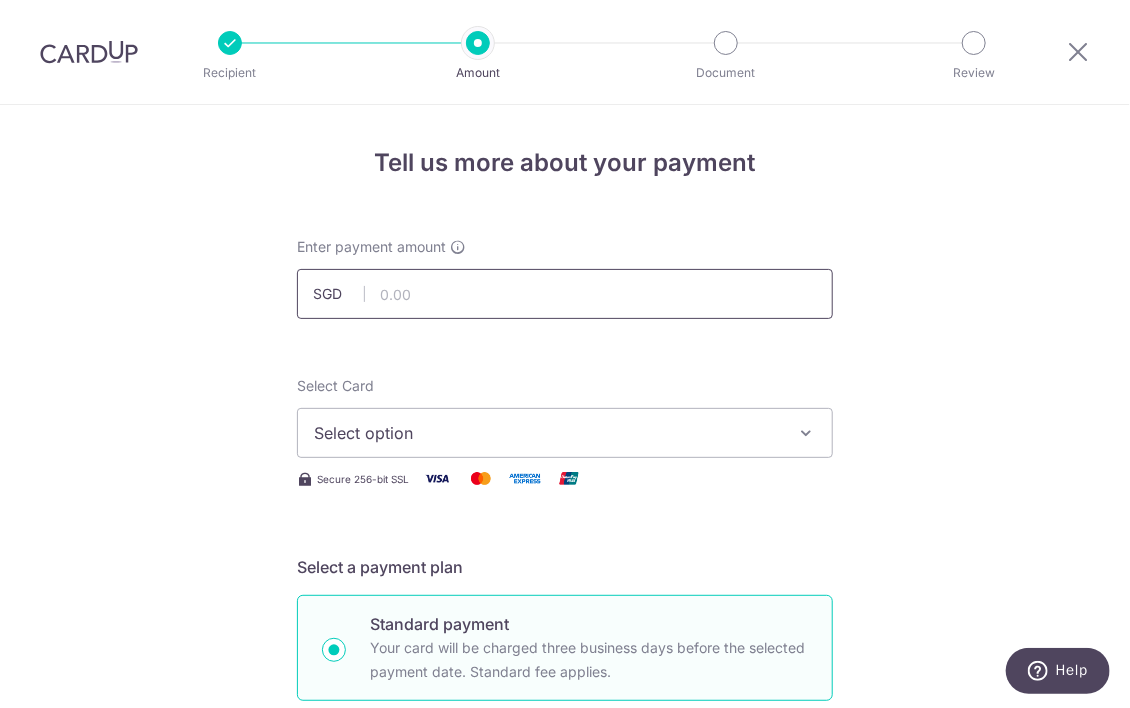 click at bounding box center [565, 294] 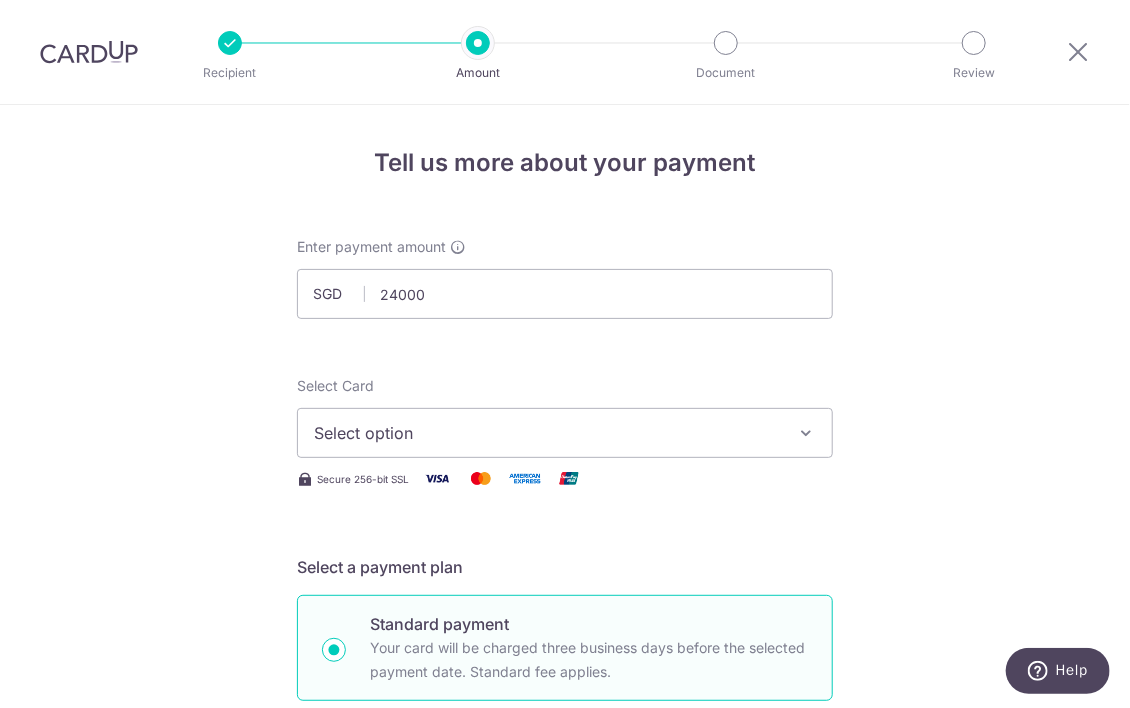 type on "24,000.00" 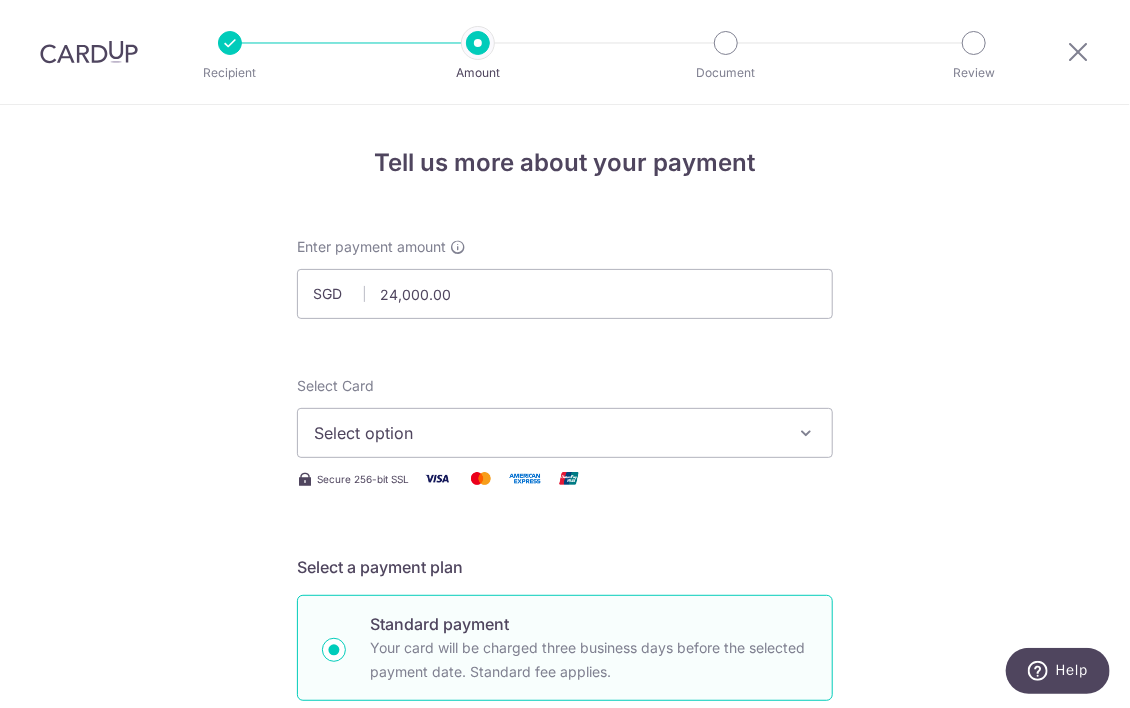 click on "Enter payment amount
SGD
24,000.00
24000.00
Select Card
Select option
Add credit card
Your Cards
**** 5431
Secure 256-bit SSL
Text
New card details
Card
Secure 256-bit SSL" at bounding box center [565, 1028] 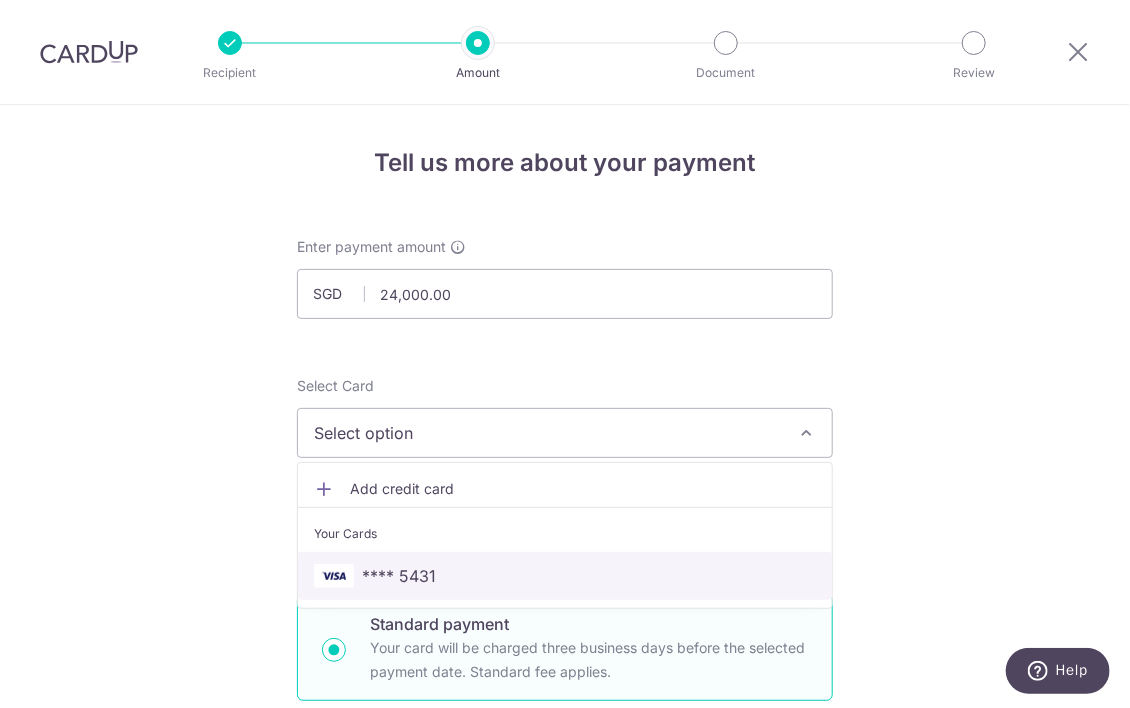 click on "**** 5431" at bounding box center [565, 576] 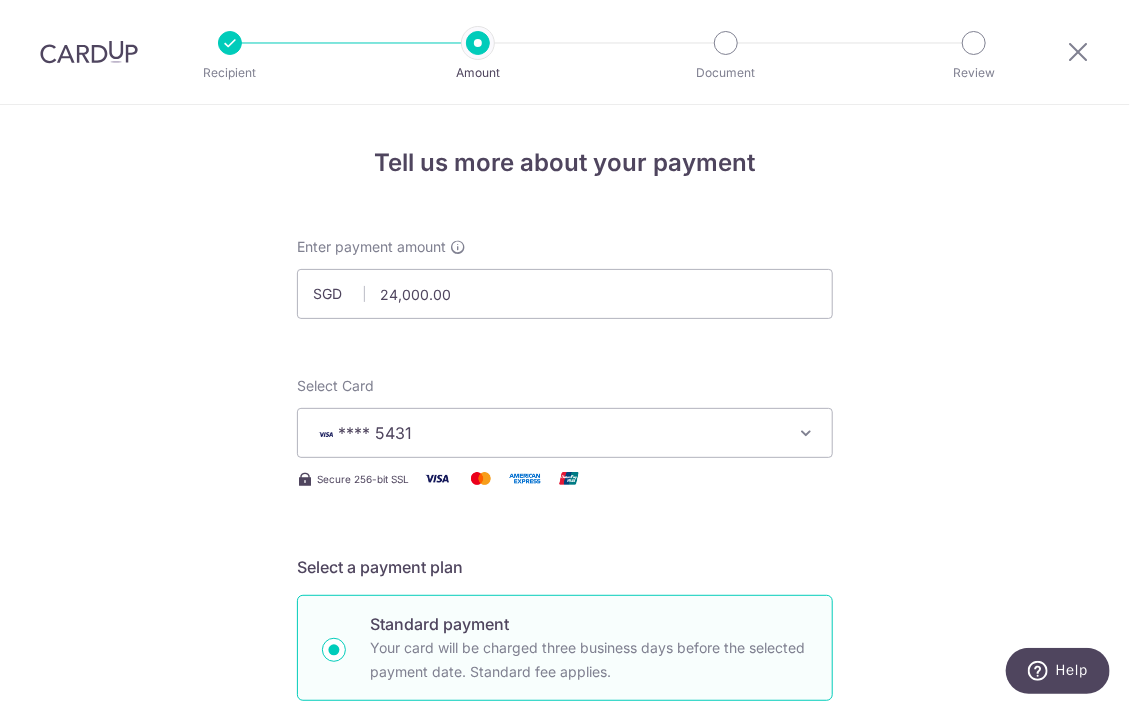 click on "Tell us more about your payment
Enter payment amount
SGD
24,000.00
24000.00
Select Card
**** 5431
Add credit card
Your Cards
**** 5431
Secure 256-bit SSL
Text
New card details
Card
Secure 256-bit SSL" at bounding box center [565, 1009] 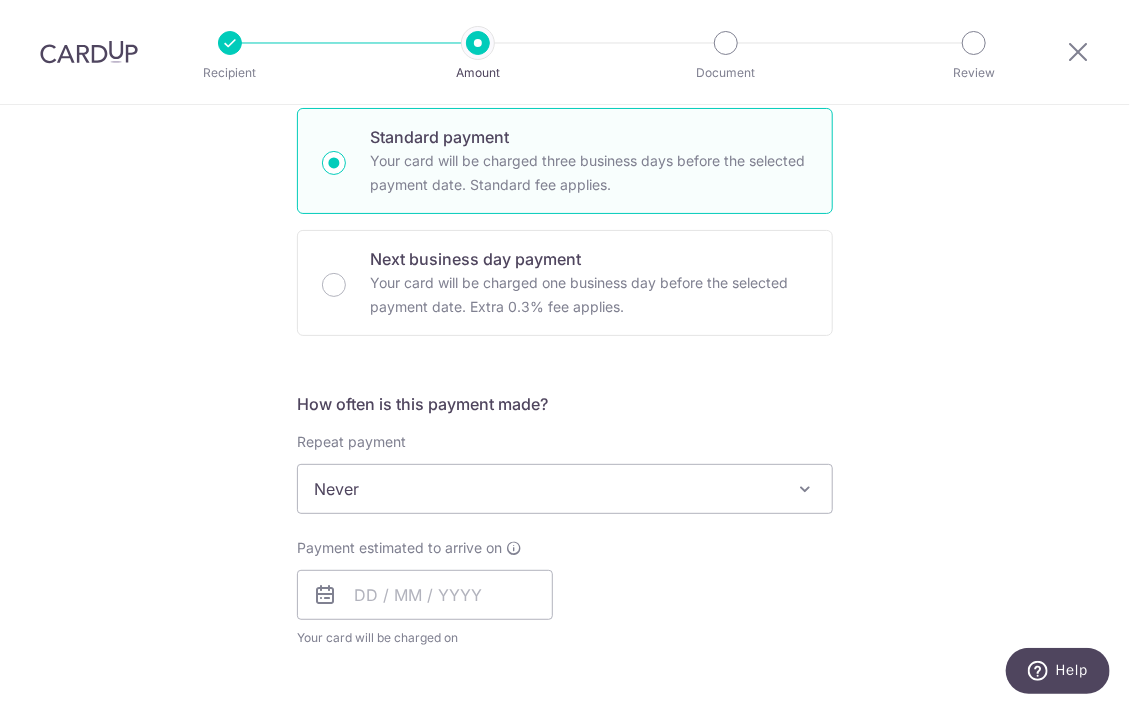 scroll, scrollTop: 500, scrollLeft: 0, axis: vertical 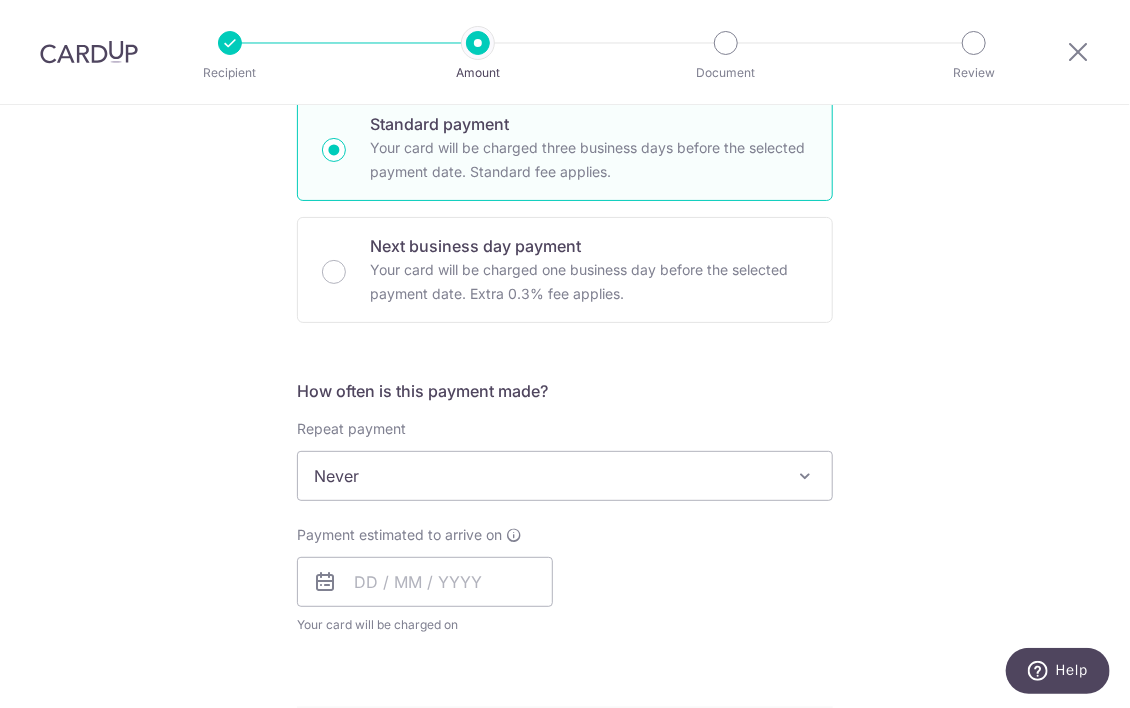 click at bounding box center [805, 476] 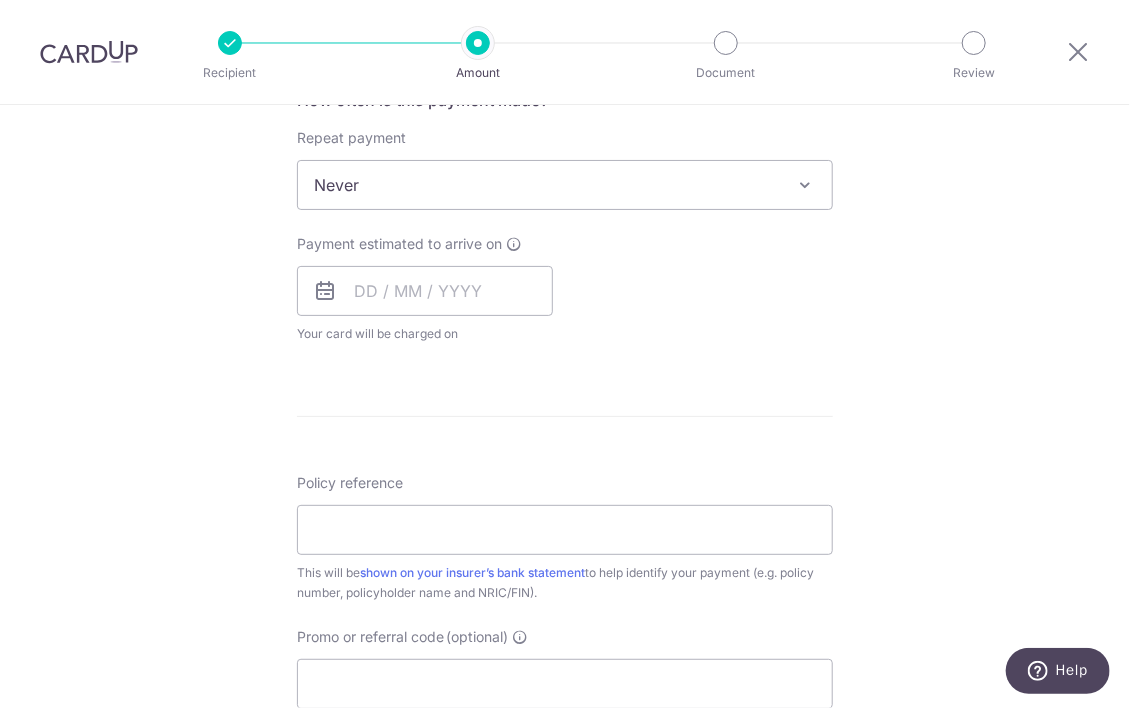 scroll, scrollTop: 900, scrollLeft: 0, axis: vertical 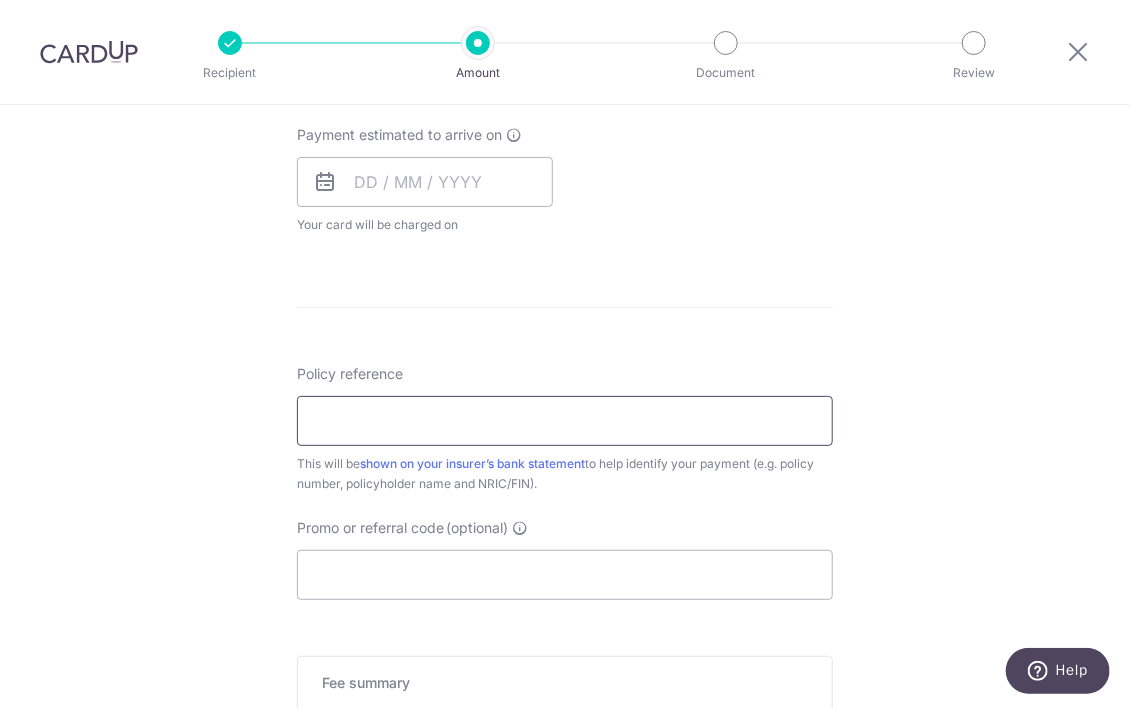 click on "Policy reference" at bounding box center [565, 421] 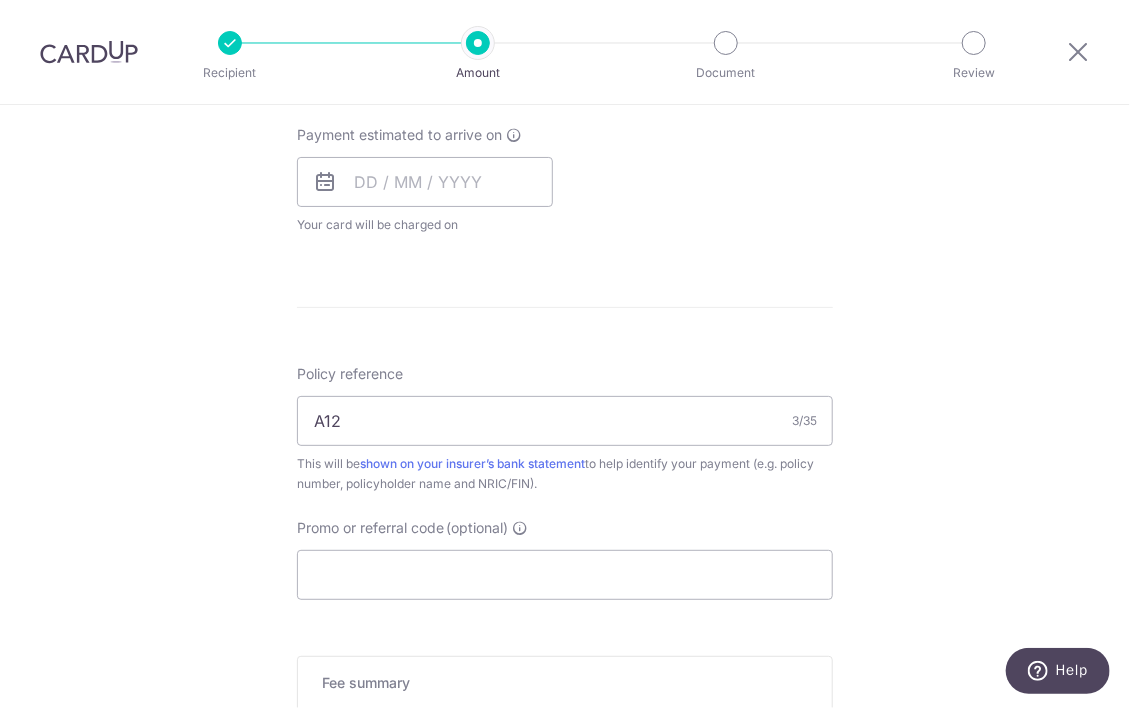 click on "Enter payment amount
SGD
24,000.00
24000.00
Select Card
**** 5431
Add credit card
Your Cards
**** 5431
Secure 256-bit SSL
Text
New card details
Card
Secure 256-bit SSL" at bounding box center (565, 128) 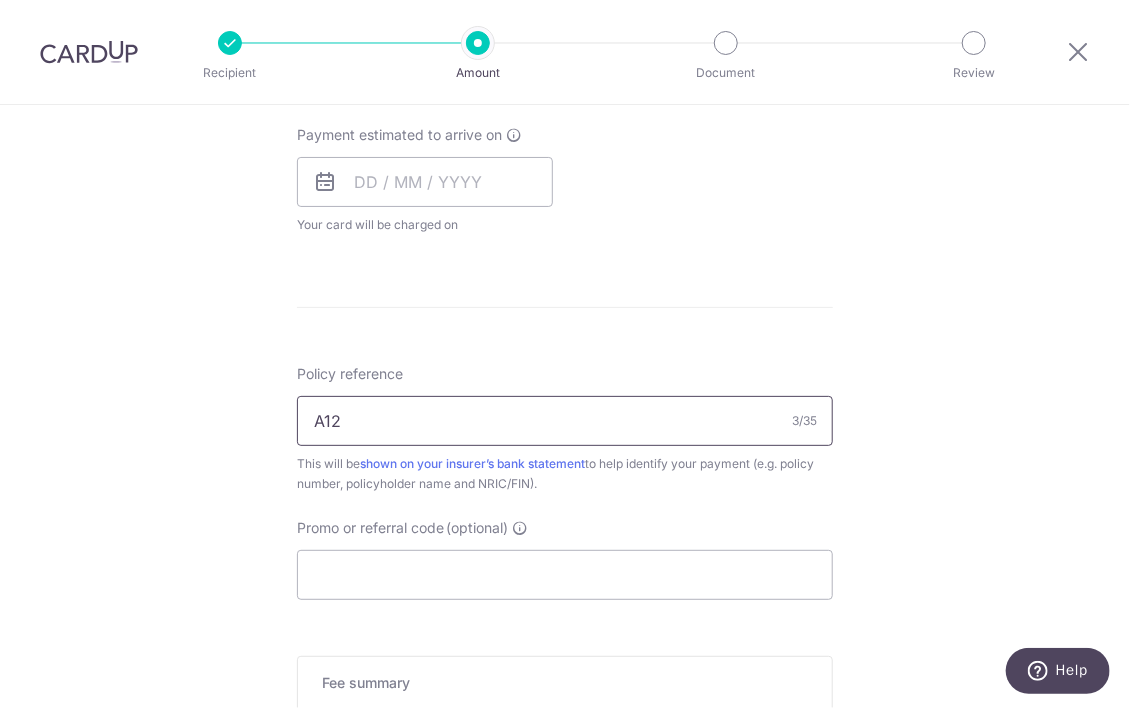 click on "A12" at bounding box center (565, 421) 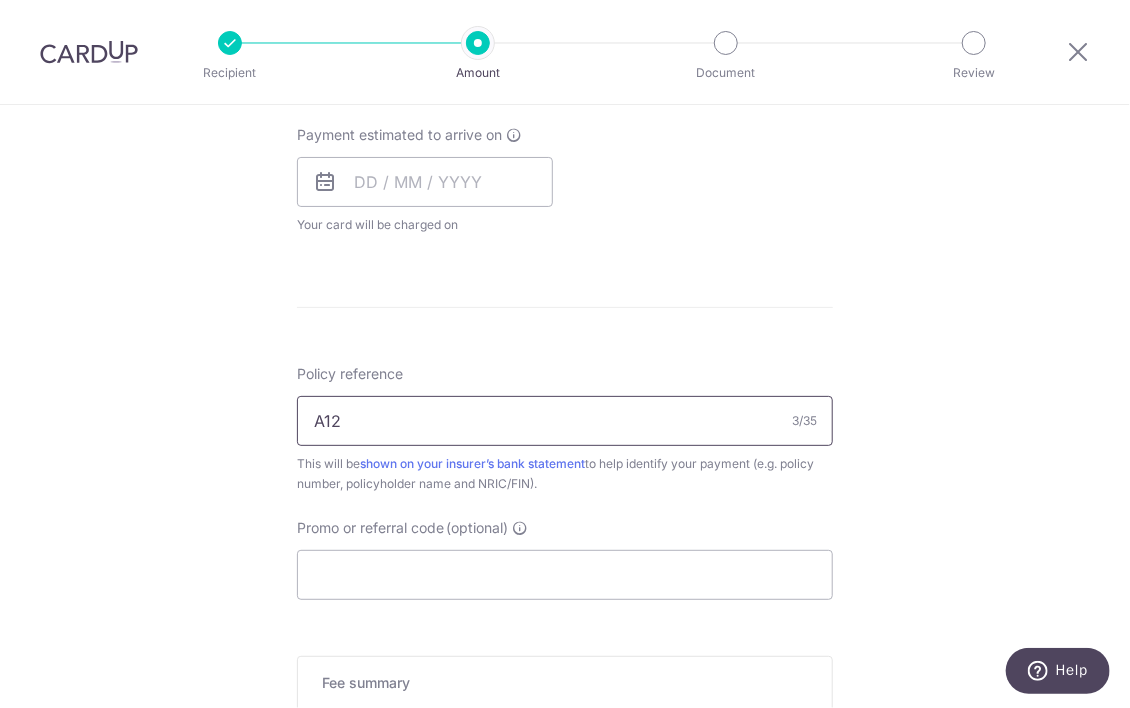 click on "Add Card" at bounding box center [0, 0] 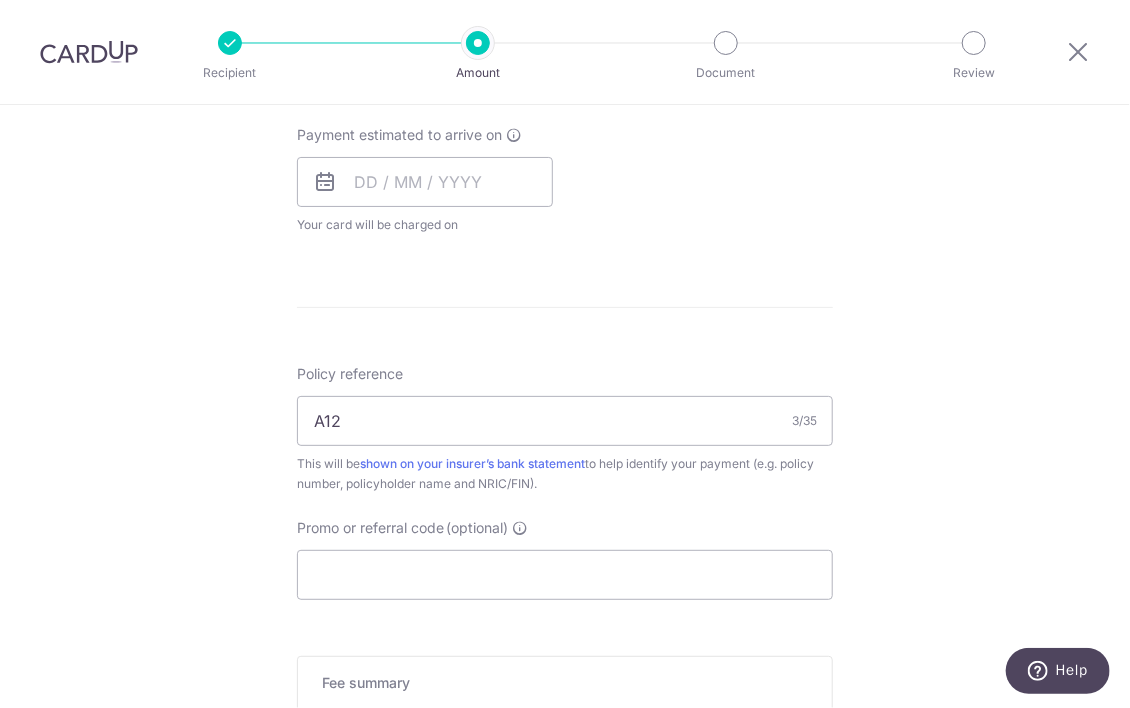 click on "Enter payment amount
SGD
24,000.00
24000.00
Select Card
**** 5431
Add credit card
Your Cards
**** 5431
Secure 256-bit SSL
Text
New card details
Please enter valid card details.
Card
Secure 256-bit SSL" at bounding box center [565, 128] 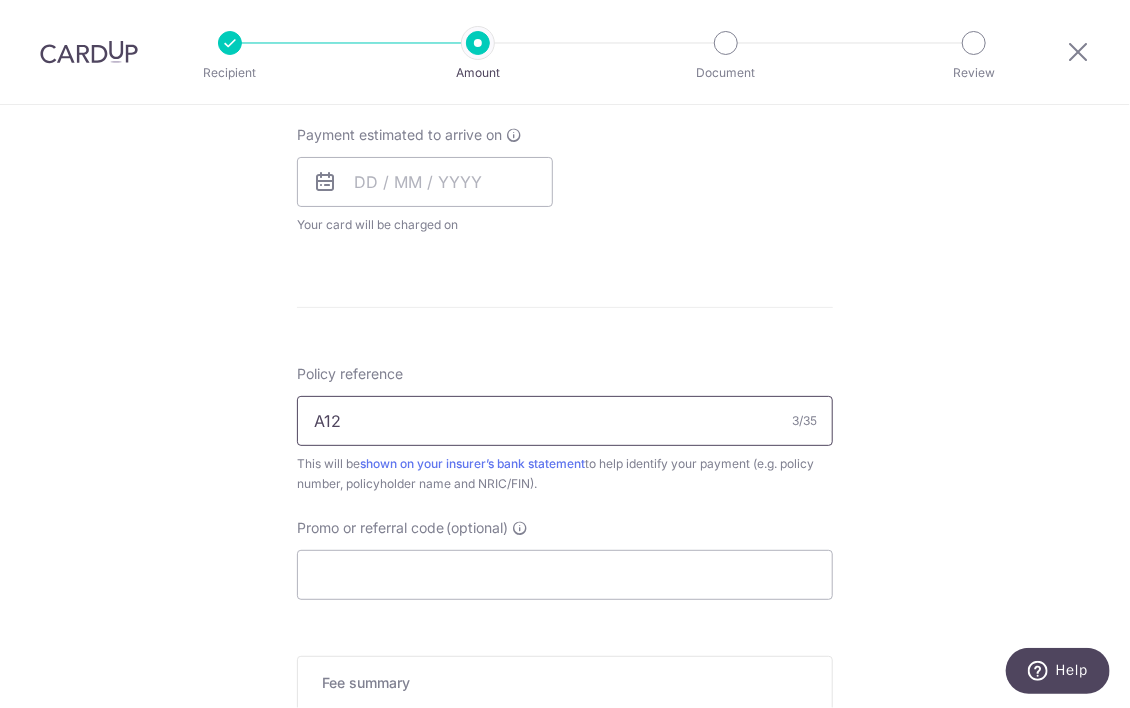 click on "A12" at bounding box center (565, 421) 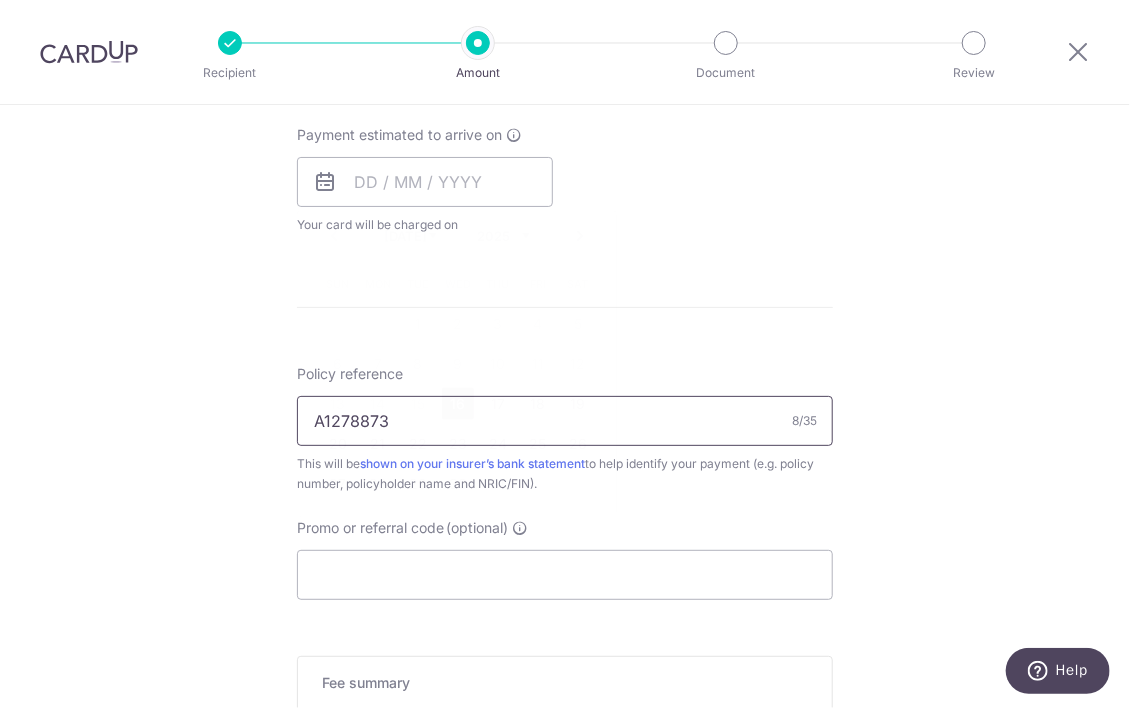 scroll, scrollTop: 568, scrollLeft: 0, axis: vertical 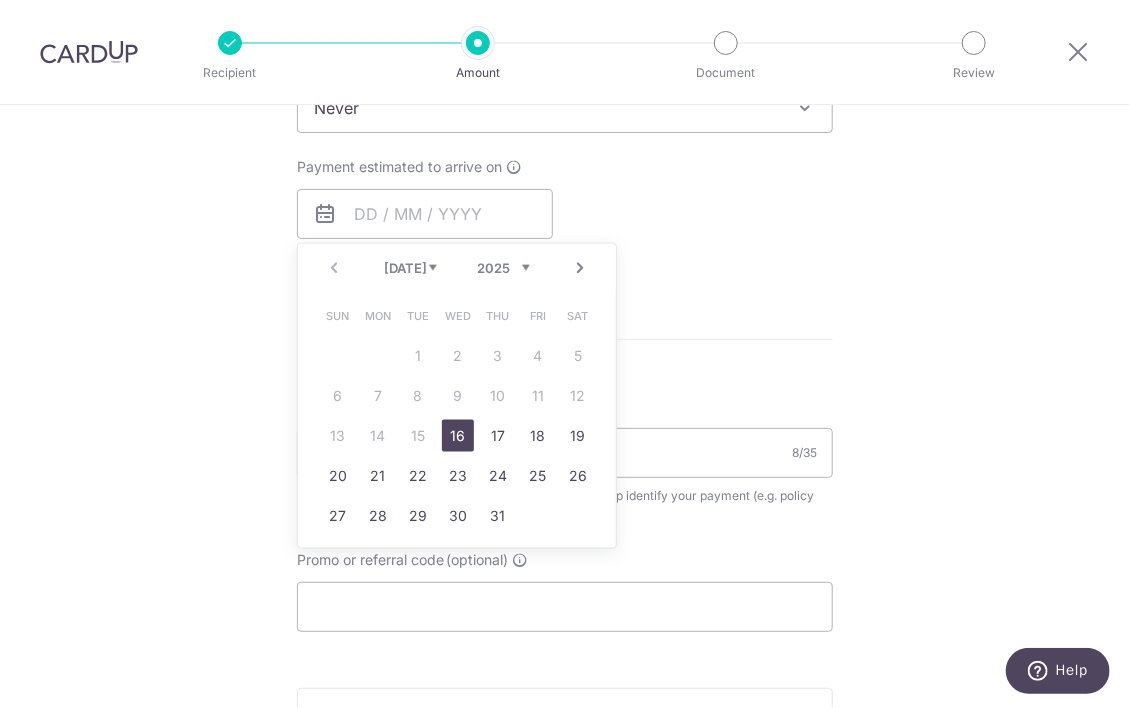 click on "16" at bounding box center (458, 436) 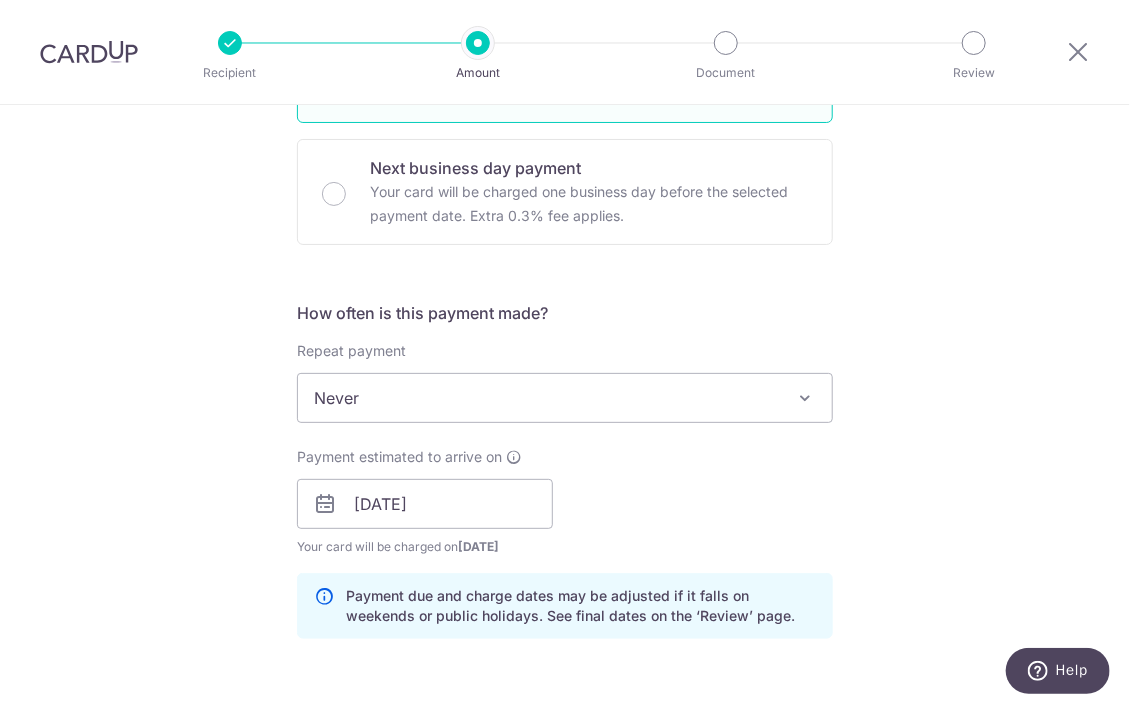 scroll, scrollTop: 568, scrollLeft: 0, axis: vertical 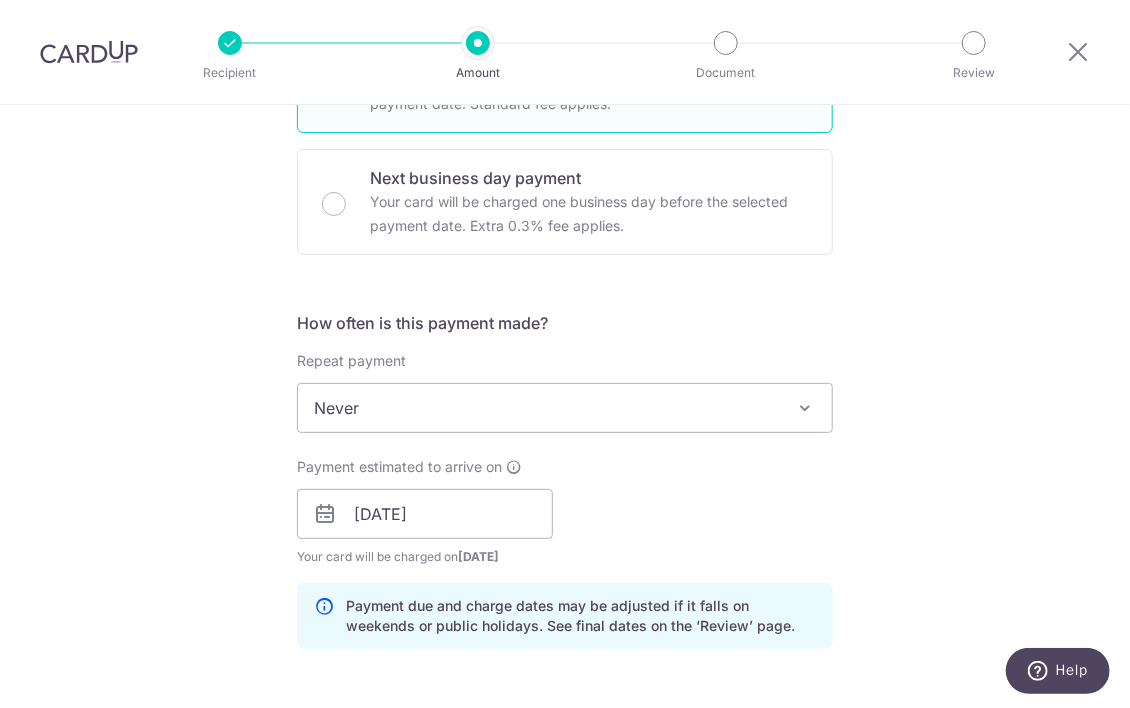 click on "Never" at bounding box center [565, 408] 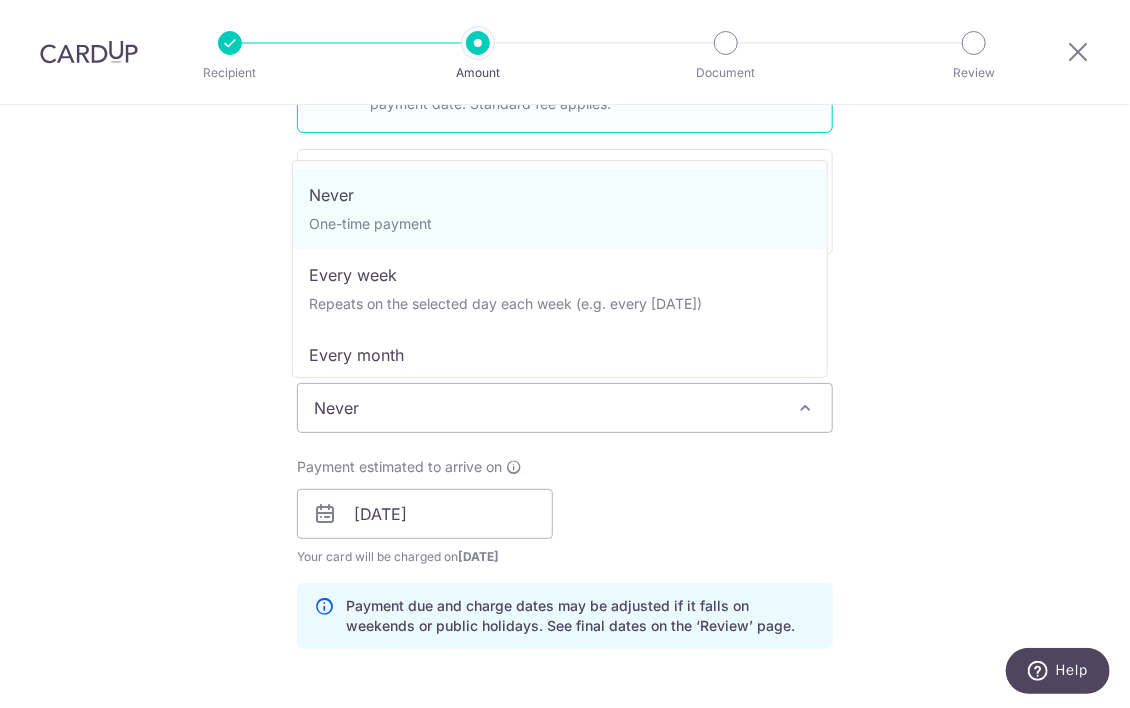 click on "Never" at bounding box center (565, 408) 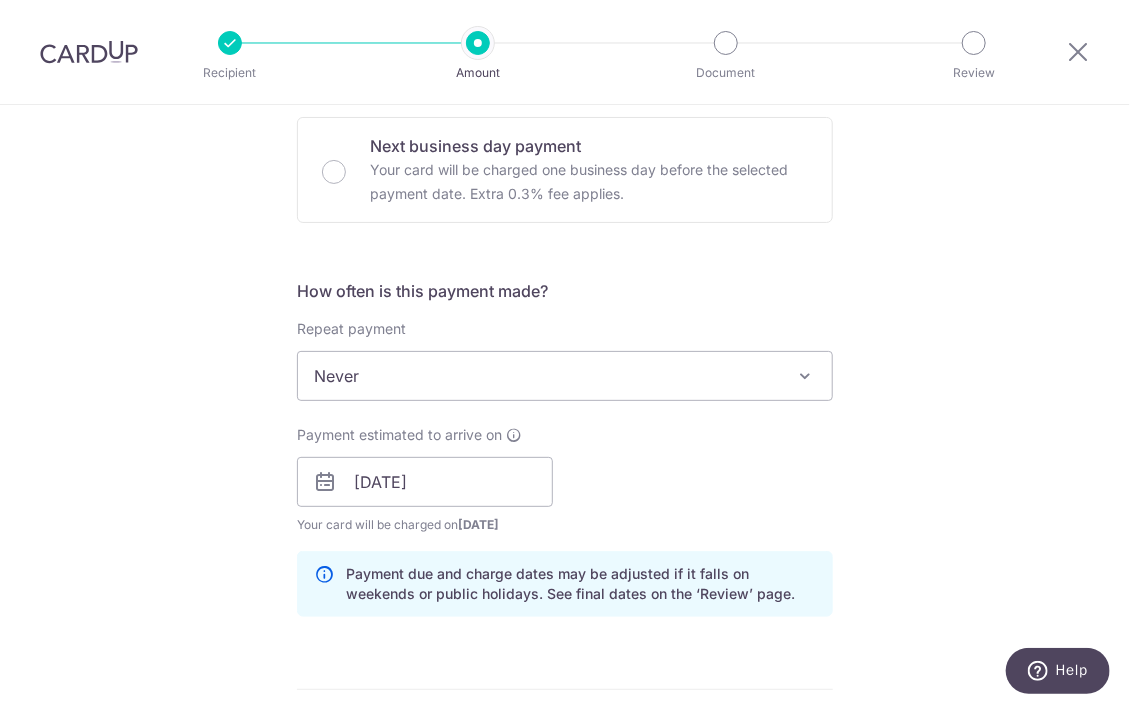 scroll, scrollTop: 900, scrollLeft: 0, axis: vertical 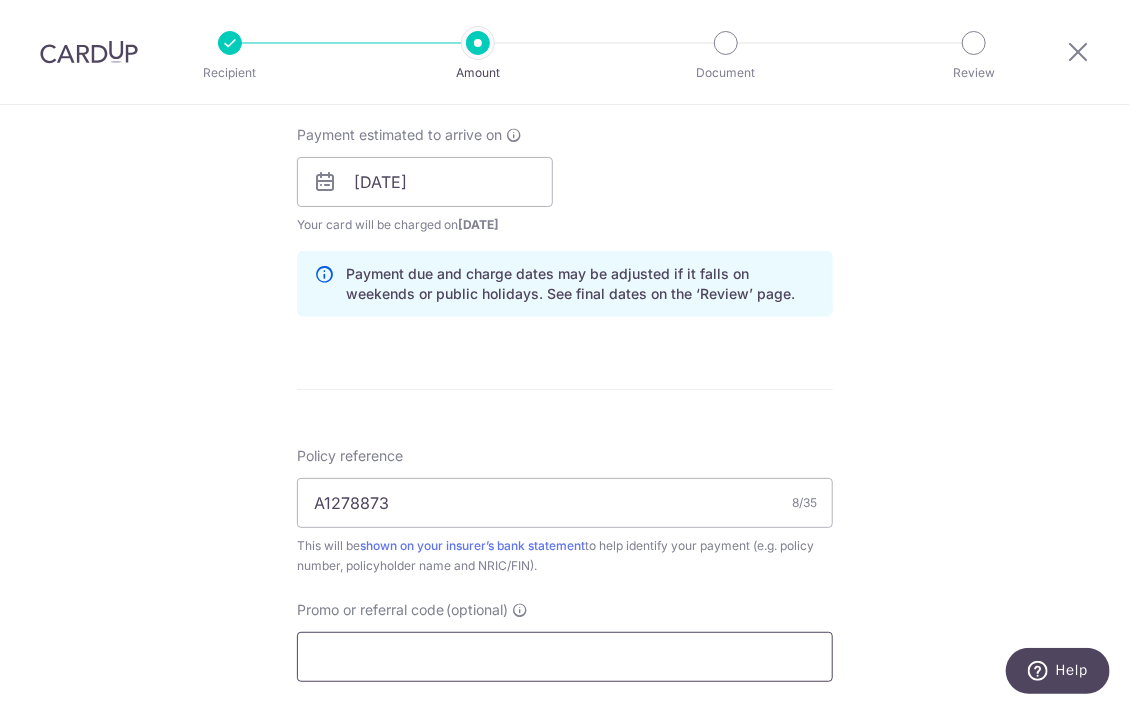 click on "Promo or referral code
(optional)" at bounding box center (565, 657) 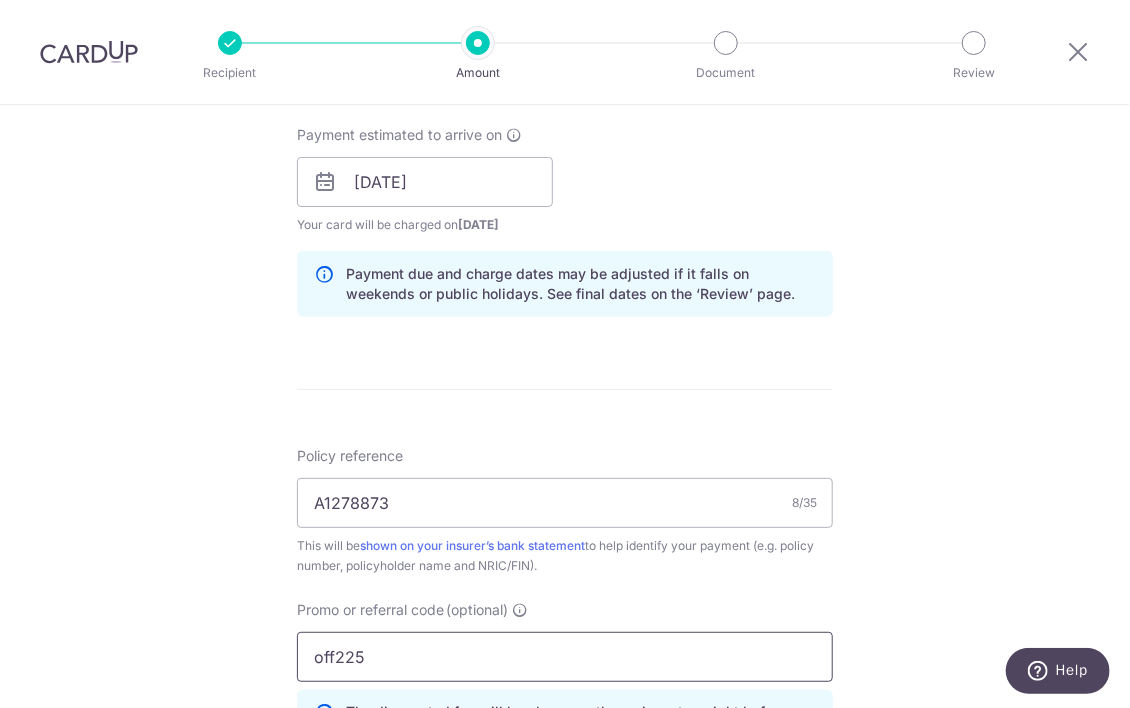 type on "off225" 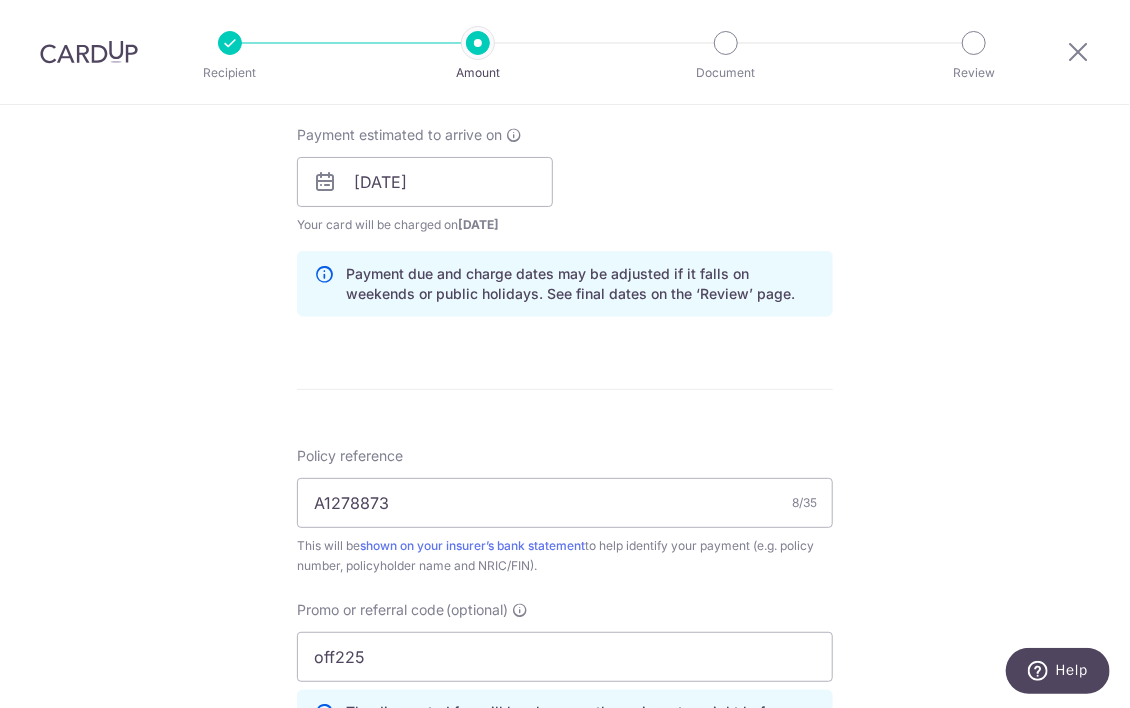 click on "Tell us more about your payment
Enter payment amount
SGD
24,000.00
24000.00
Select Card
**** 5431
Add credit card
Your Cards
**** 5431
Secure 256-bit SSL
Text
New card details
Please enter valid card details.
Card
Secure 256-bit SSL" at bounding box center [565, 195] 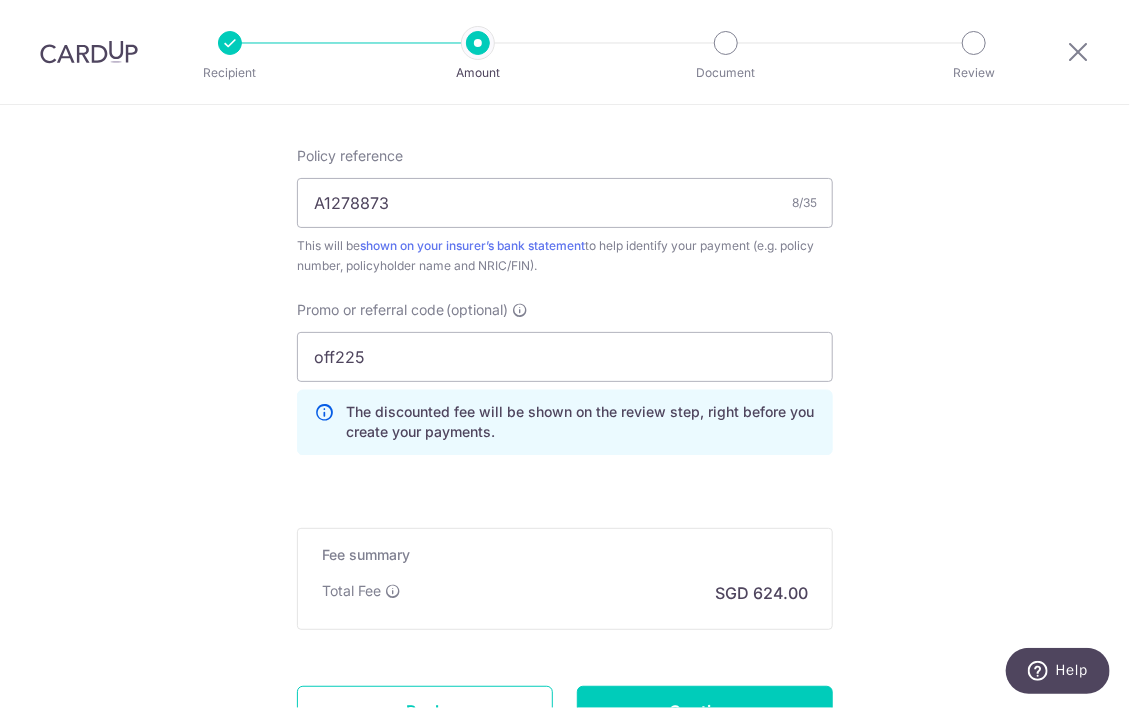 scroll, scrollTop: 1375, scrollLeft: 0, axis: vertical 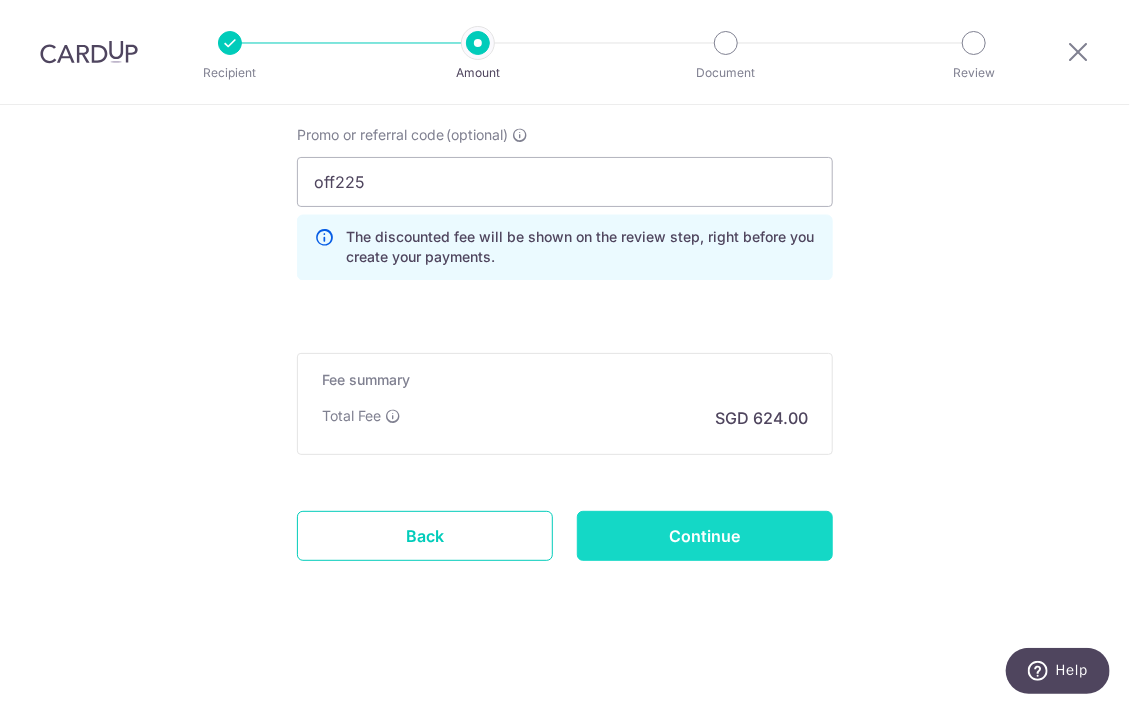 click on "Continue" at bounding box center [705, 536] 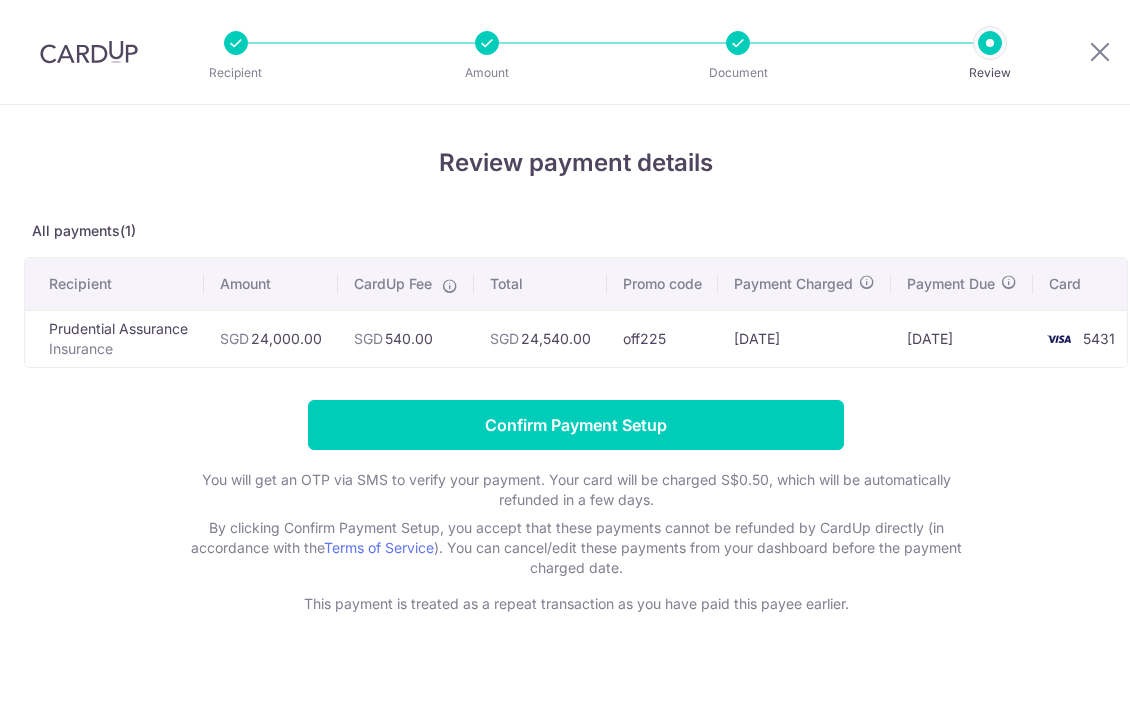 scroll, scrollTop: 0, scrollLeft: 0, axis: both 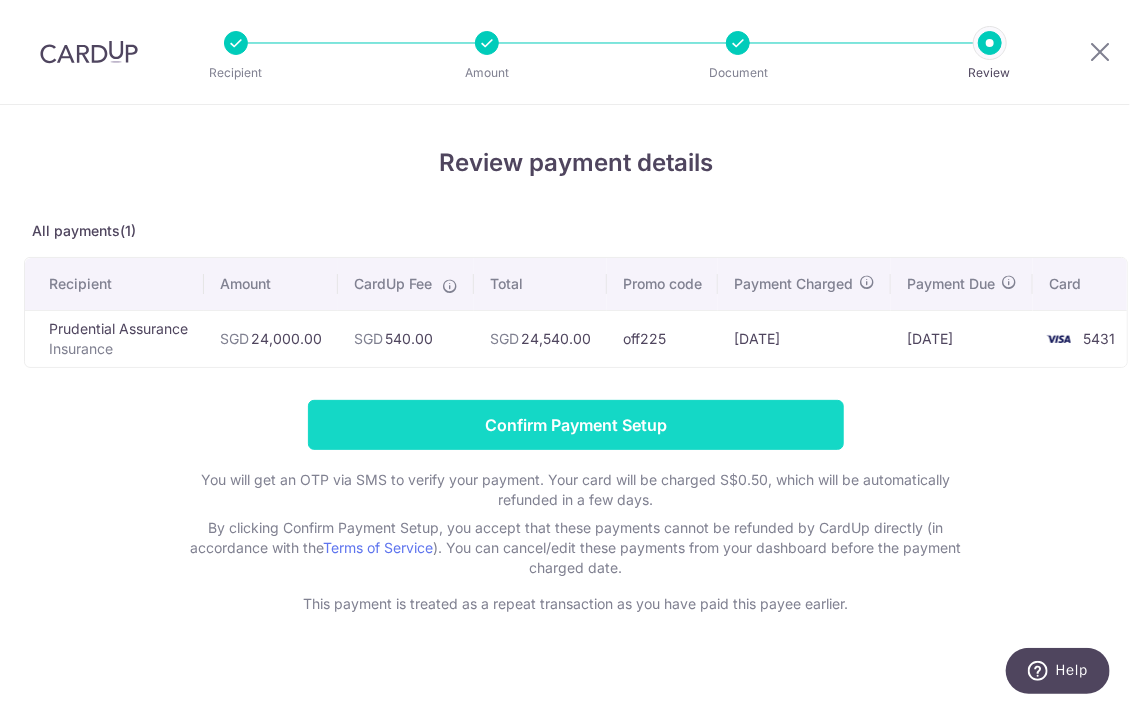 click on "Confirm Payment Setup" at bounding box center [576, 425] 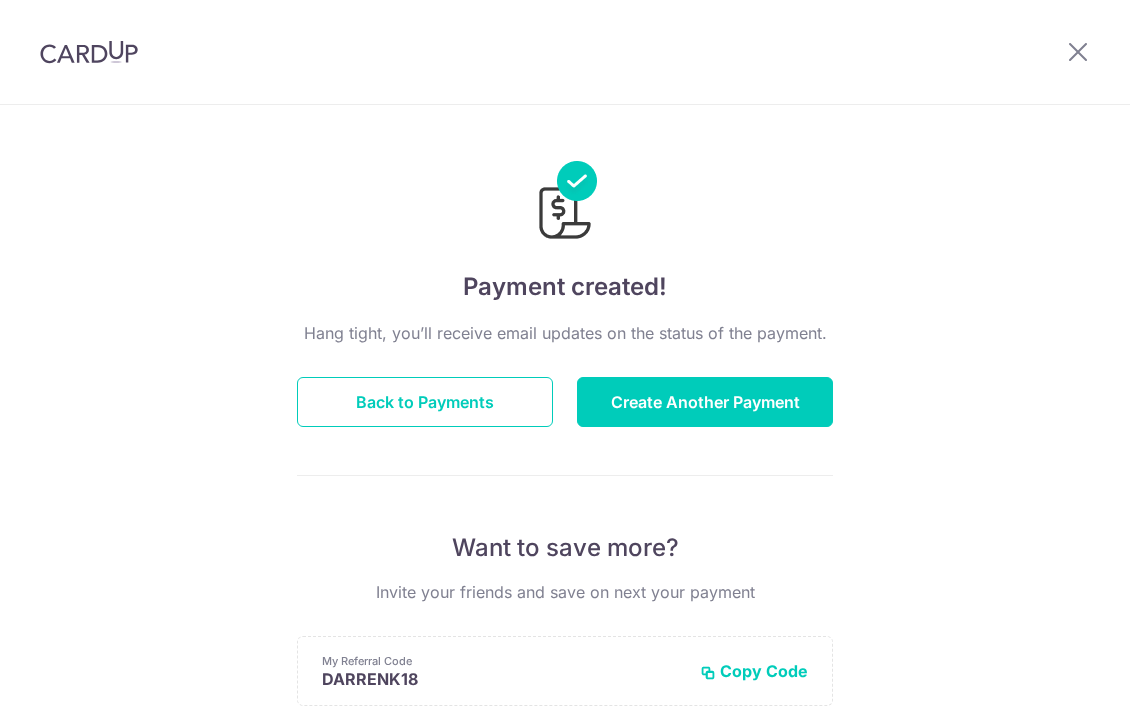 scroll, scrollTop: 0, scrollLeft: 0, axis: both 